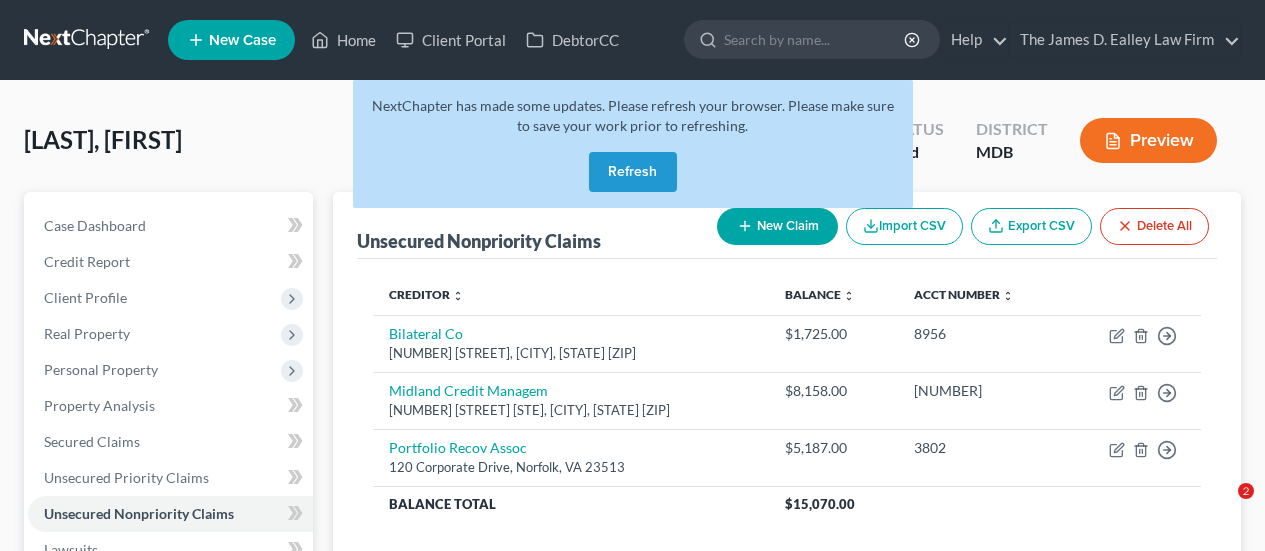 scroll, scrollTop: 0, scrollLeft: 0, axis: both 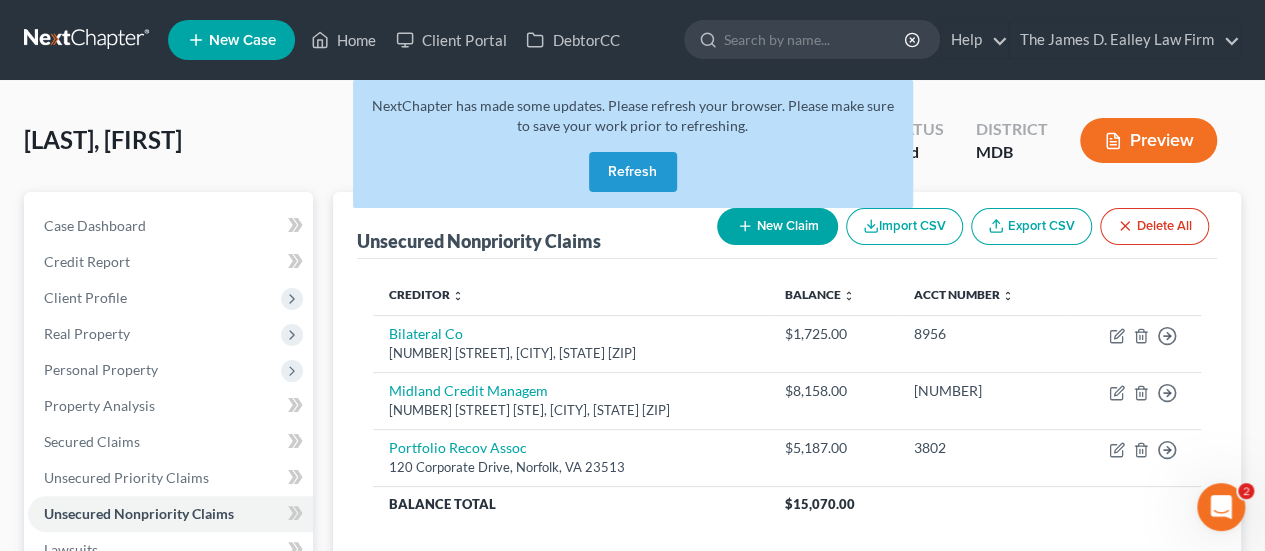 click on "Refresh" at bounding box center (633, 172) 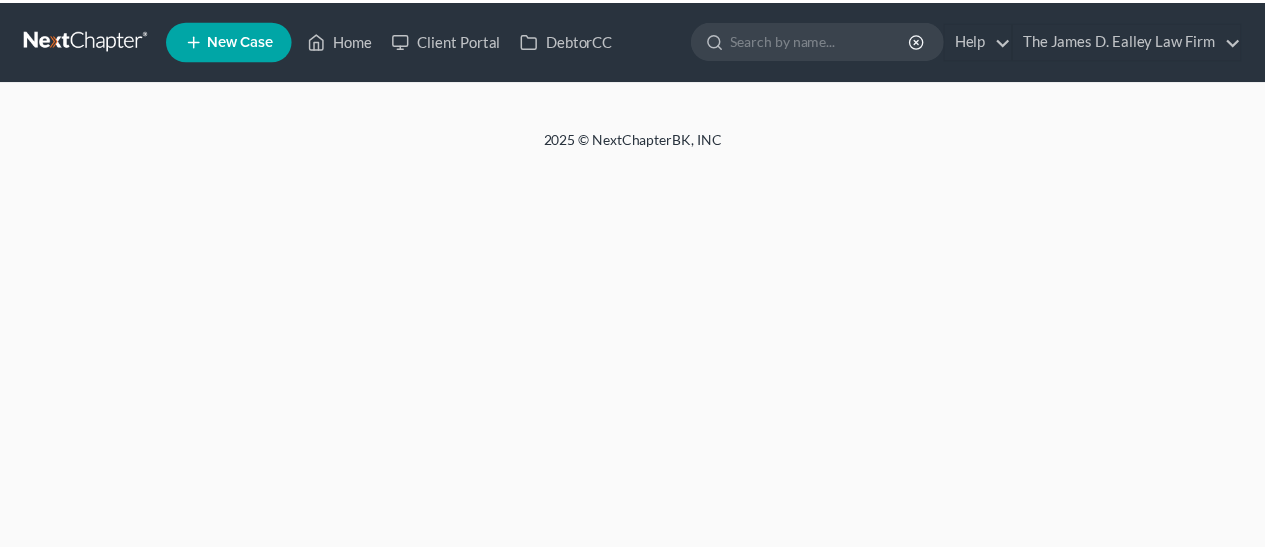 scroll, scrollTop: 0, scrollLeft: 0, axis: both 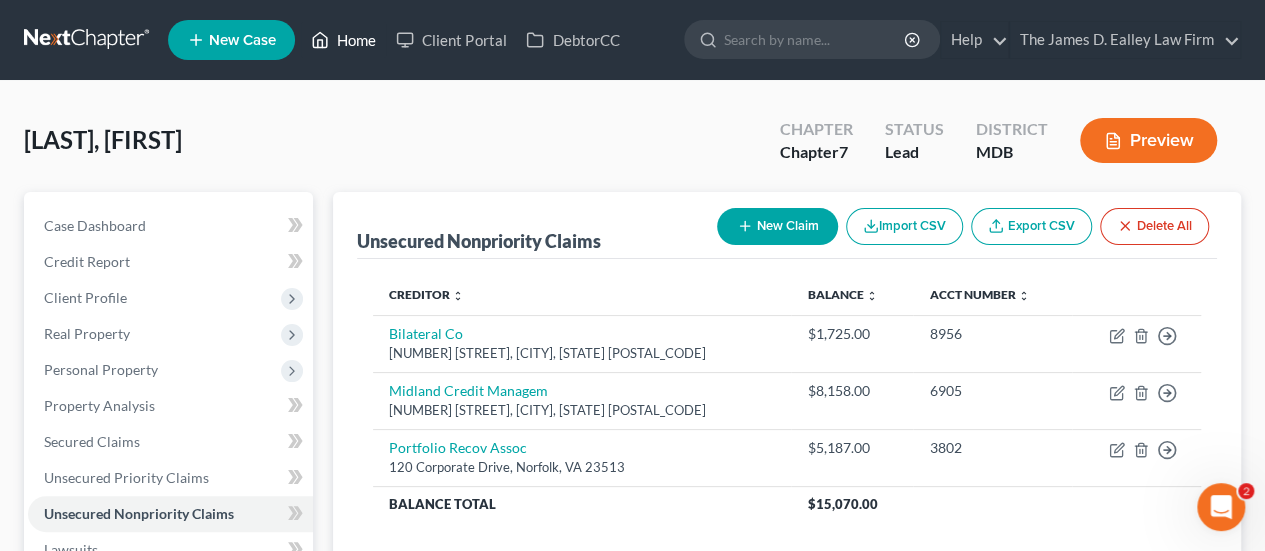 click on "Home" at bounding box center [343, 40] 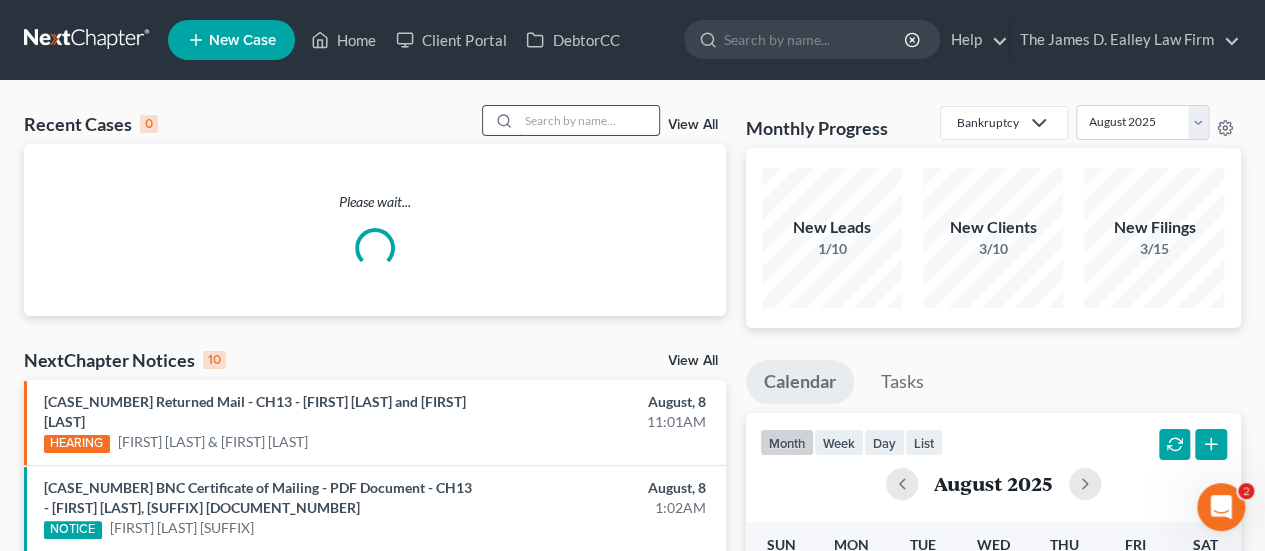 click at bounding box center [589, 120] 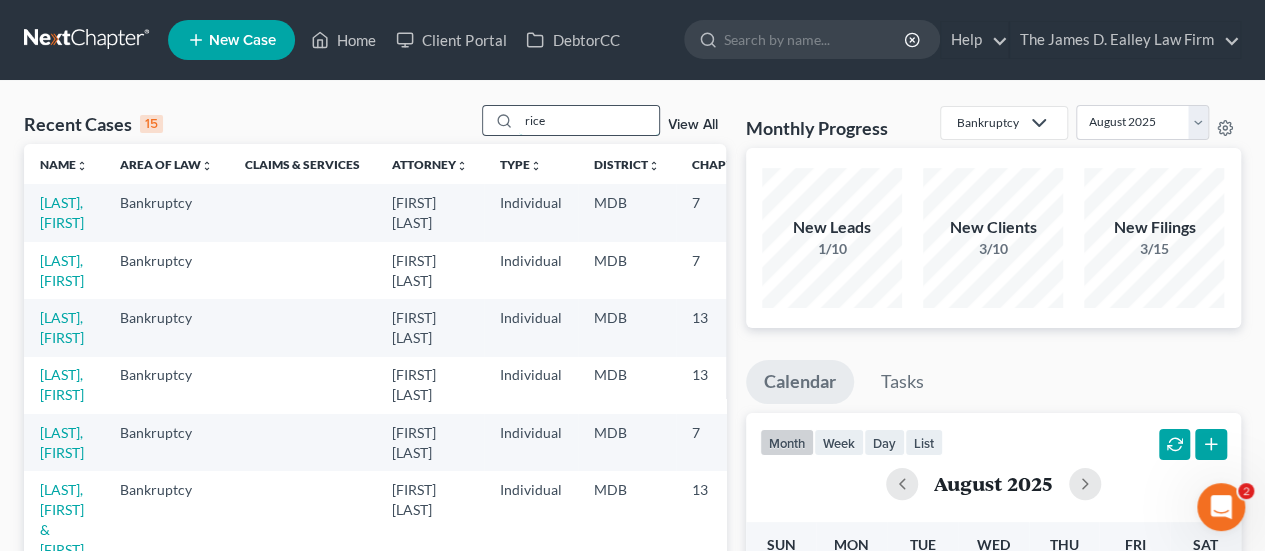 type on "rice" 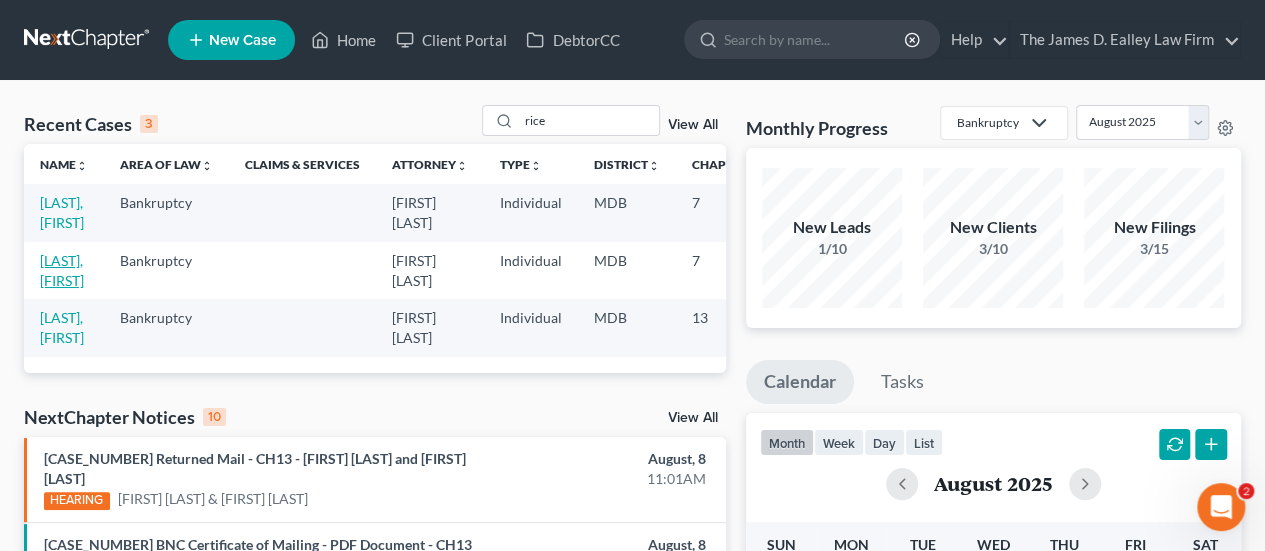 click on "[LAST], [FIRST]" at bounding box center (62, 270) 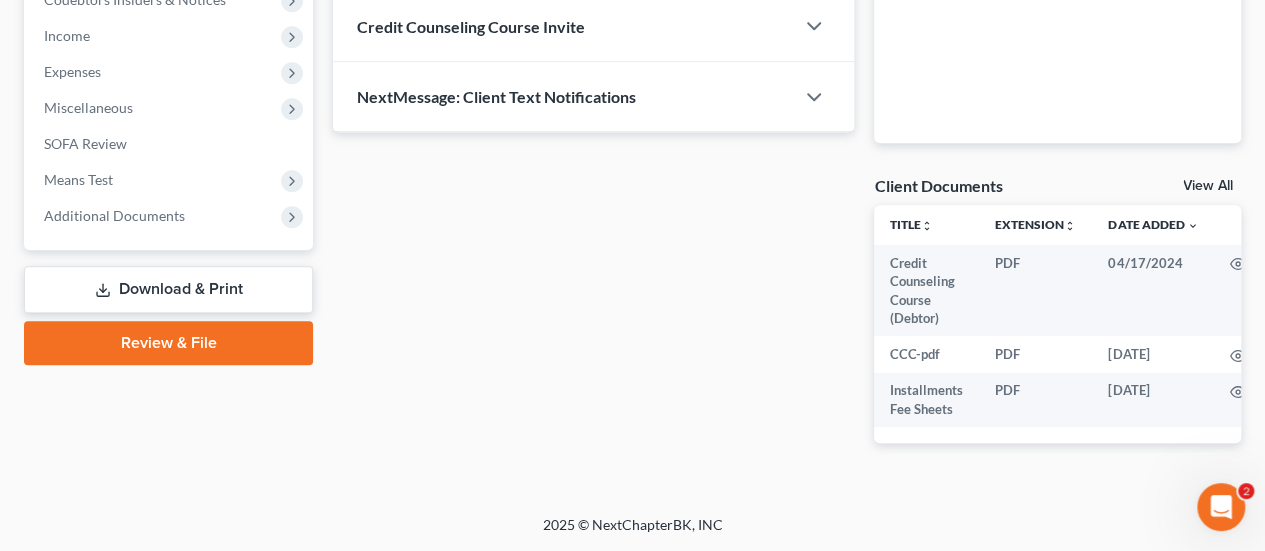 scroll, scrollTop: 636, scrollLeft: 0, axis: vertical 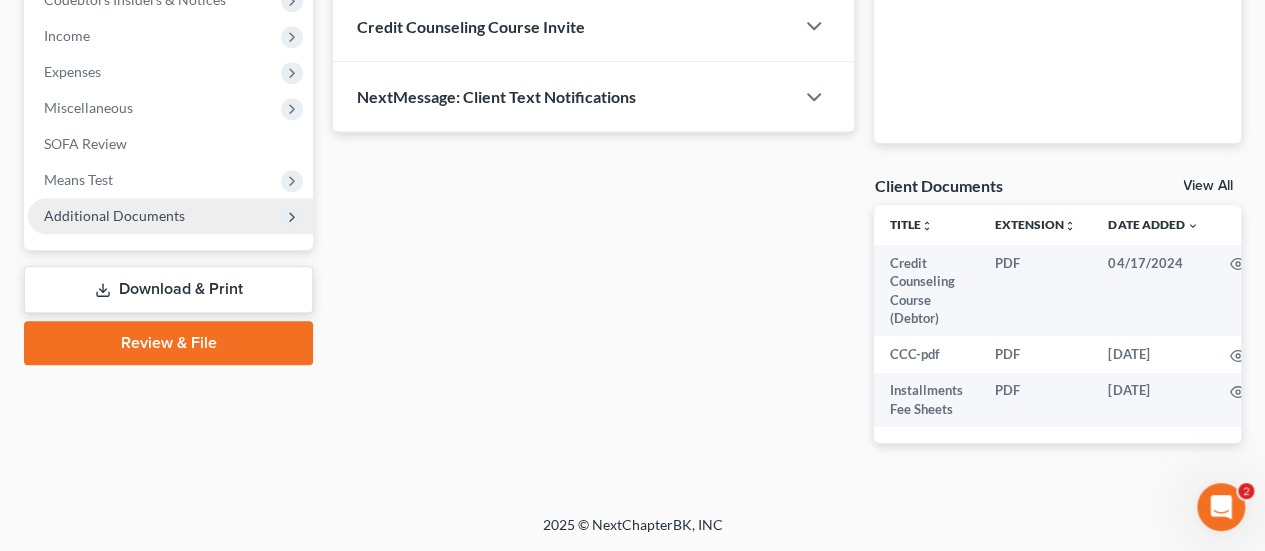 click on "Additional Documents" at bounding box center [114, 215] 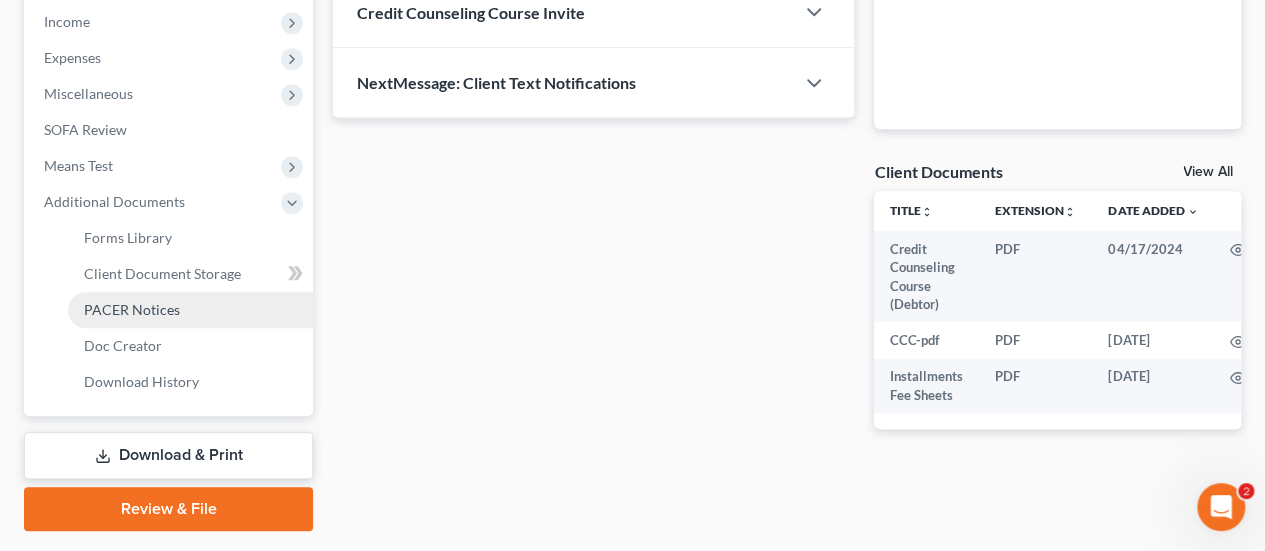 click on "PACER Notices" at bounding box center (132, 309) 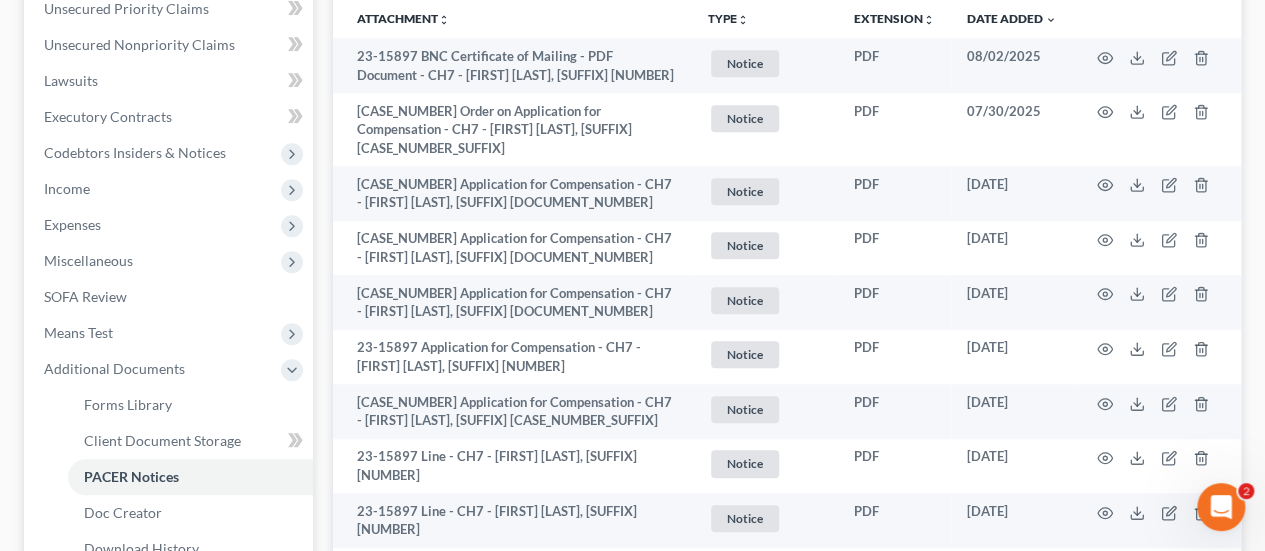 scroll, scrollTop: 470, scrollLeft: 0, axis: vertical 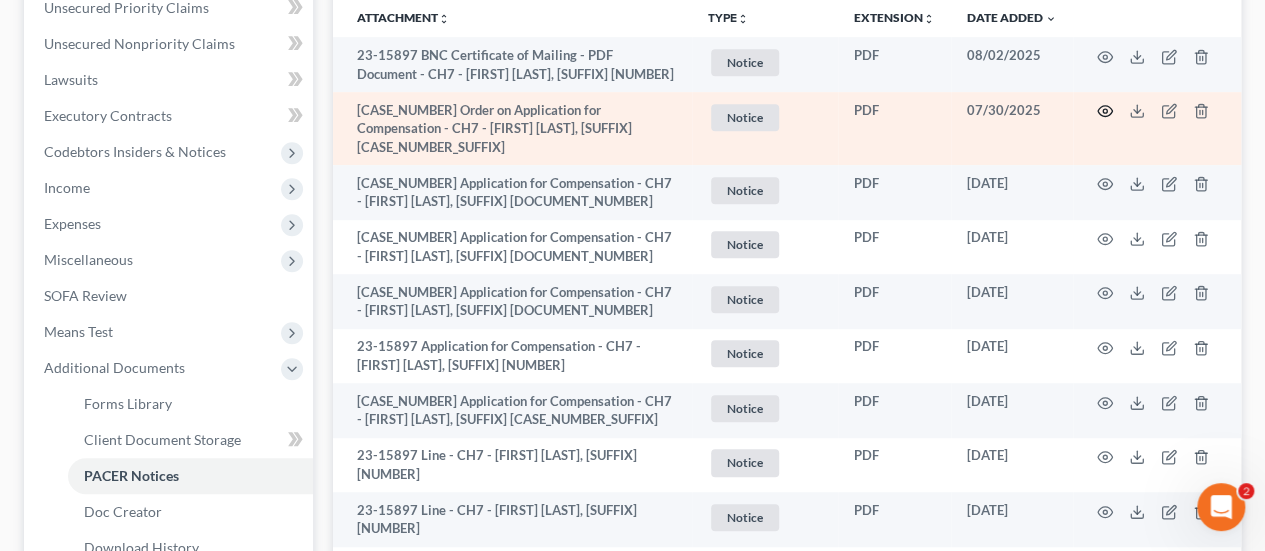 click 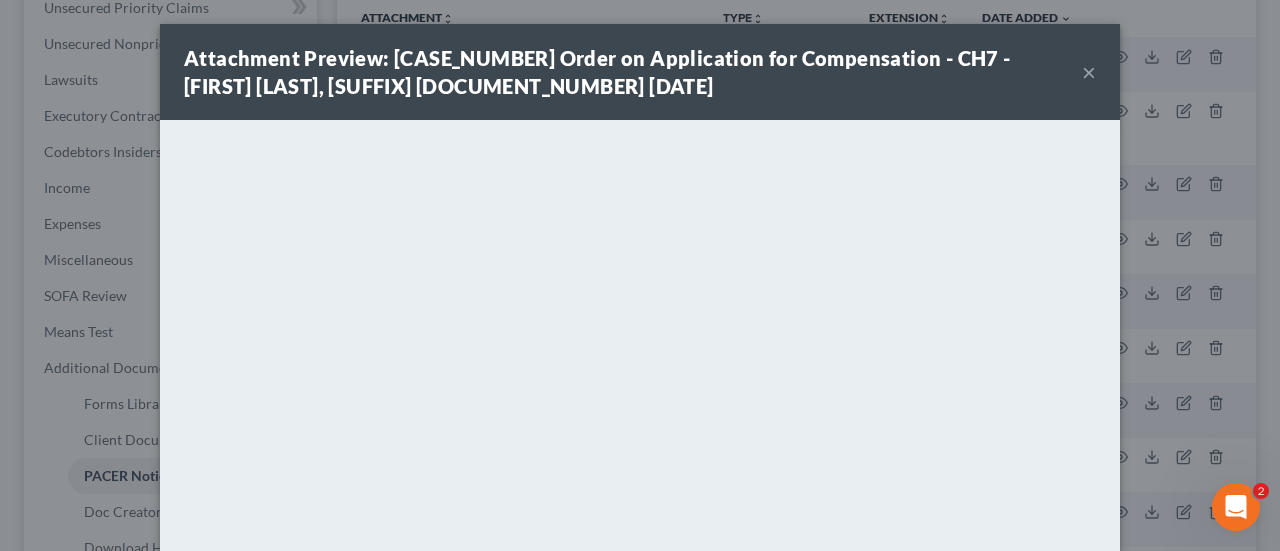 click on "×" at bounding box center [1089, 72] 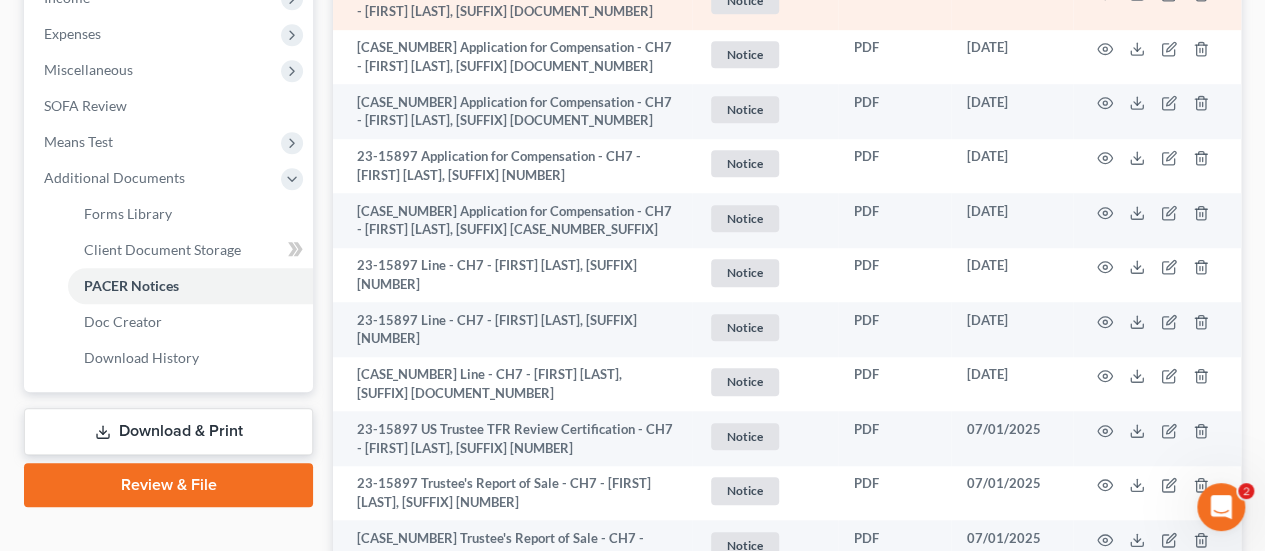 scroll, scrollTop: 663, scrollLeft: 0, axis: vertical 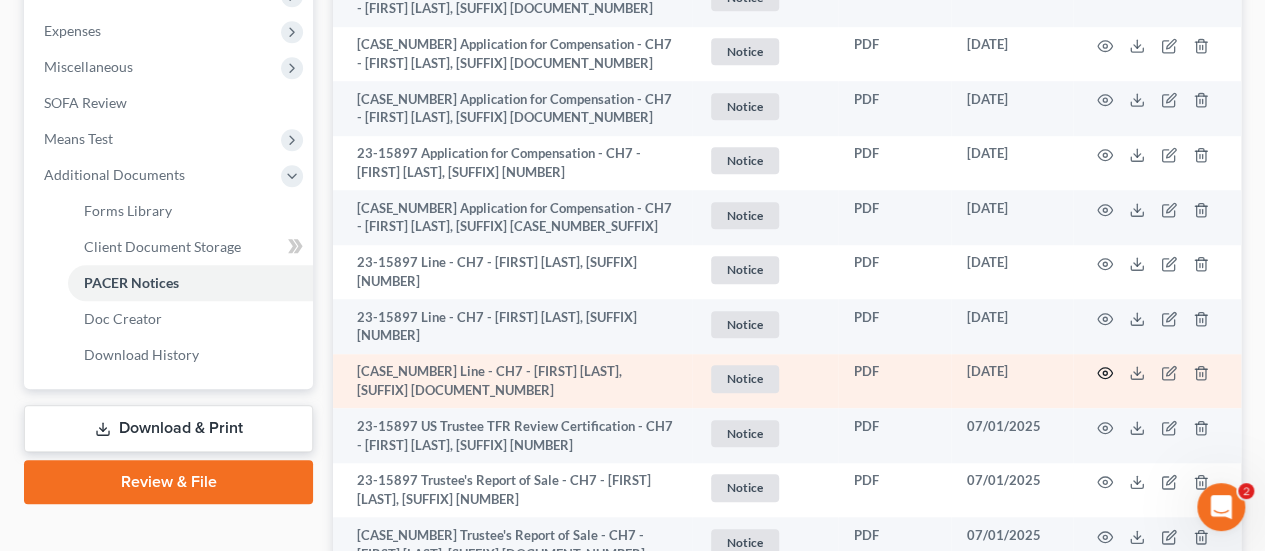 click 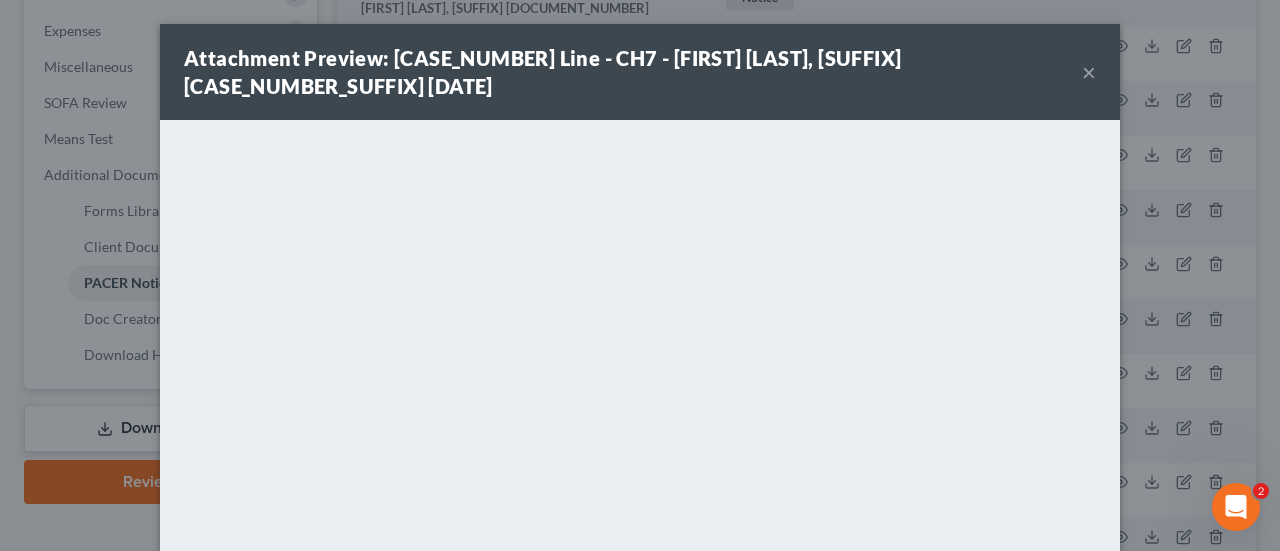 click on "×" at bounding box center [1089, 72] 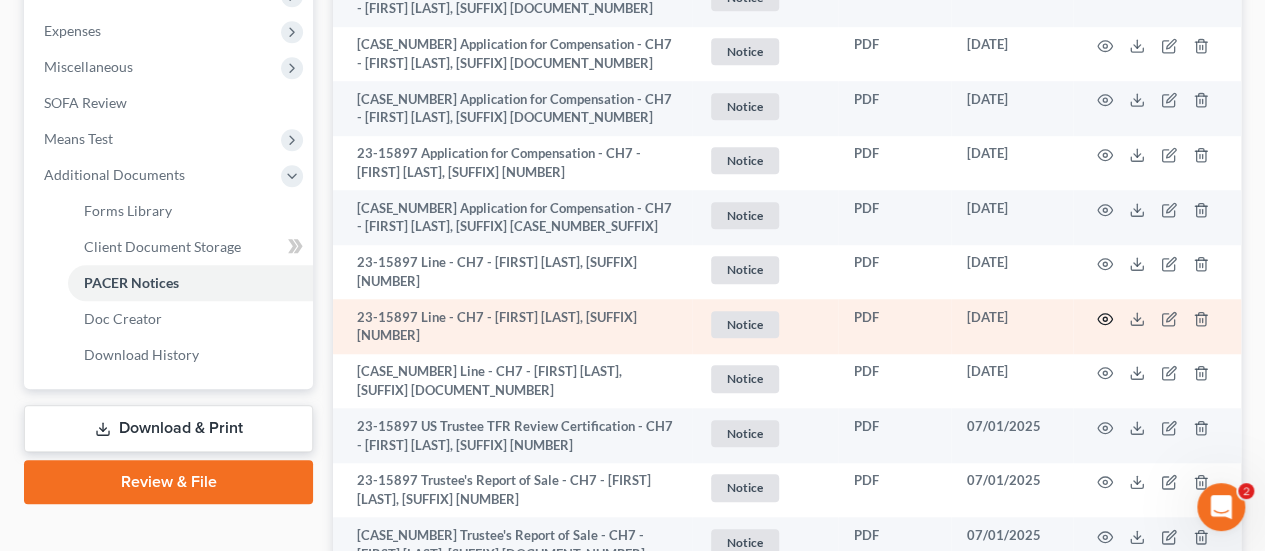 click 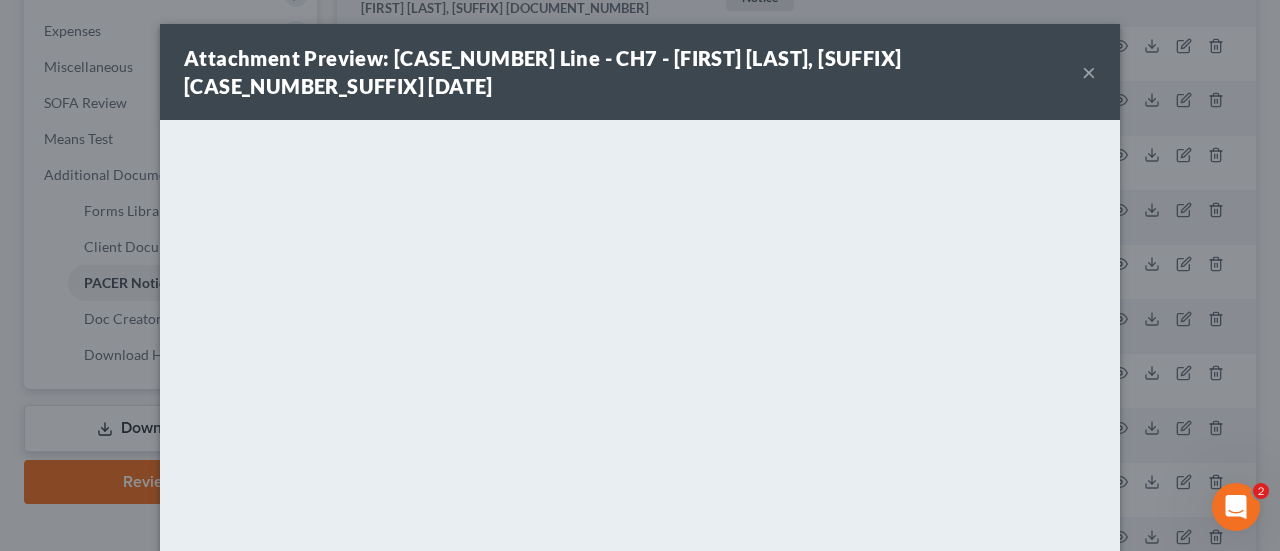 click on "×" at bounding box center [1089, 72] 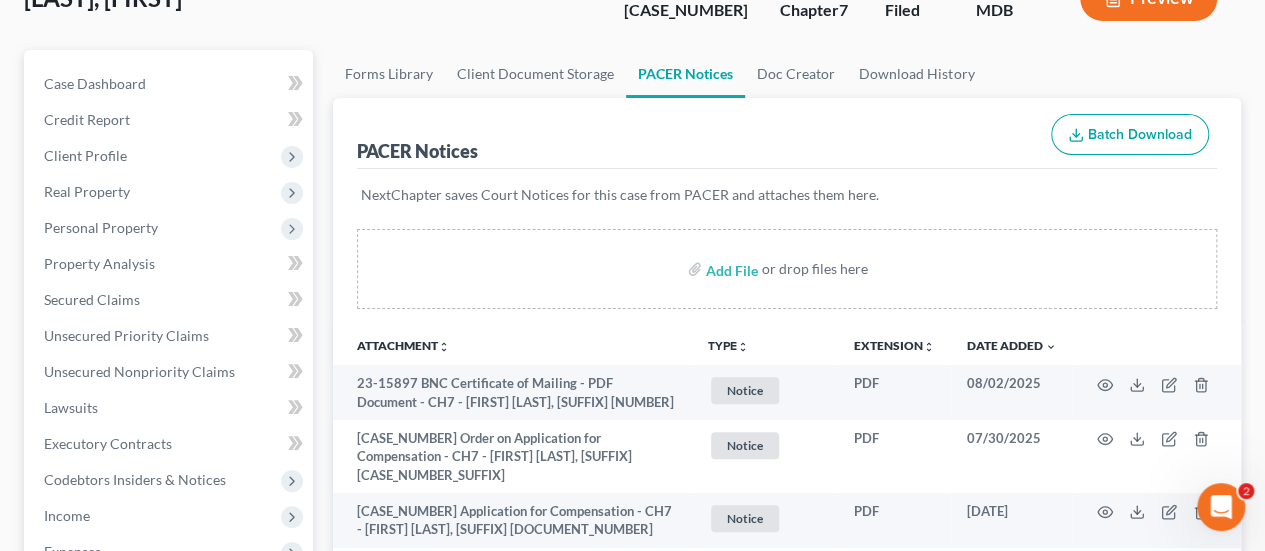 scroll, scrollTop: 0, scrollLeft: 0, axis: both 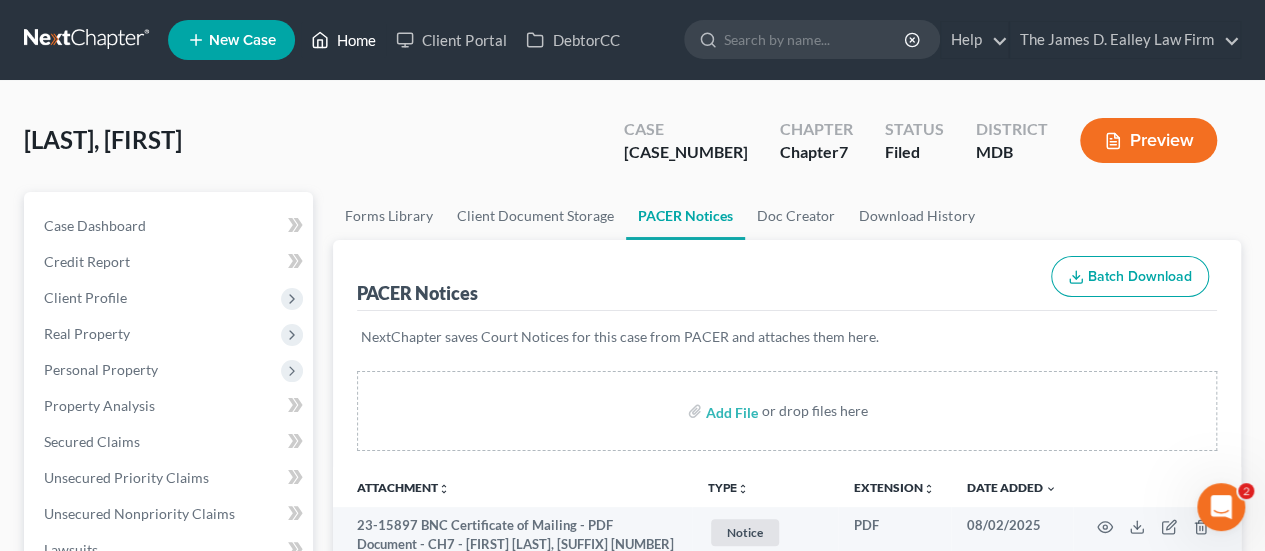 click on "Home" at bounding box center [343, 40] 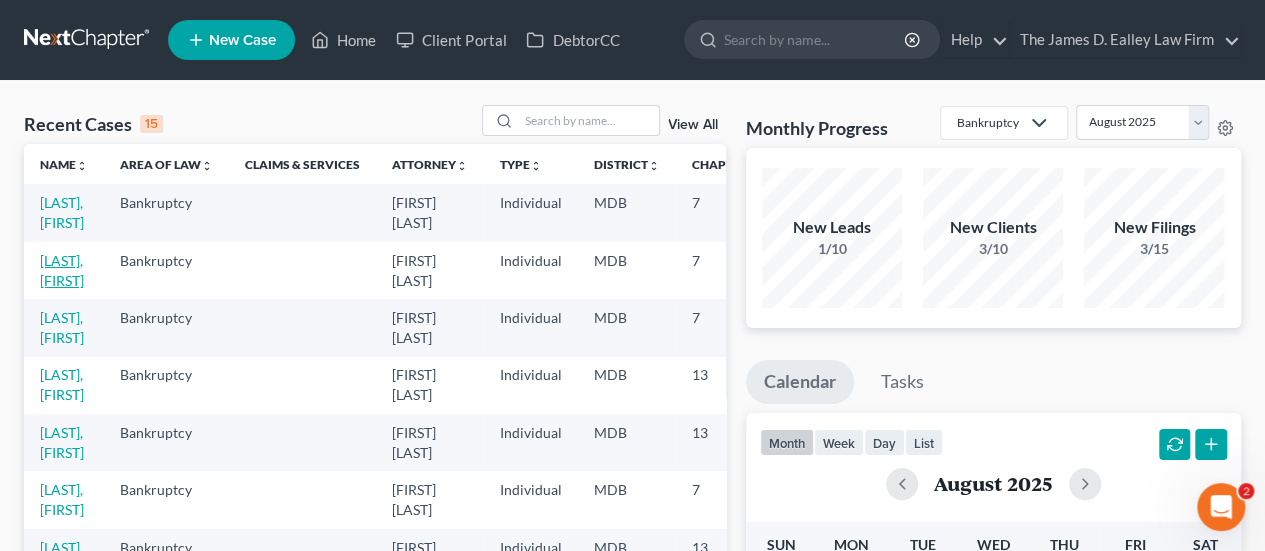 click on "[LAST], [FIRST]" at bounding box center [62, 270] 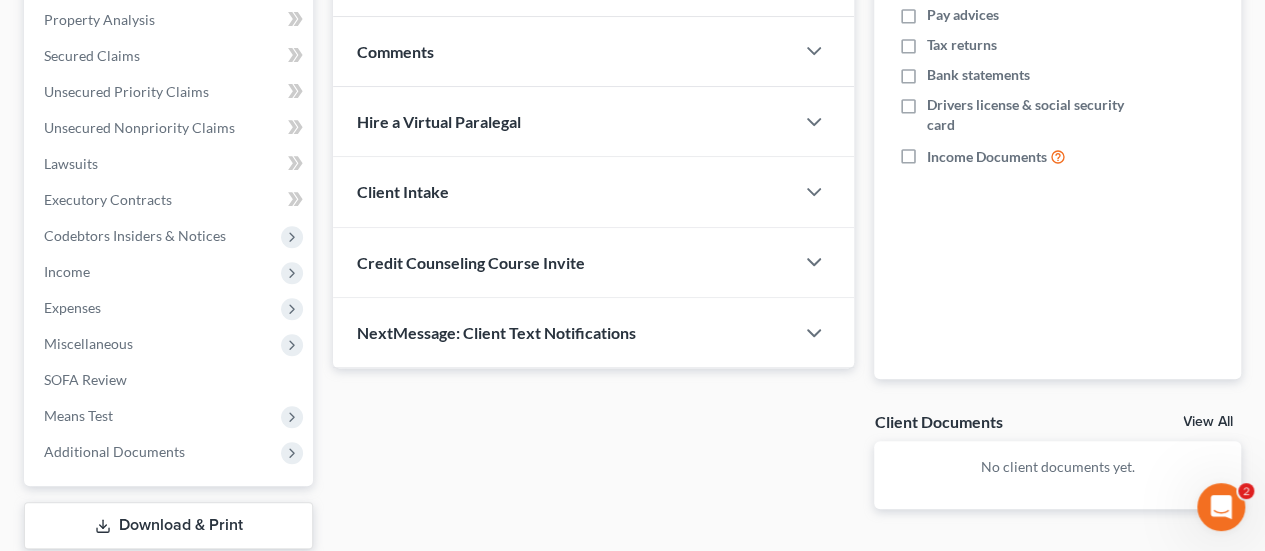 scroll, scrollTop: 389, scrollLeft: 0, axis: vertical 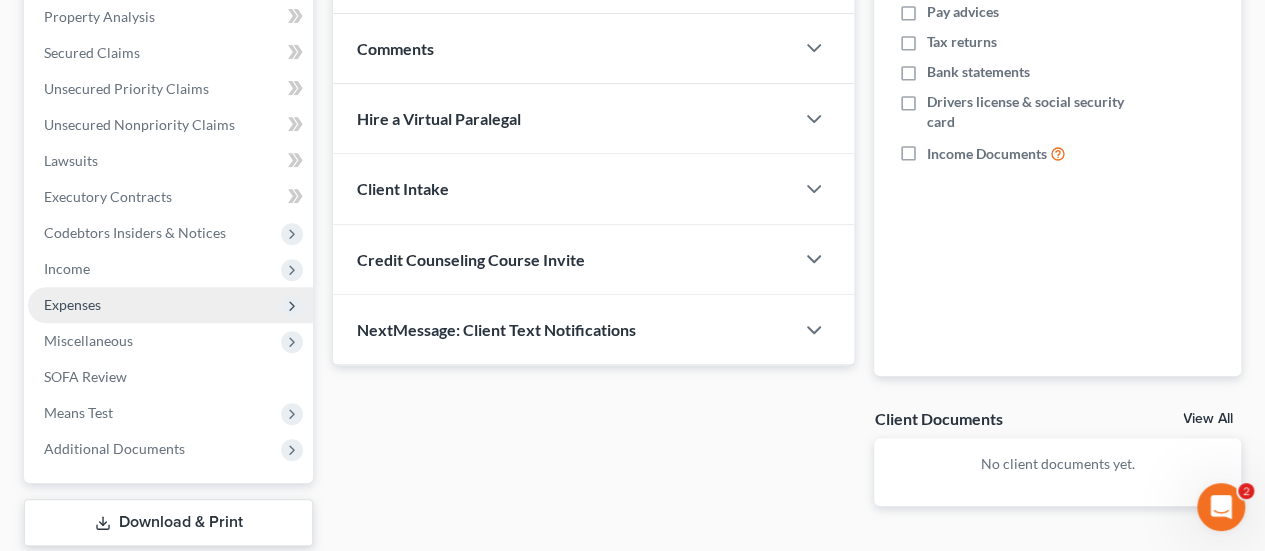 click on "Expenses" at bounding box center (72, 304) 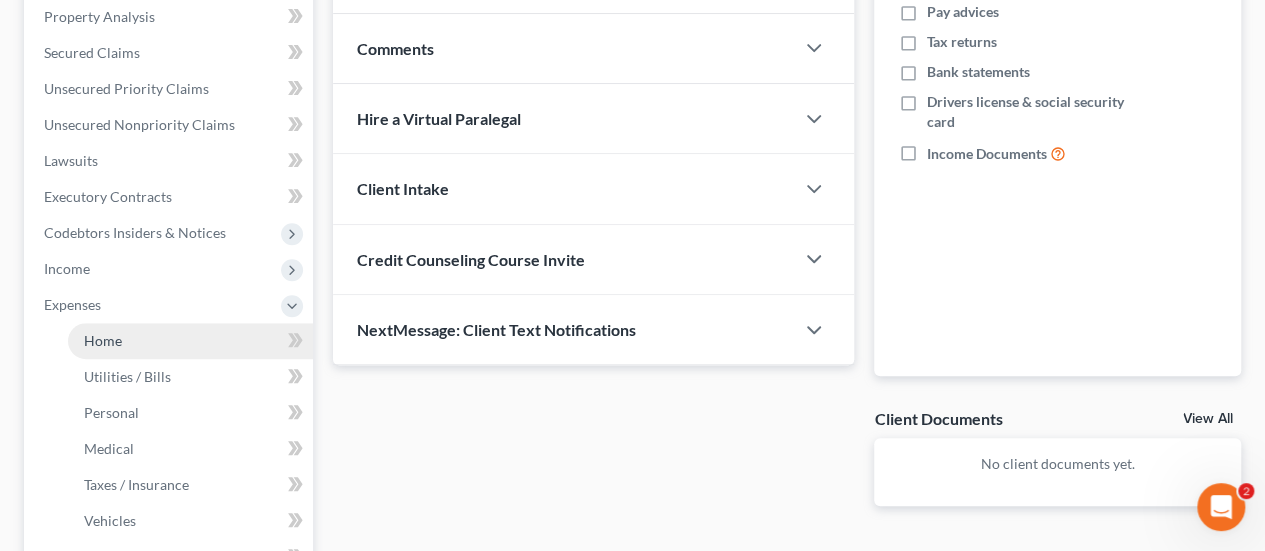 click on "Home" at bounding box center [190, 341] 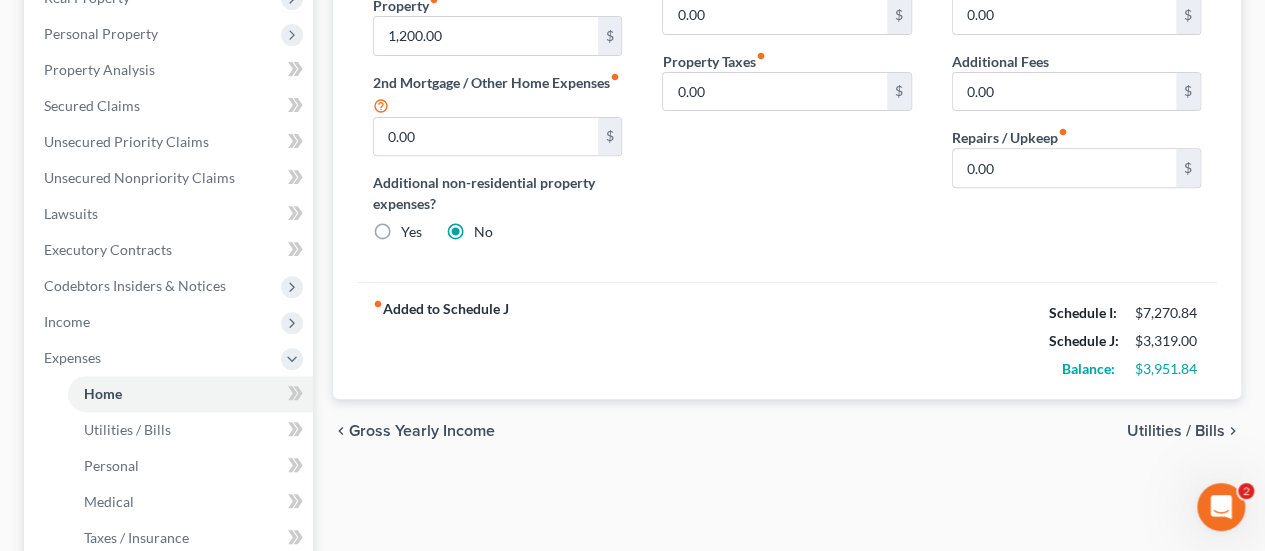 scroll, scrollTop: 337, scrollLeft: 0, axis: vertical 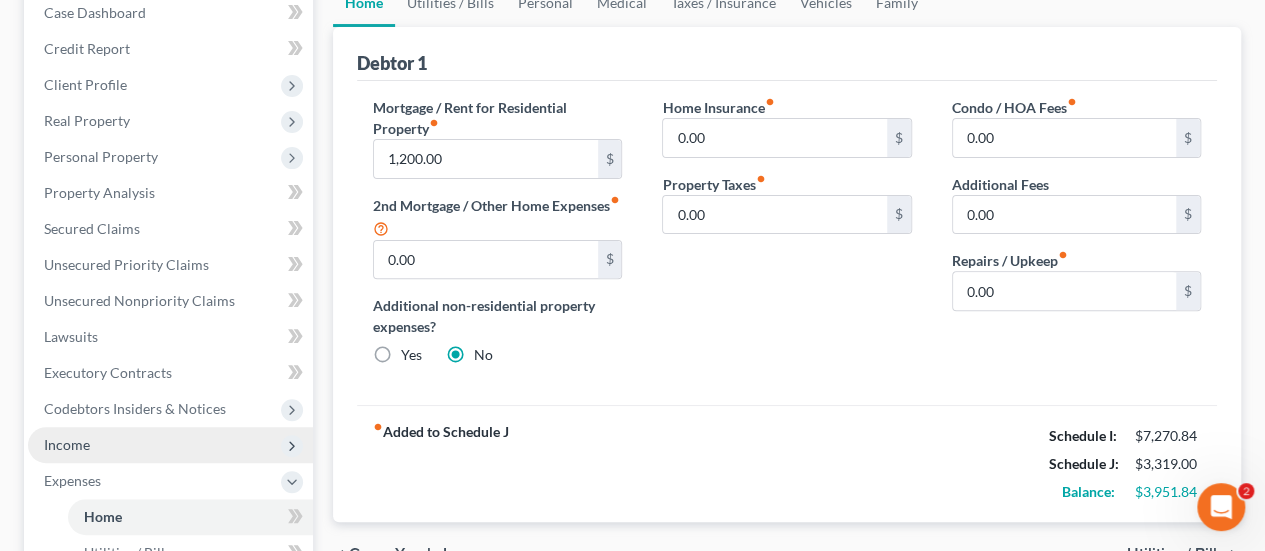 click on "Income" at bounding box center [67, 444] 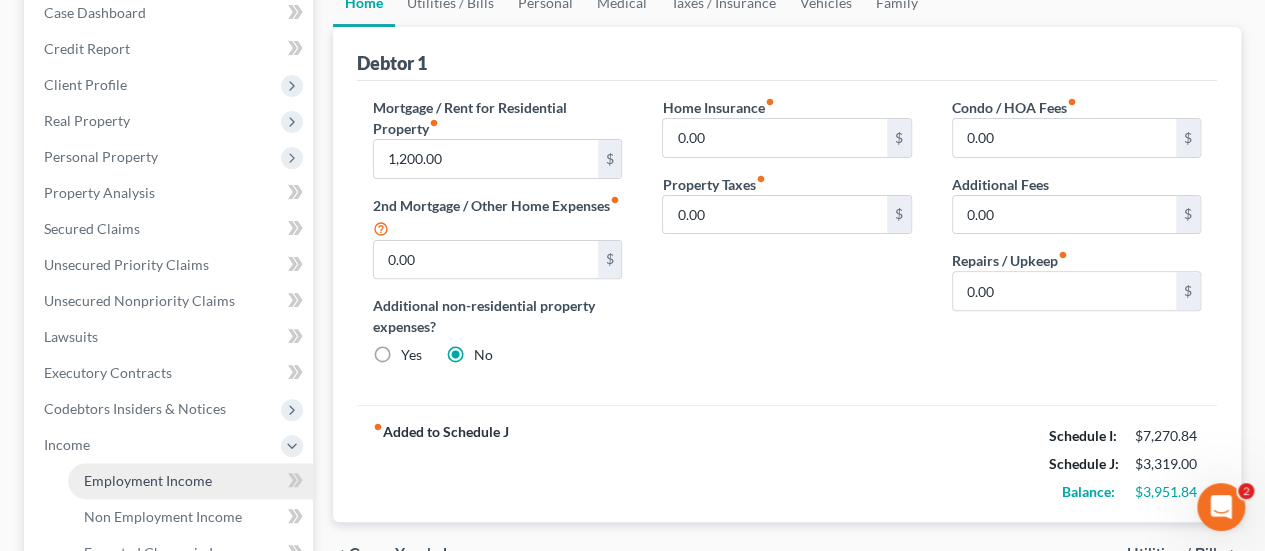 click on "Employment Income" at bounding box center (148, 480) 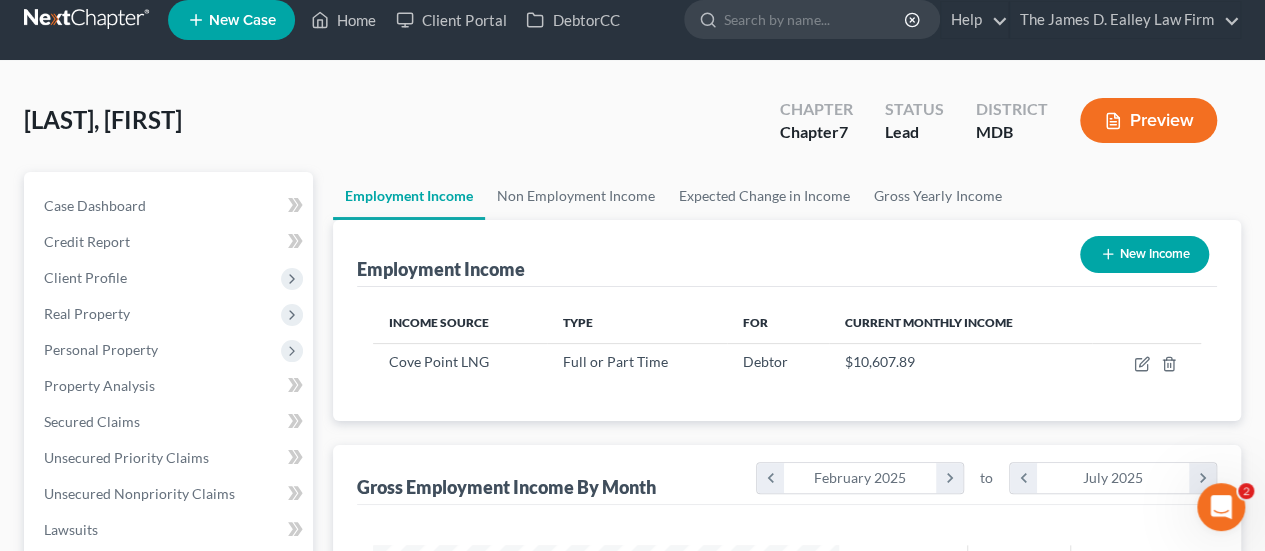 scroll, scrollTop: 0, scrollLeft: 0, axis: both 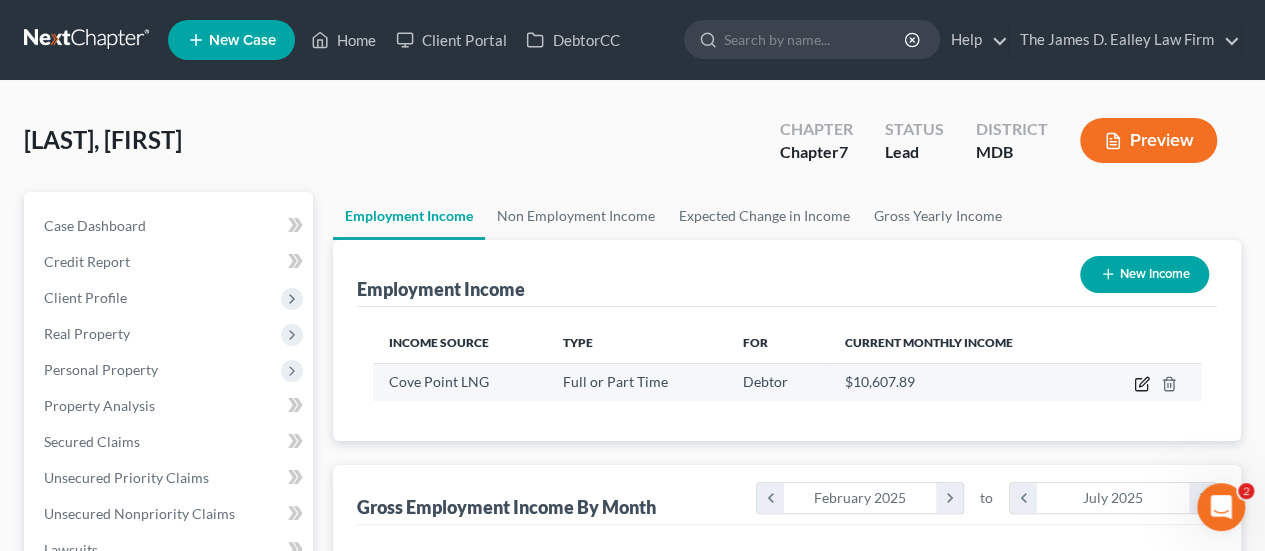click 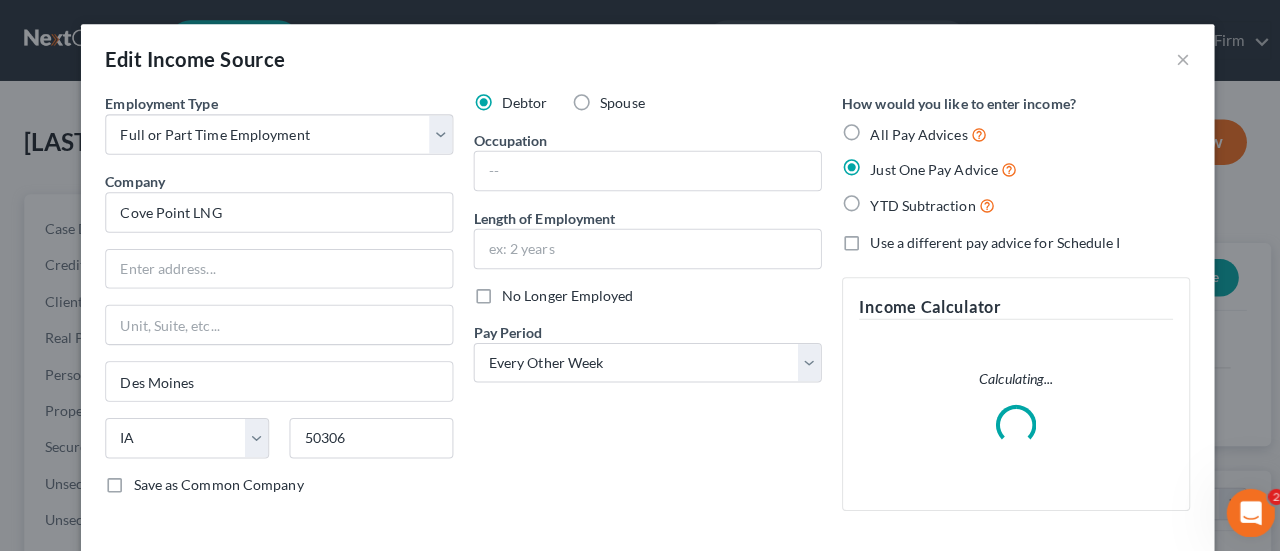 scroll, scrollTop: 999644, scrollLeft: 999487, axis: both 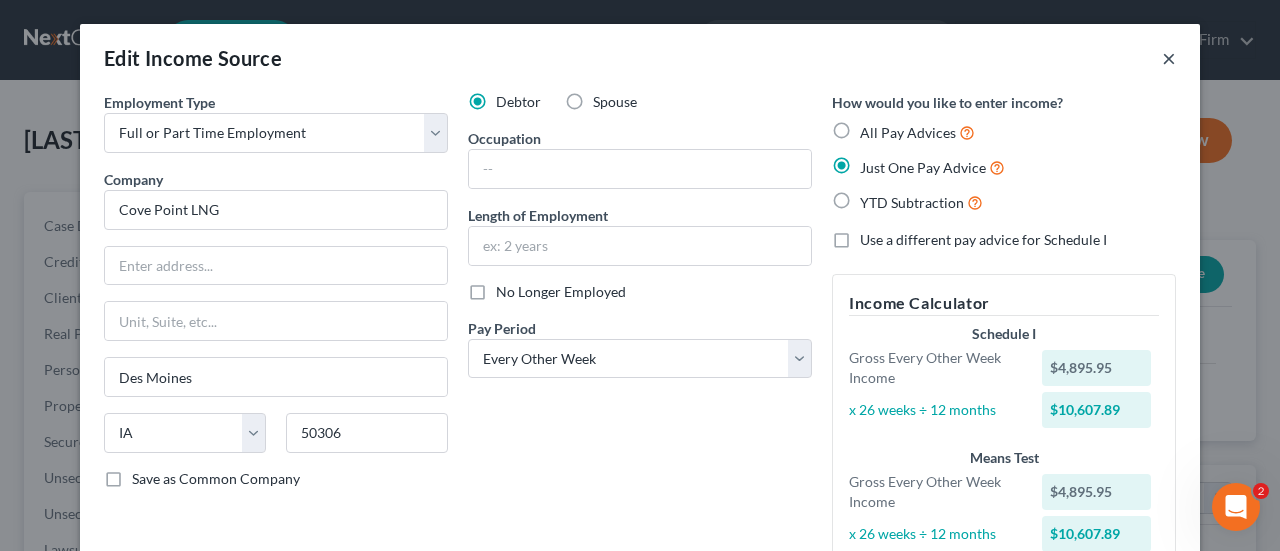 click on "×" at bounding box center (1169, 58) 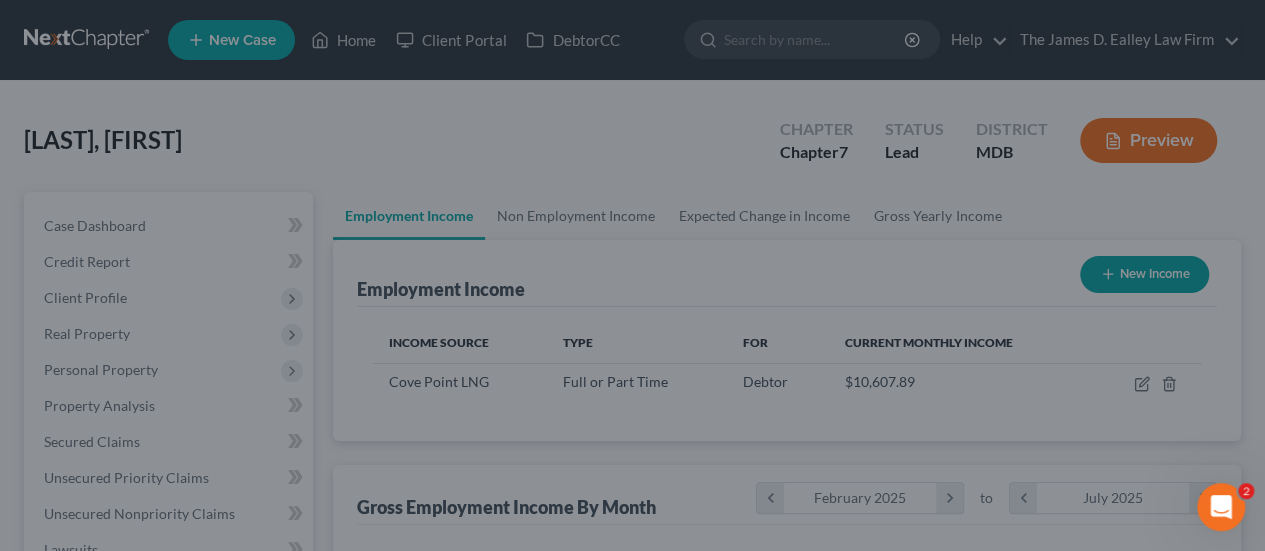 scroll, scrollTop: 356, scrollLeft: 506, axis: both 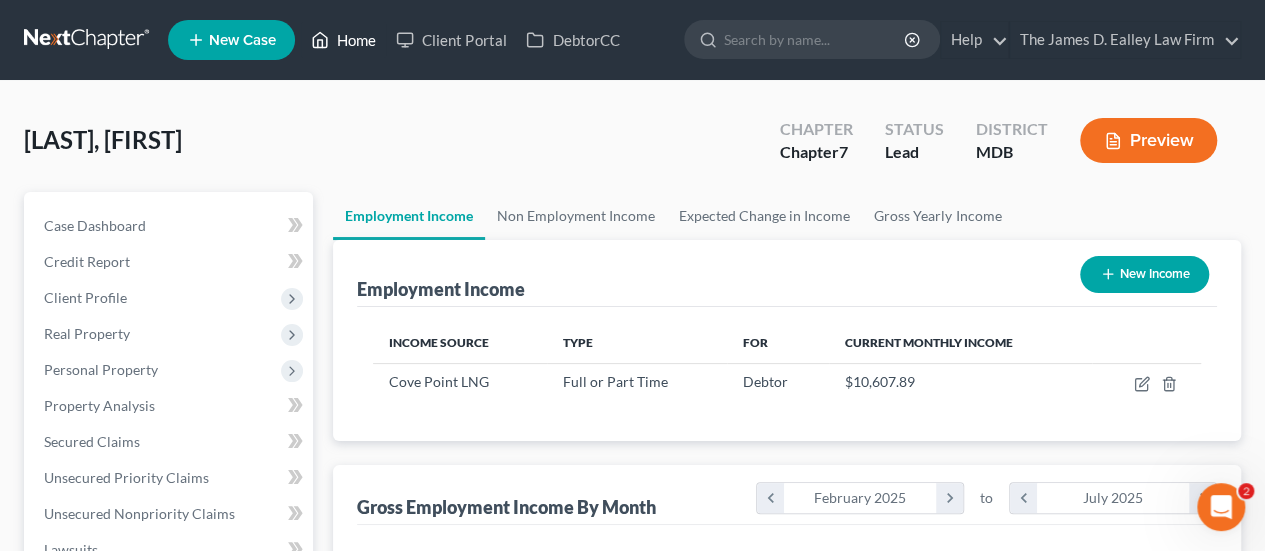 click on "Home" at bounding box center (343, 40) 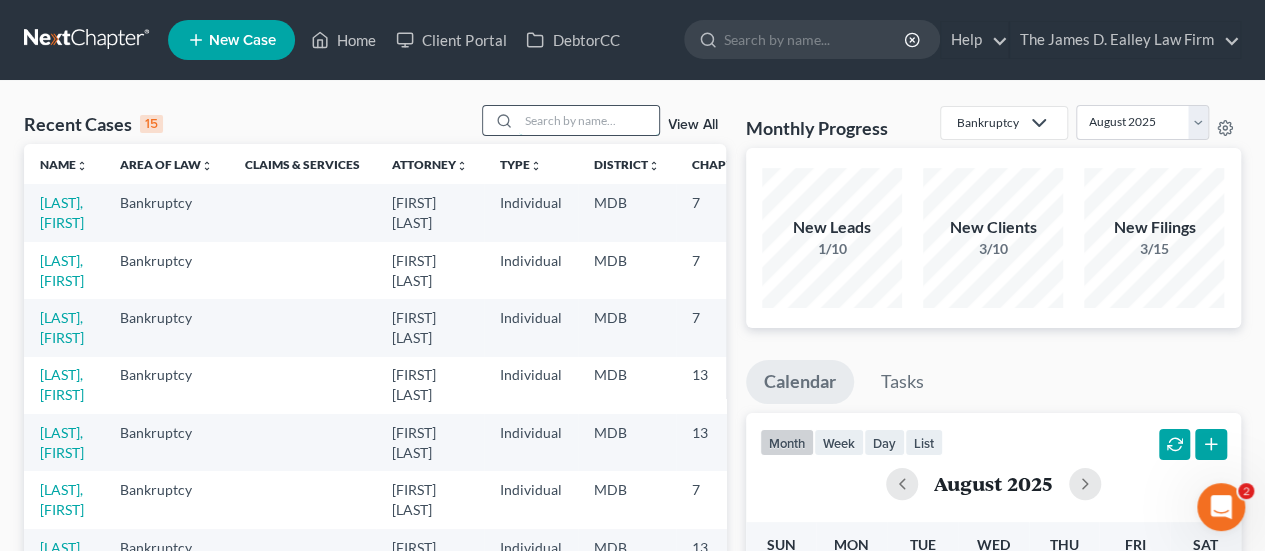 click at bounding box center [589, 120] 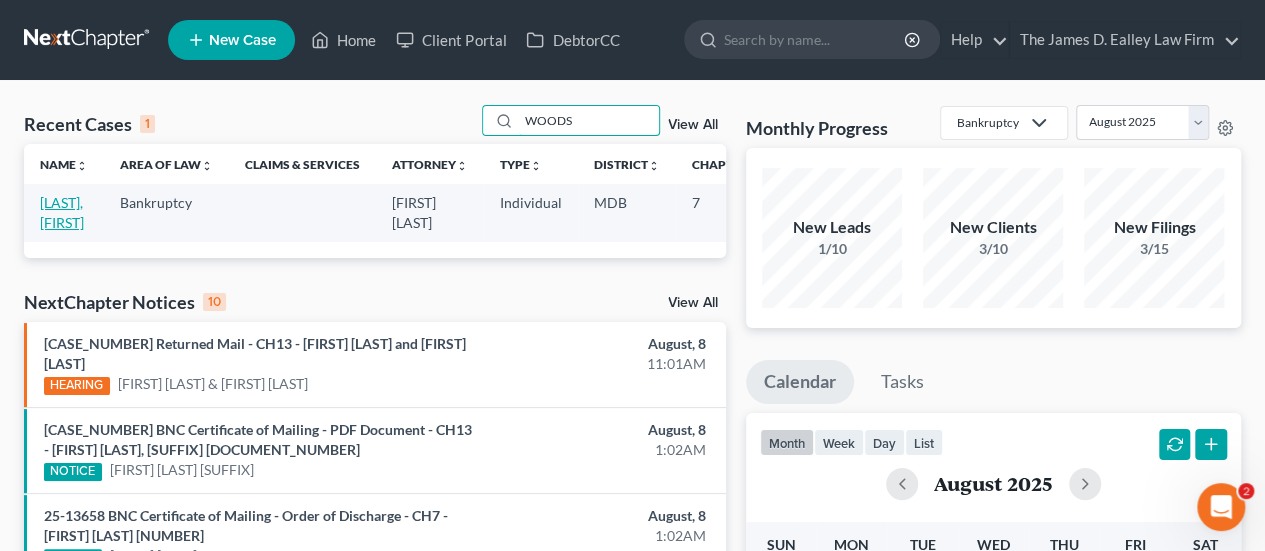 type on "WOODS" 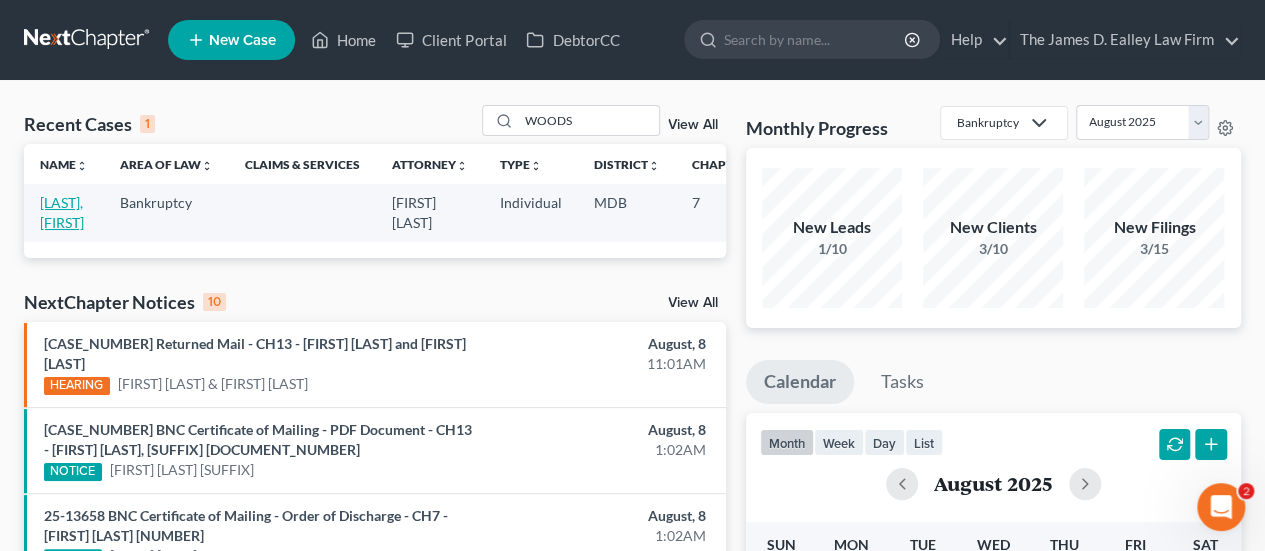 click on "[LAST], [FIRST]" at bounding box center [62, 212] 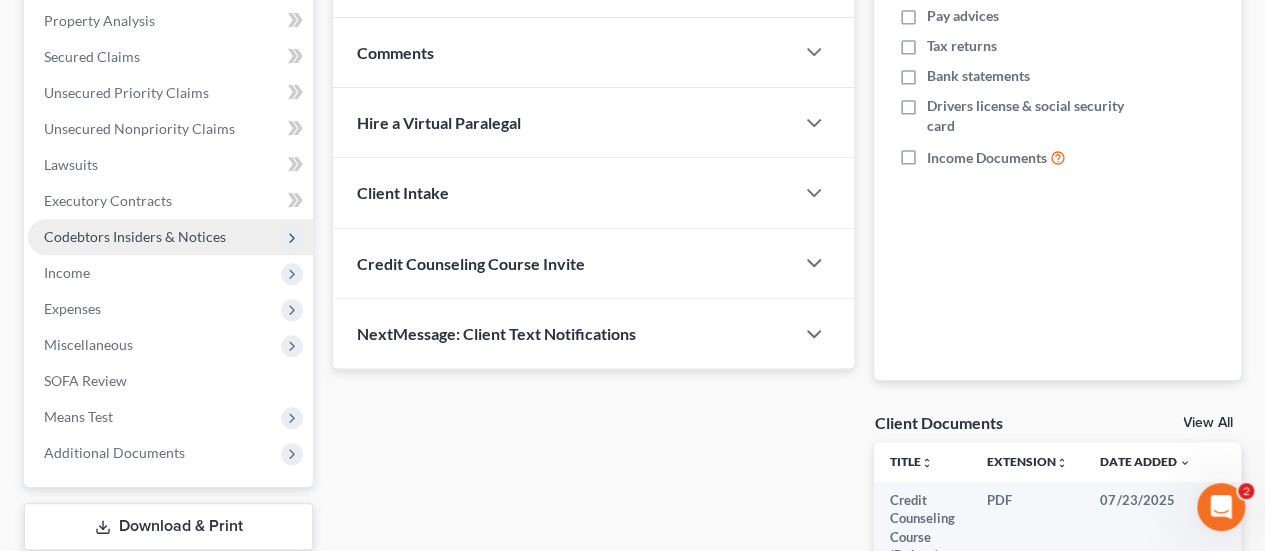 scroll, scrollTop: 393, scrollLeft: 0, axis: vertical 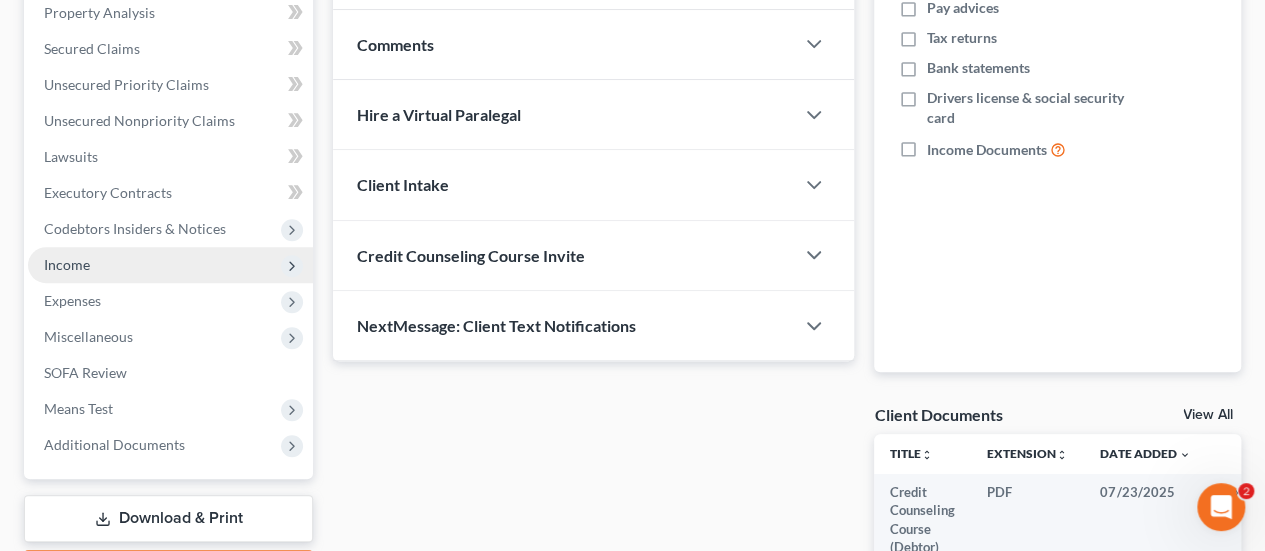 click on "Income" at bounding box center (170, 265) 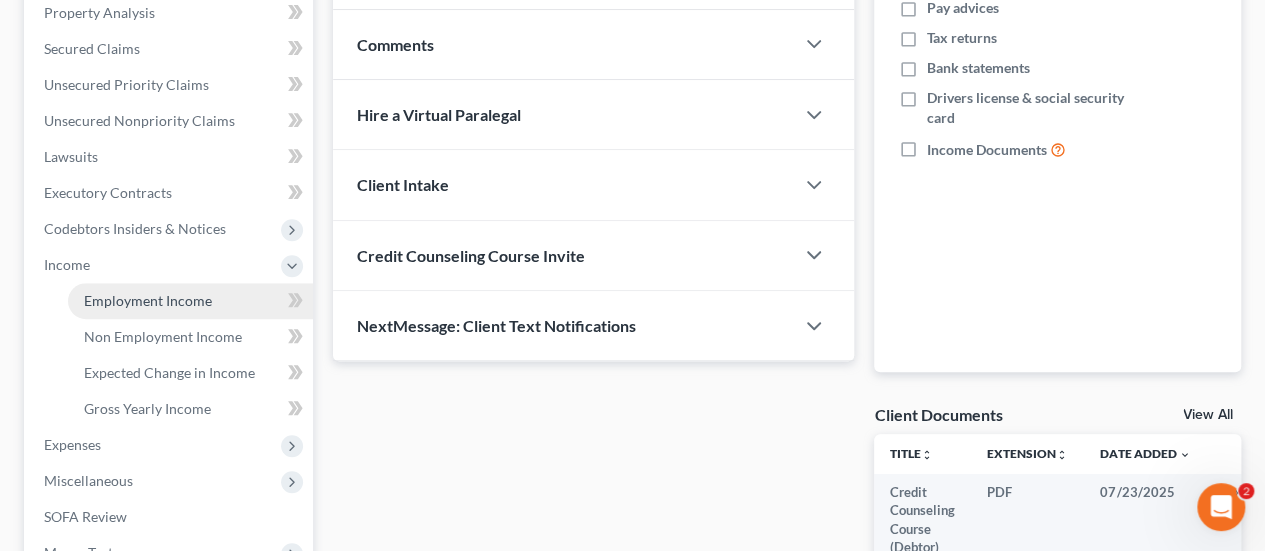 click on "Employment Income" at bounding box center (148, 300) 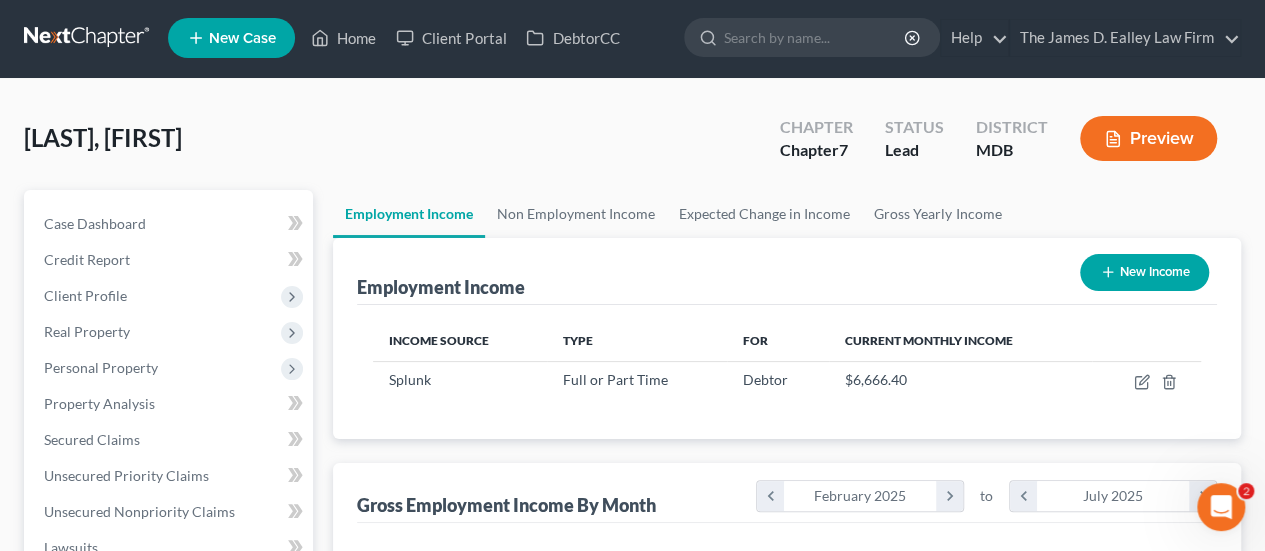 scroll, scrollTop: 0, scrollLeft: 0, axis: both 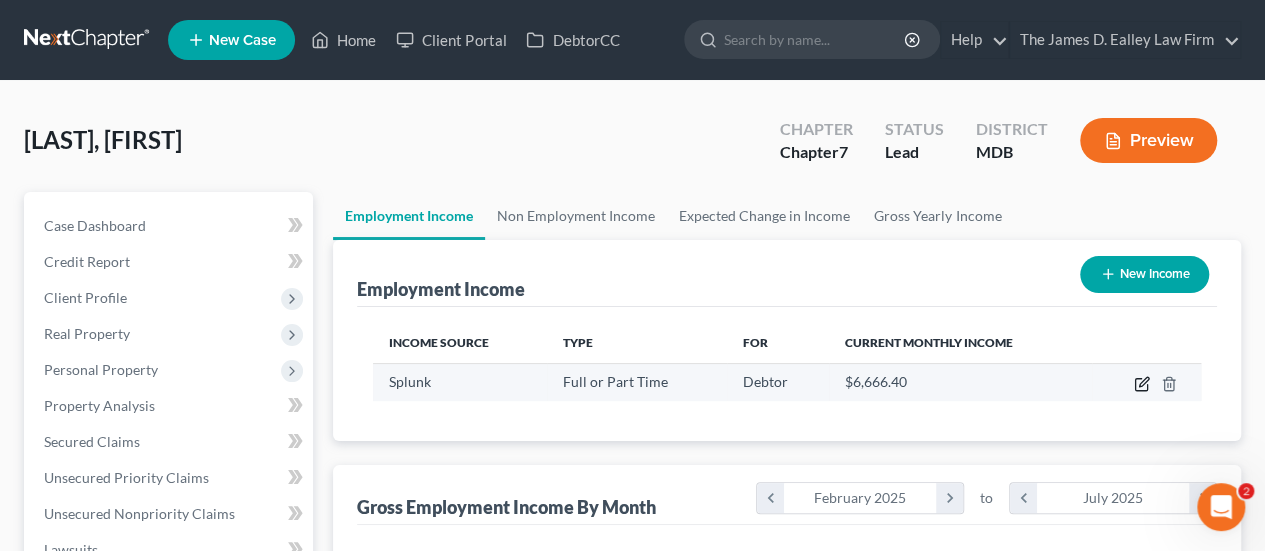 click 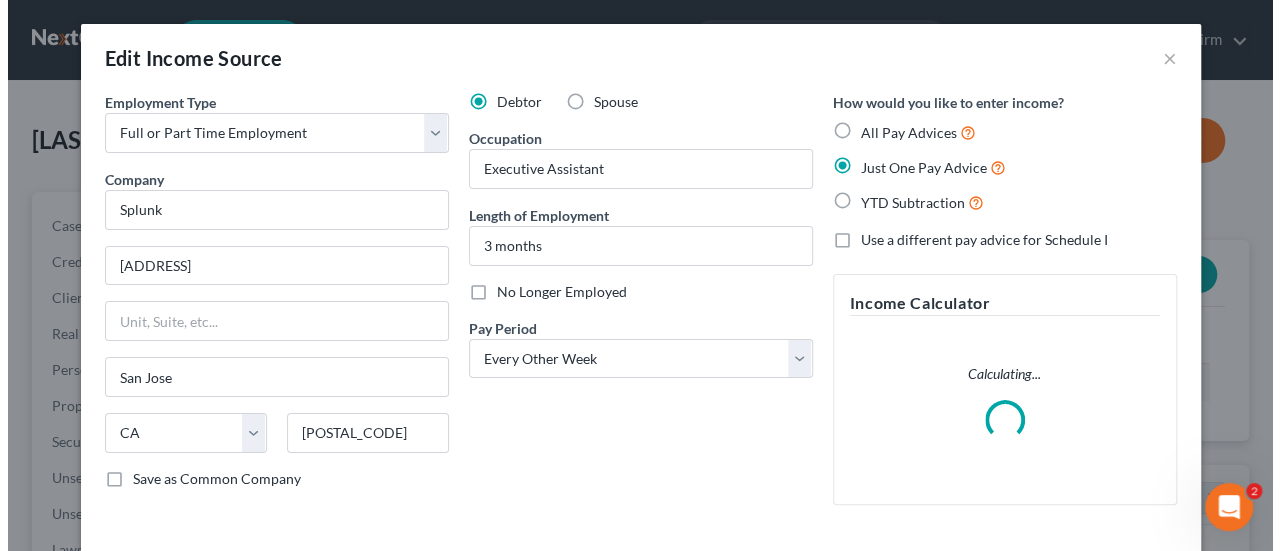 scroll, scrollTop: 999644, scrollLeft: 999487, axis: both 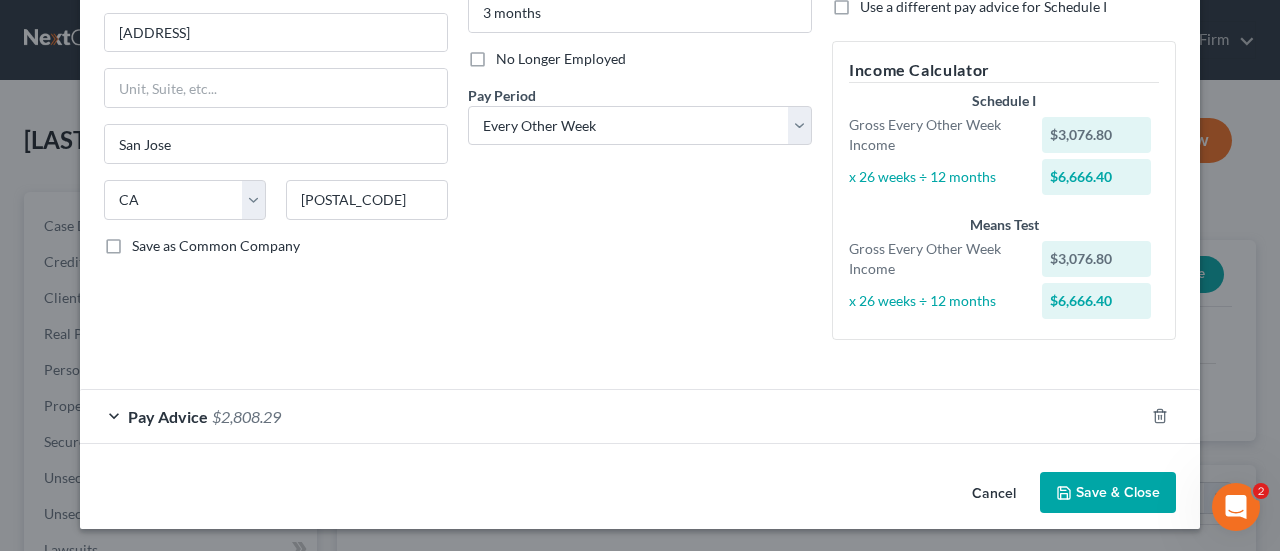 click on "$2,808.29" at bounding box center [246, 416] 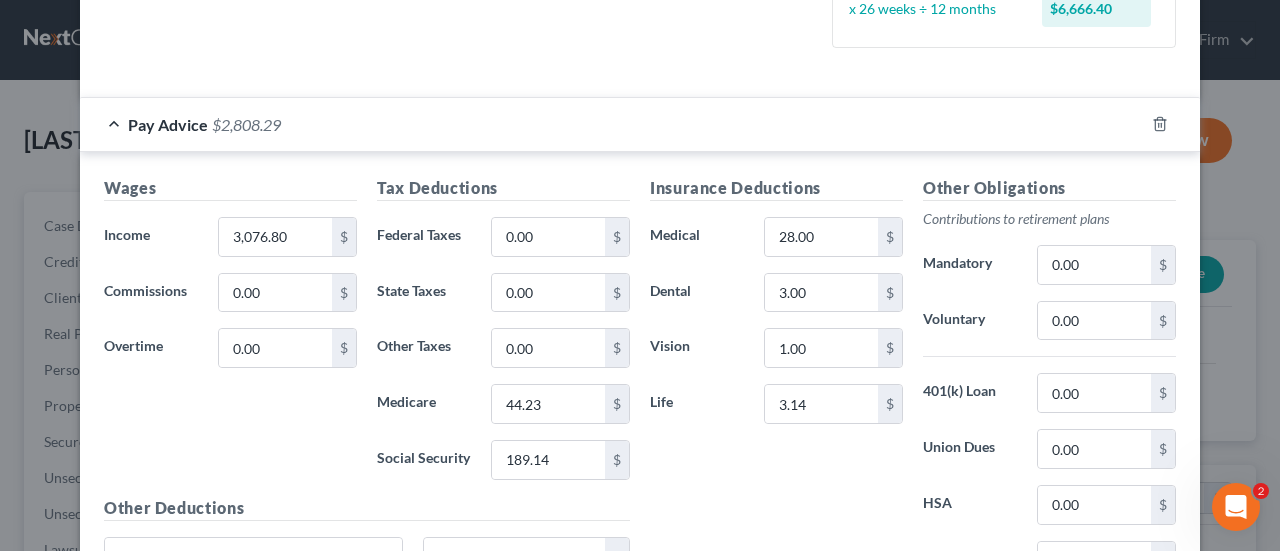 scroll, scrollTop: 527, scrollLeft: 0, axis: vertical 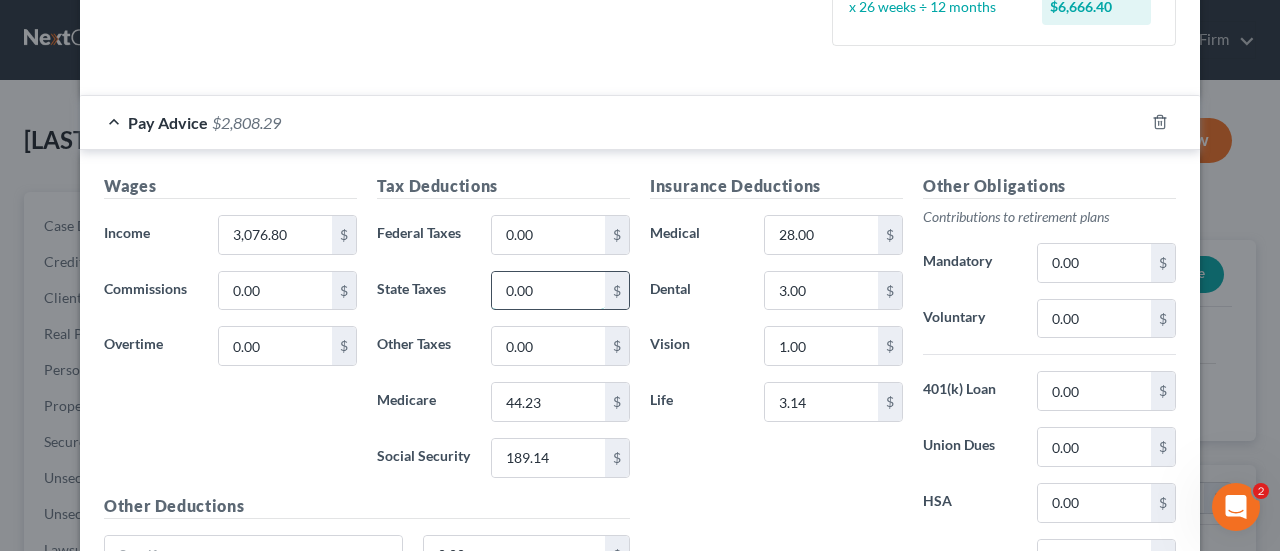 click on "0.00" at bounding box center (548, 291) 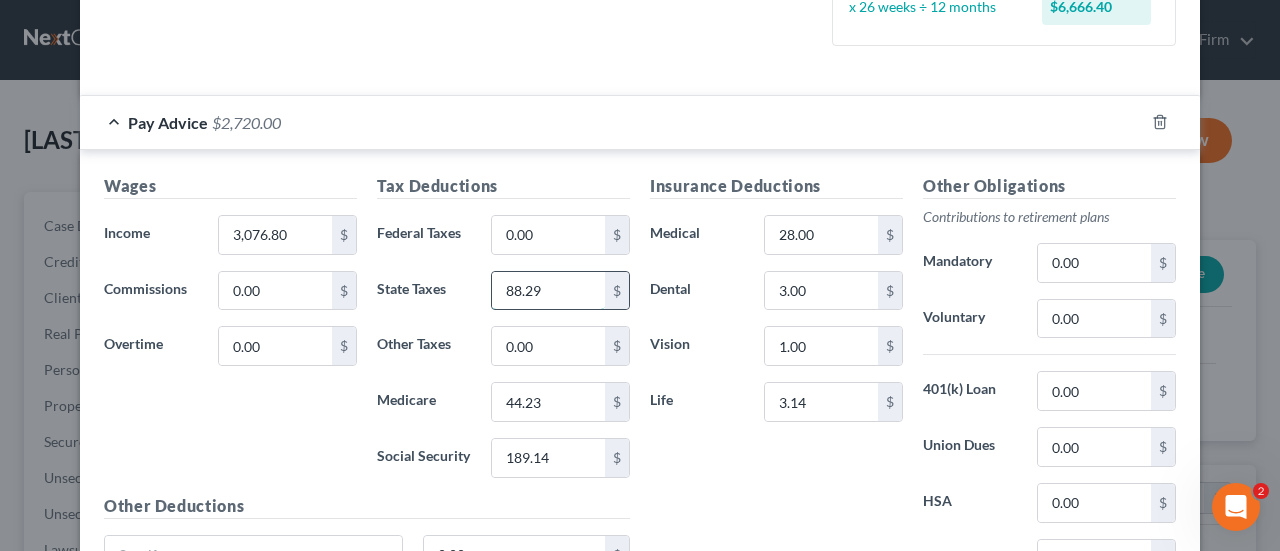 type on "88.29" 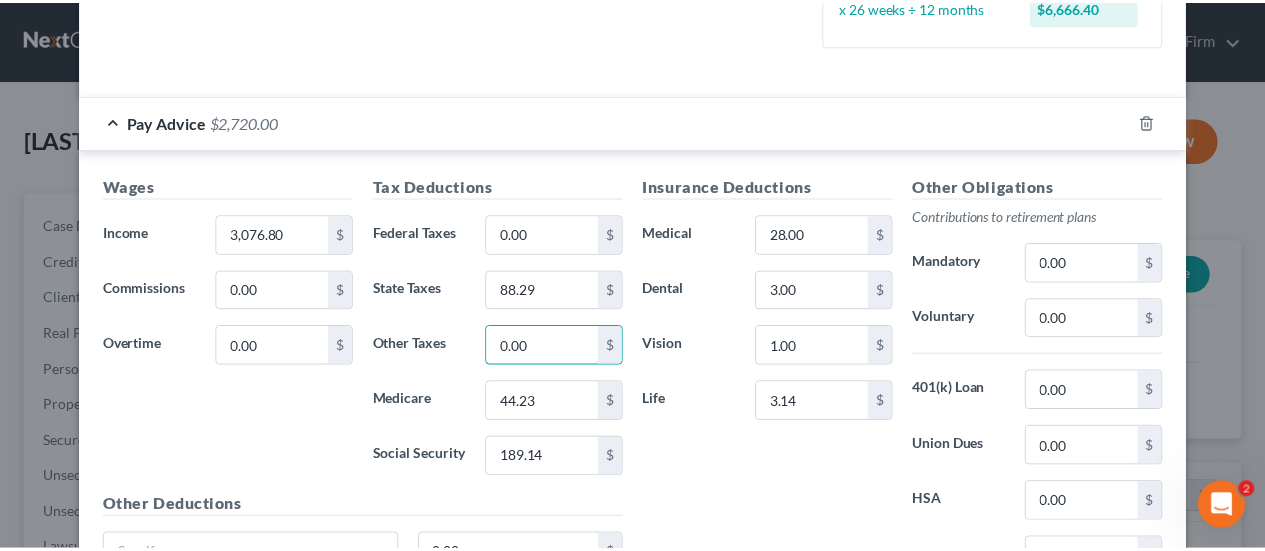 scroll, scrollTop: 717, scrollLeft: 0, axis: vertical 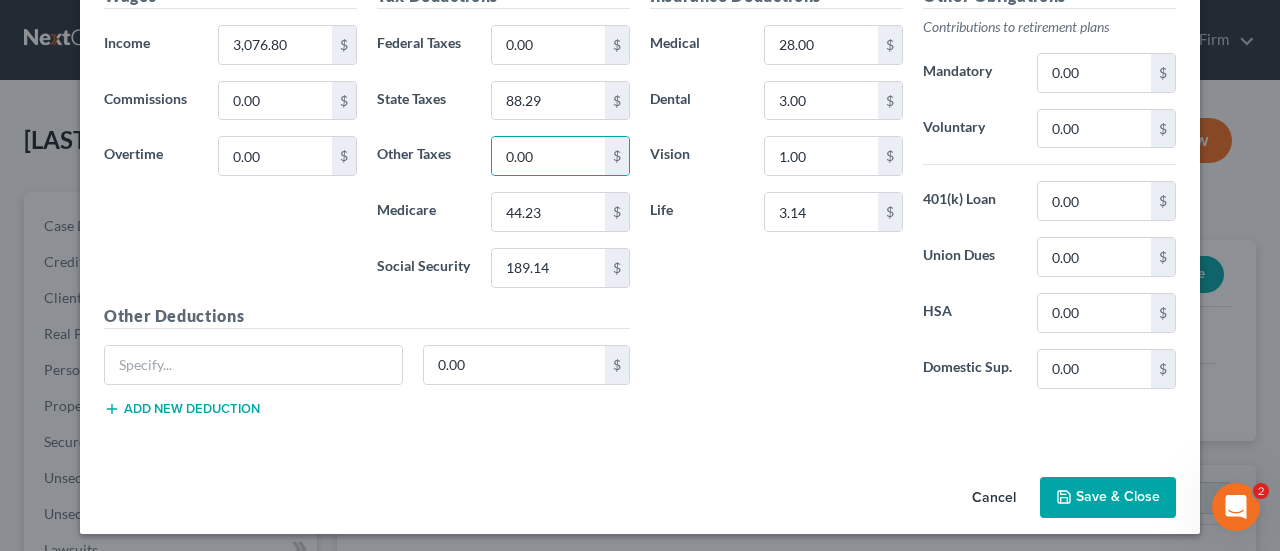 click on "Save & Close" at bounding box center [1108, 498] 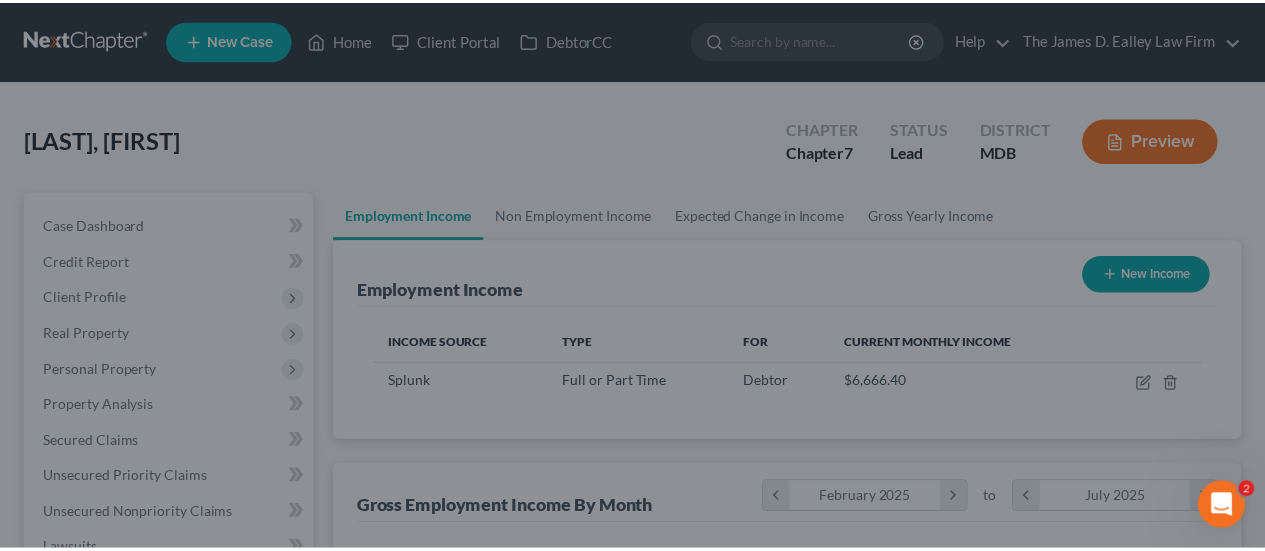 scroll, scrollTop: 356, scrollLeft: 506, axis: both 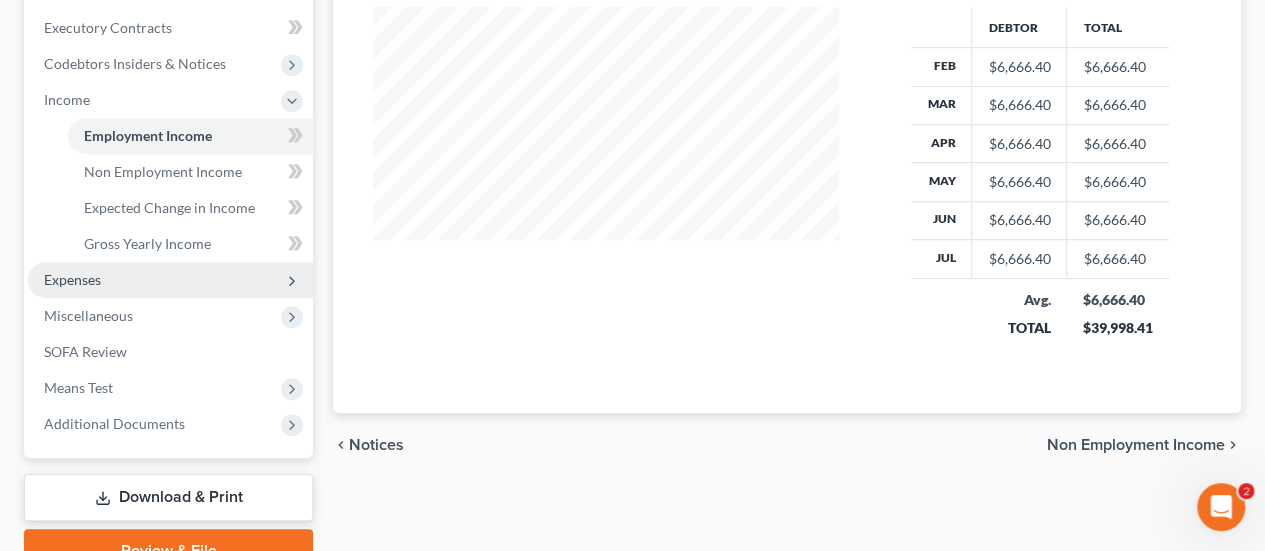 click on "Expenses" at bounding box center [72, 279] 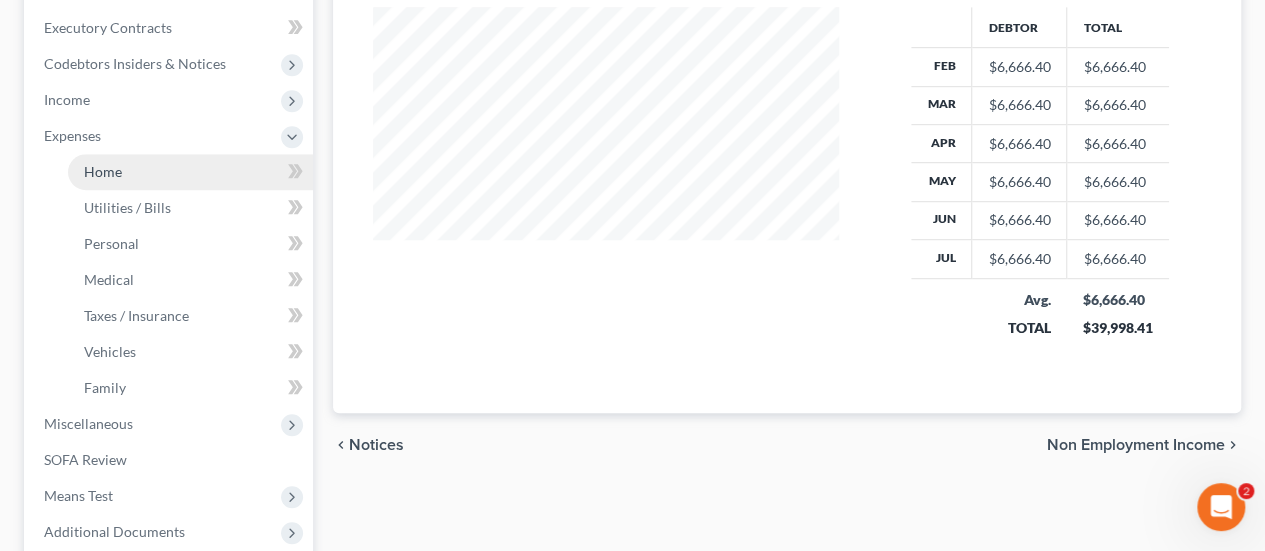 click on "Home" at bounding box center (103, 171) 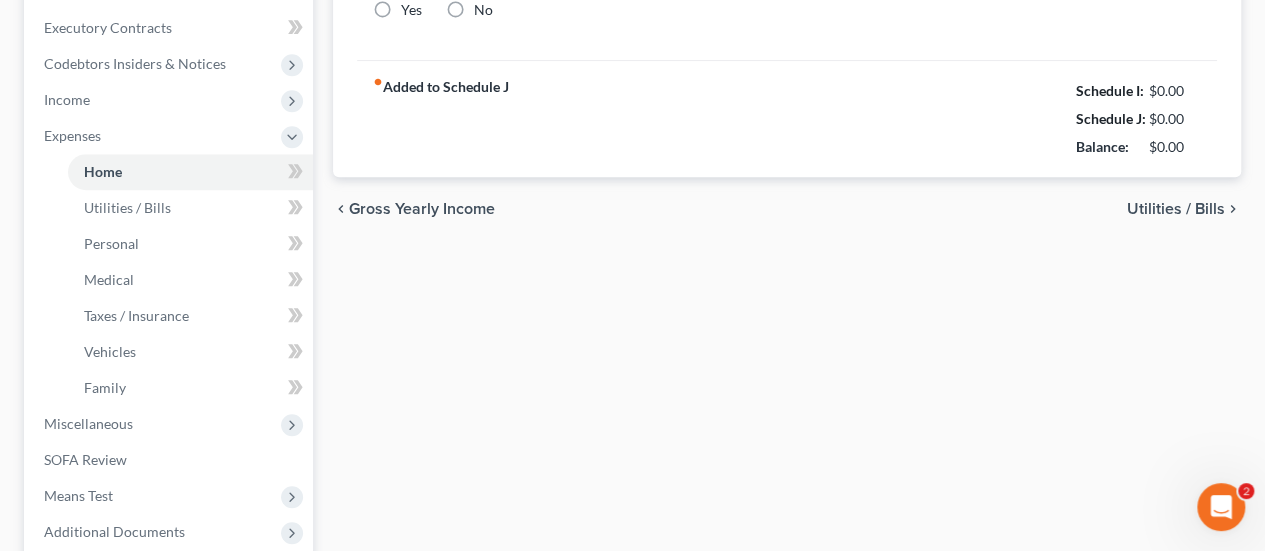 type on "1,500.00" 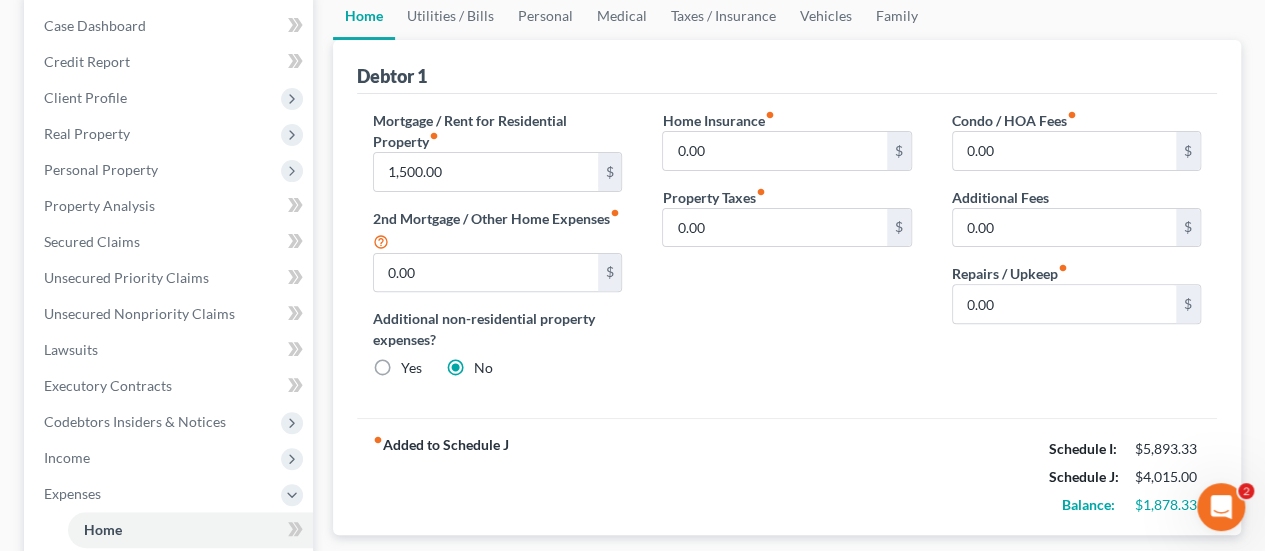 scroll, scrollTop: 197, scrollLeft: 0, axis: vertical 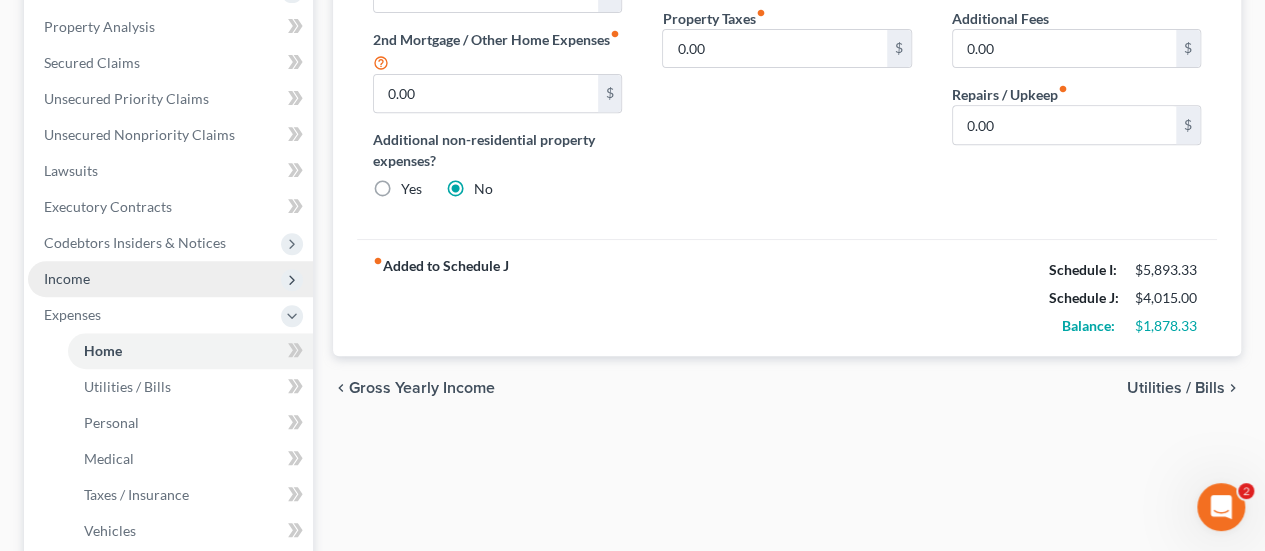 click on "Income" at bounding box center [67, 278] 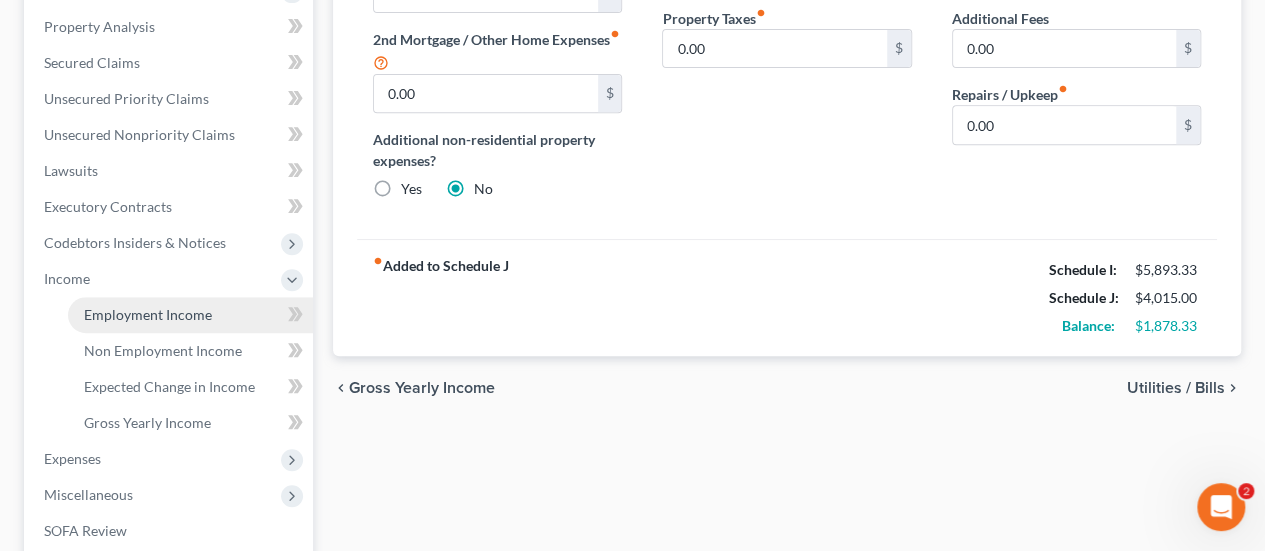 click on "Employment Income" at bounding box center (148, 314) 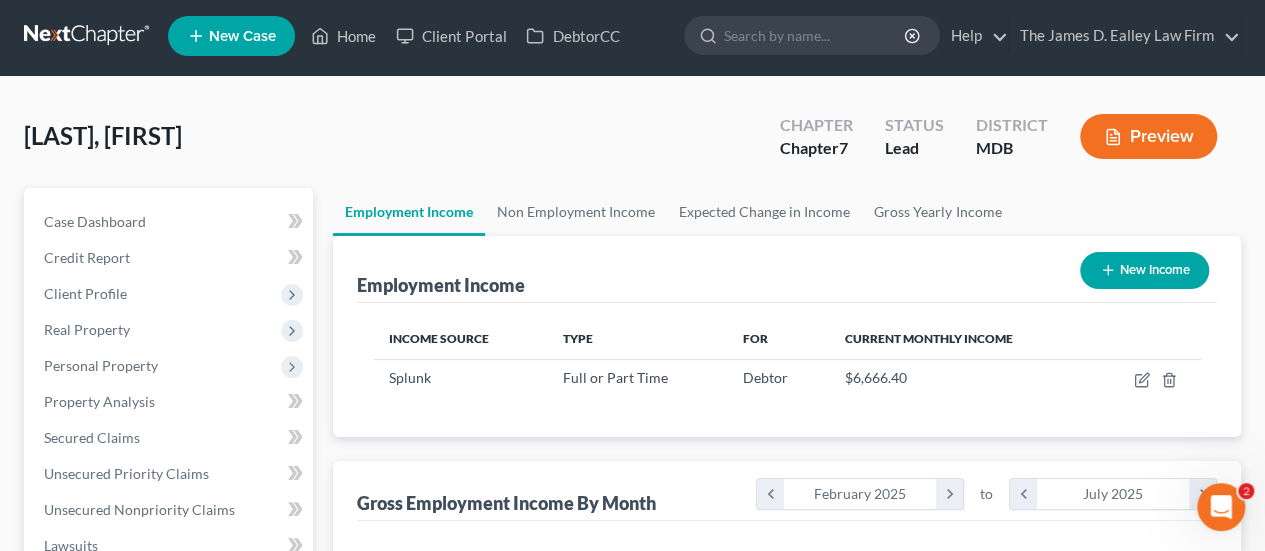 scroll, scrollTop: 0, scrollLeft: 0, axis: both 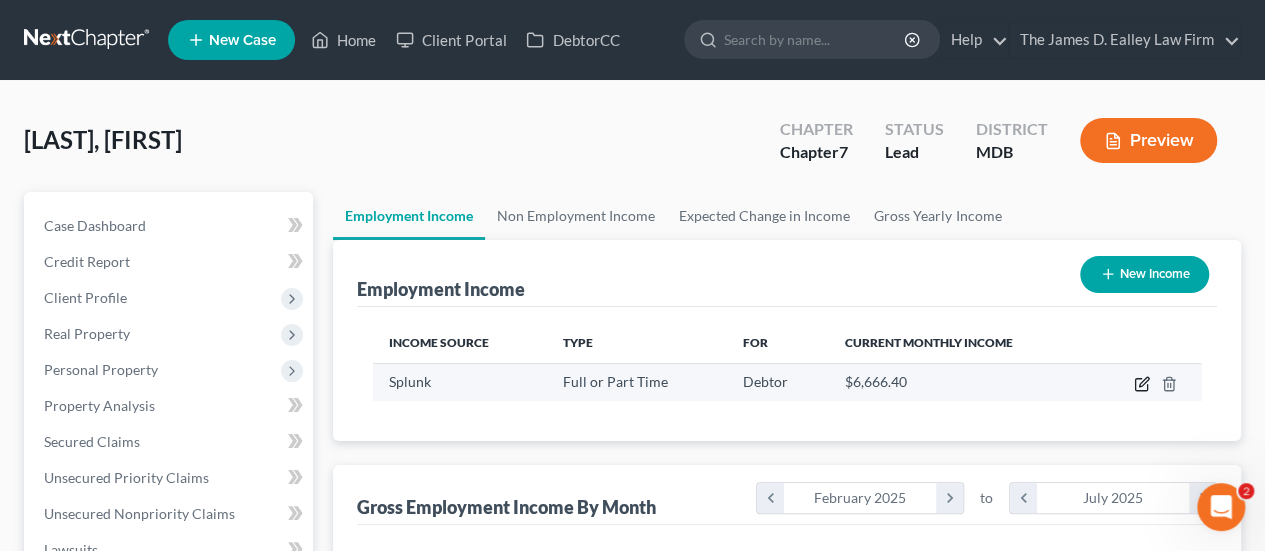 click 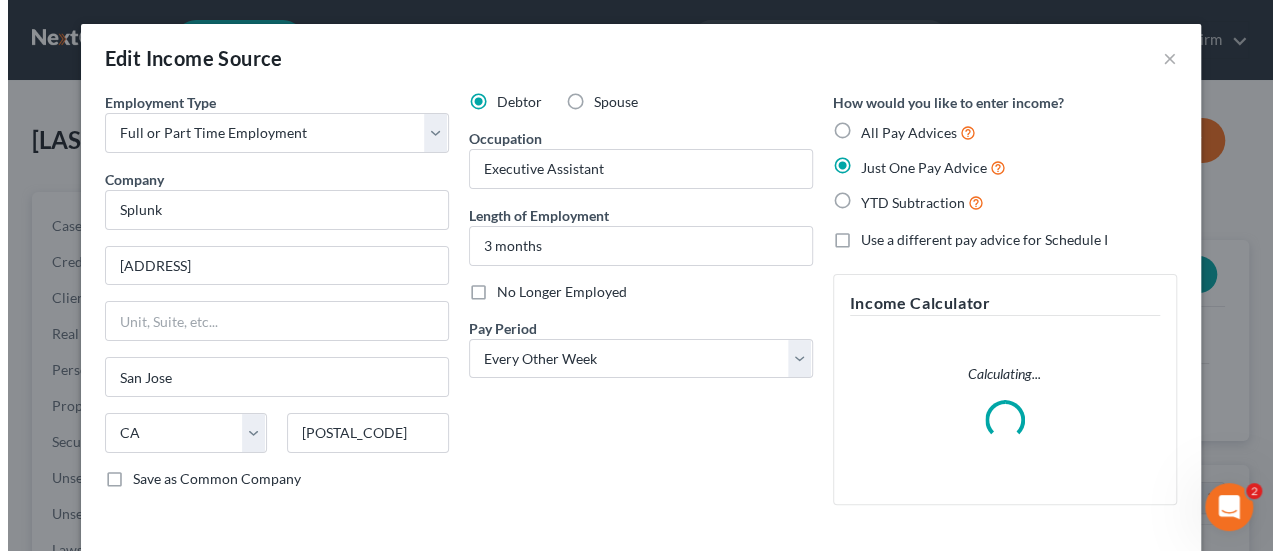 scroll, scrollTop: 999644, scrollLeft: 999487, axis: both 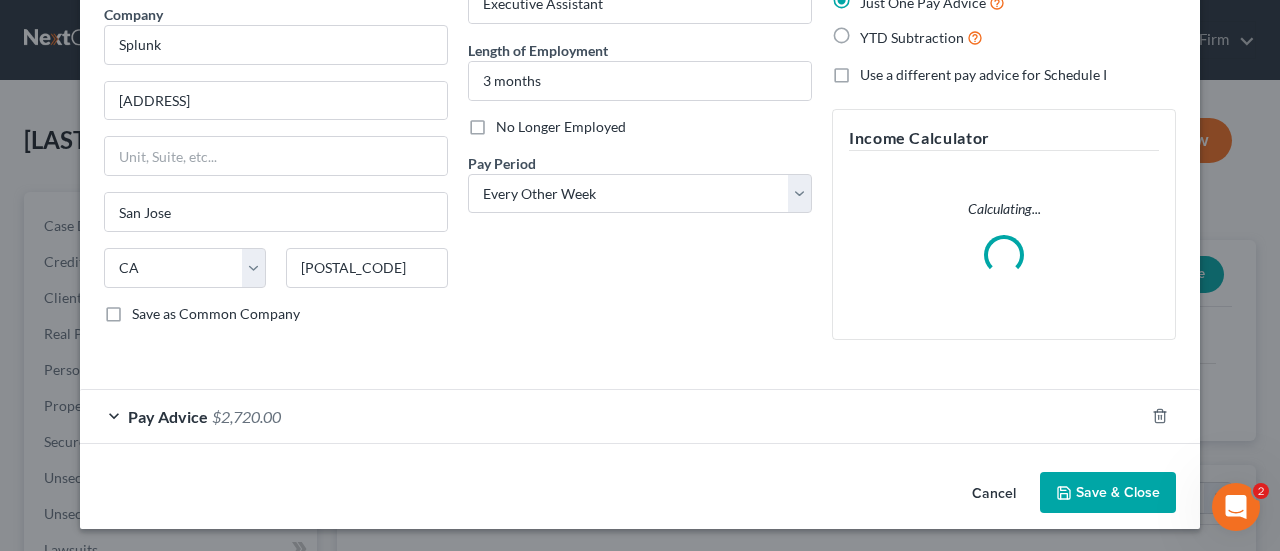 click on "$2,720.00" at bounding box center [246, 416] 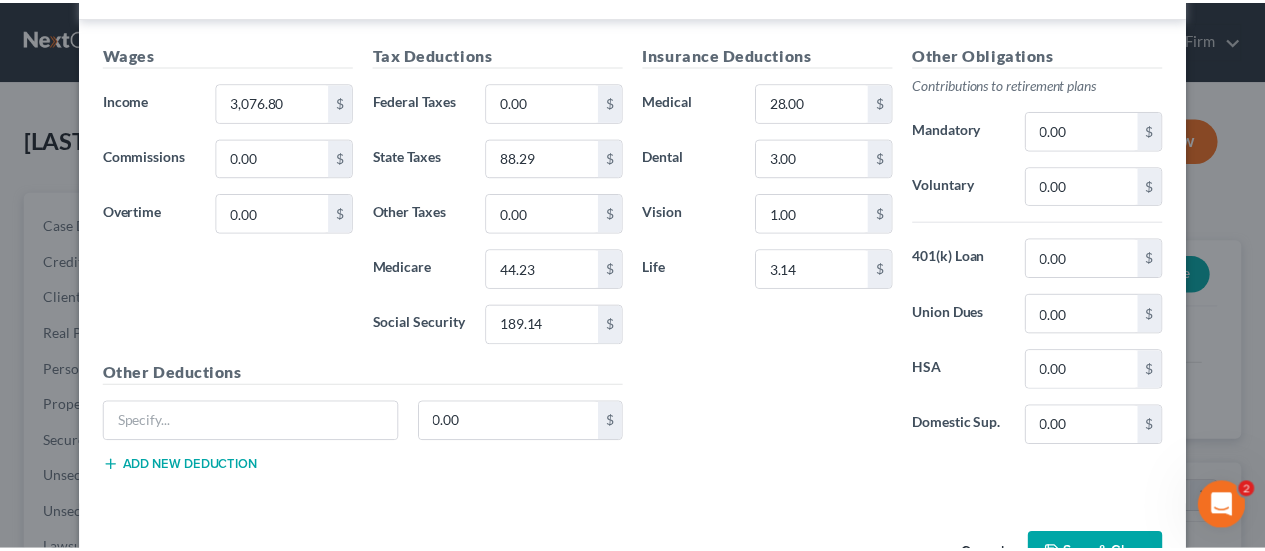scroll, scrollTop: 0, scrollLeft: 0, axis: both 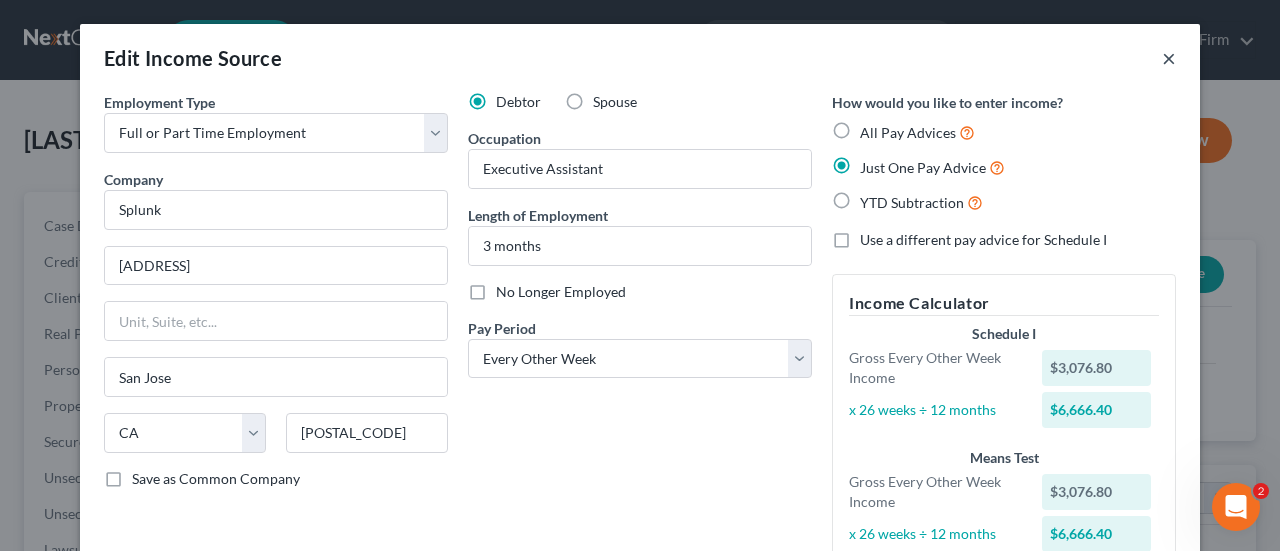 click on "×" at bounding box center (1169, 58) 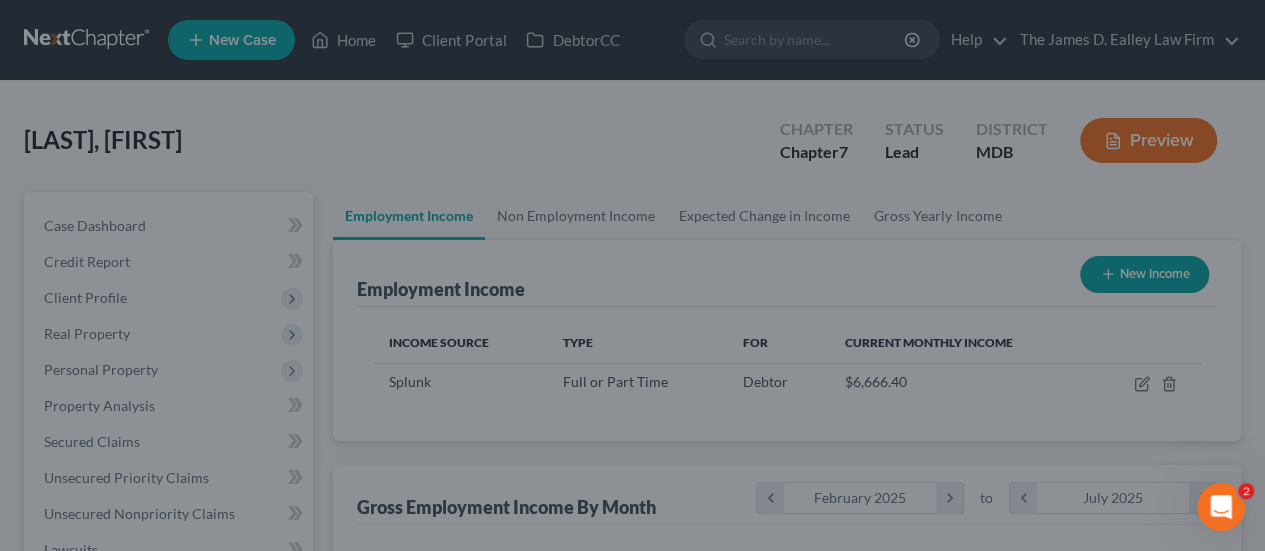 scroll, scrollTop: 356, scrollLeft: 506, axis: both 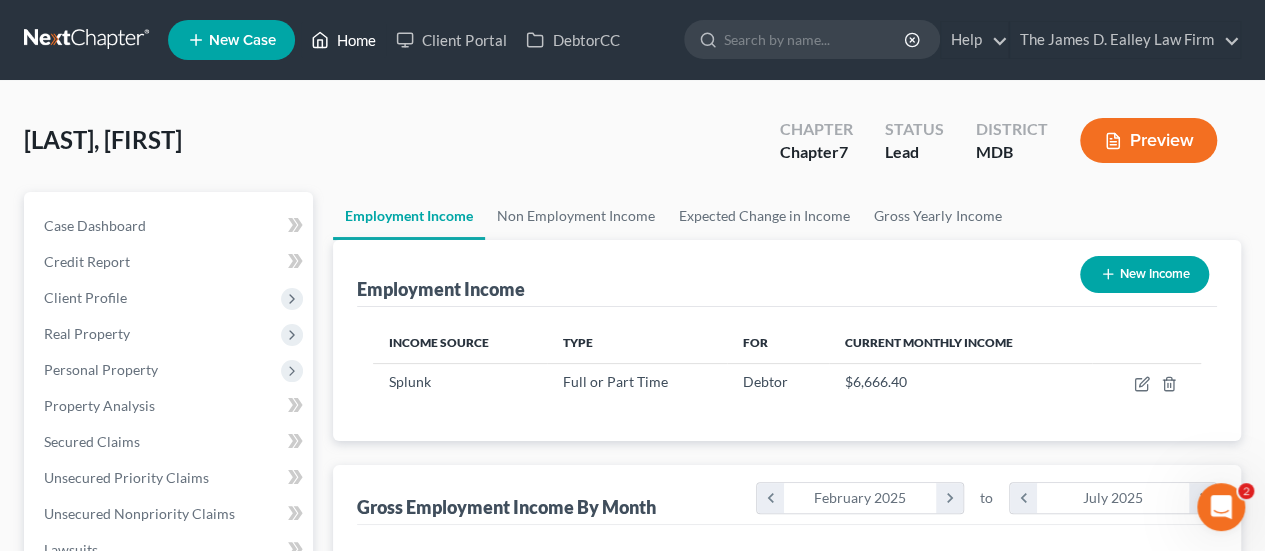 click on "Home" at bounding box center (343, 40) 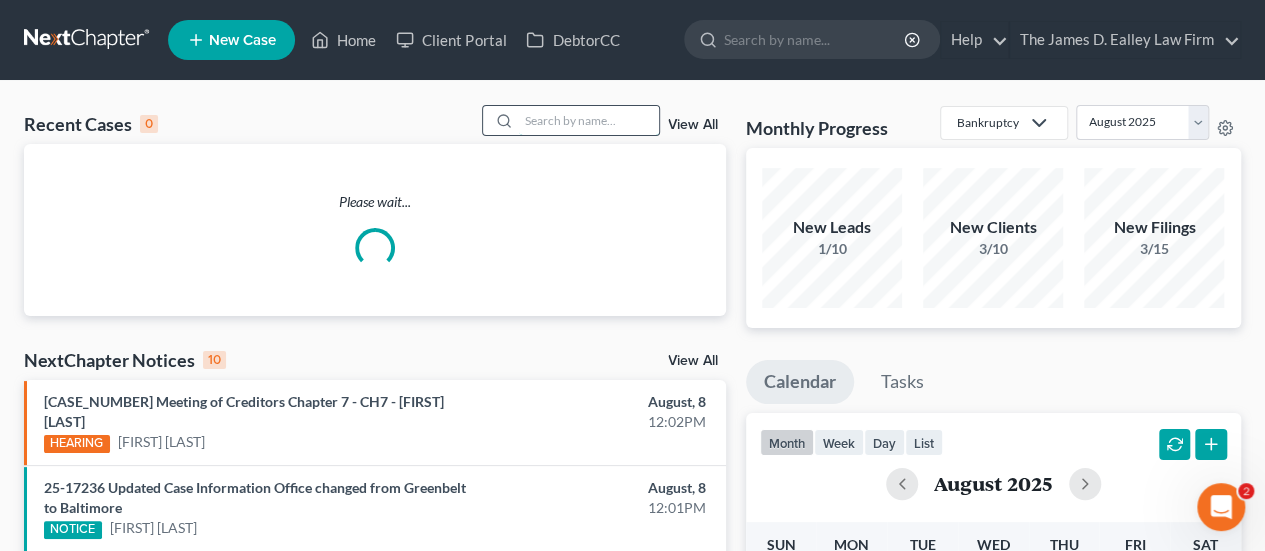 click at bounding box center [589, 120] 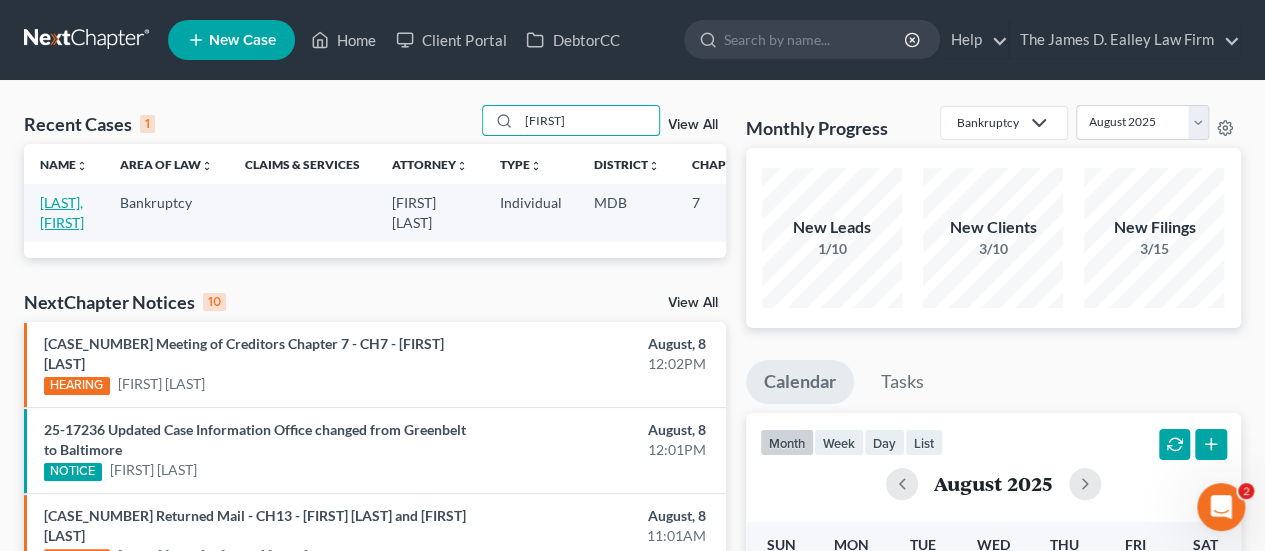 type on "[FIRST]" 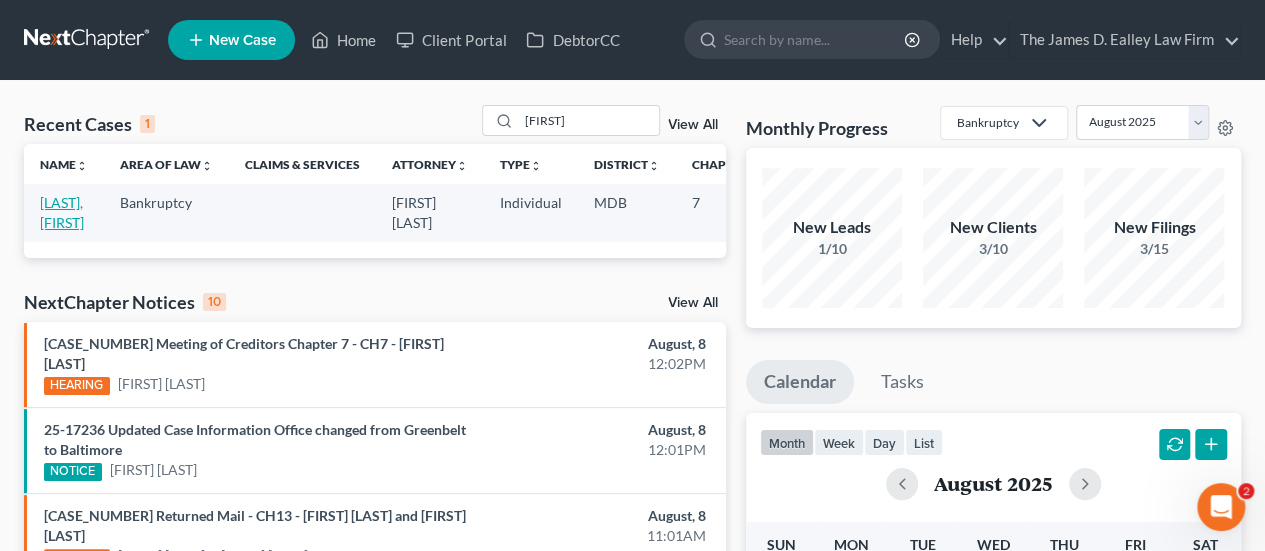click on "[LAST], [FIRST]" at bounding box center [62, 212] 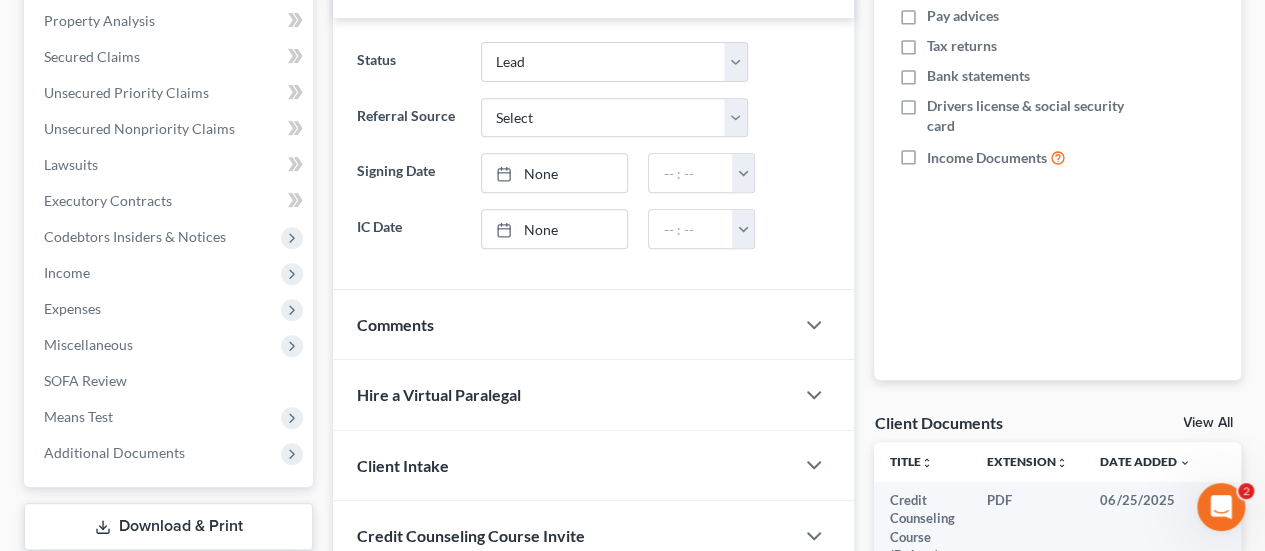 scroll, scrollTop: 546, scrollLeft: 0, axis: vertical 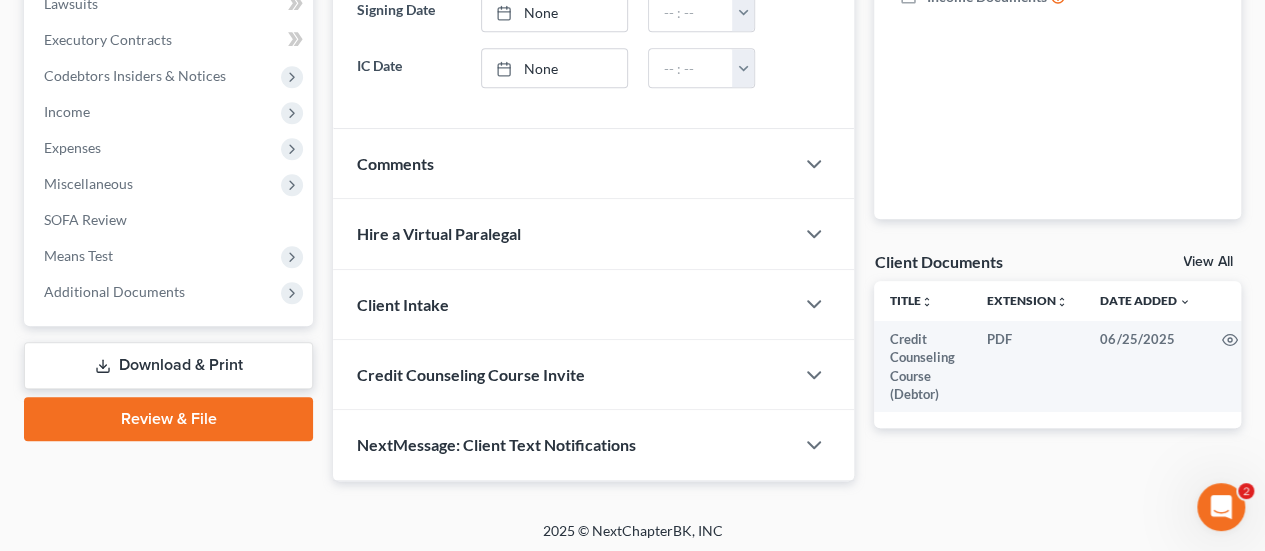 click on "Download & Print" at bounding box center [168, 365] 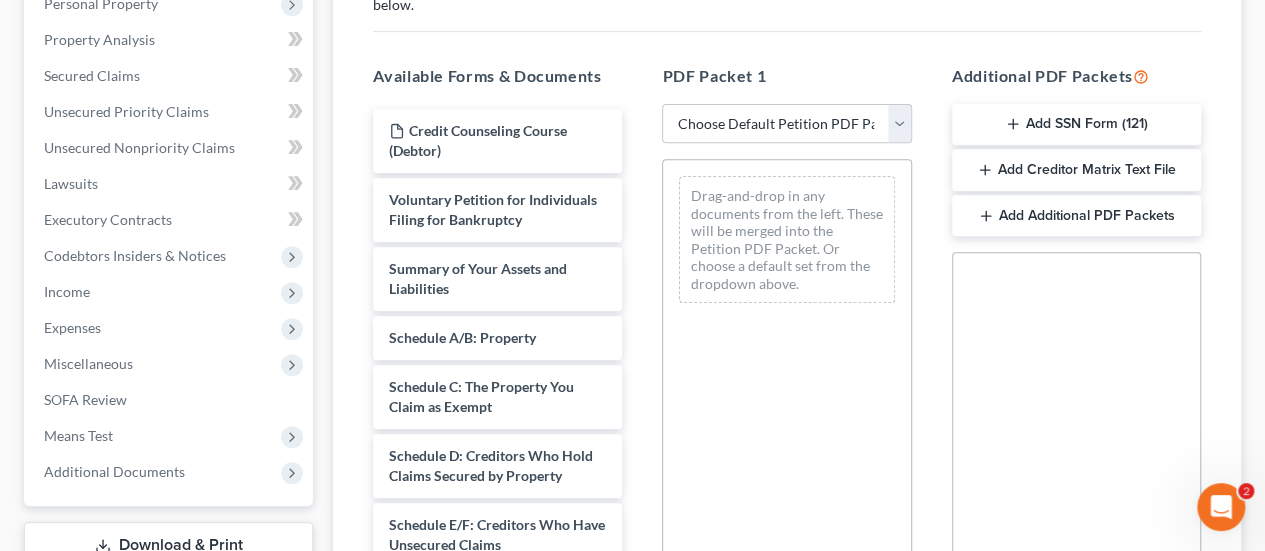 scroll, scrollTop: 370, scrollLeft: 0, axis: vertical 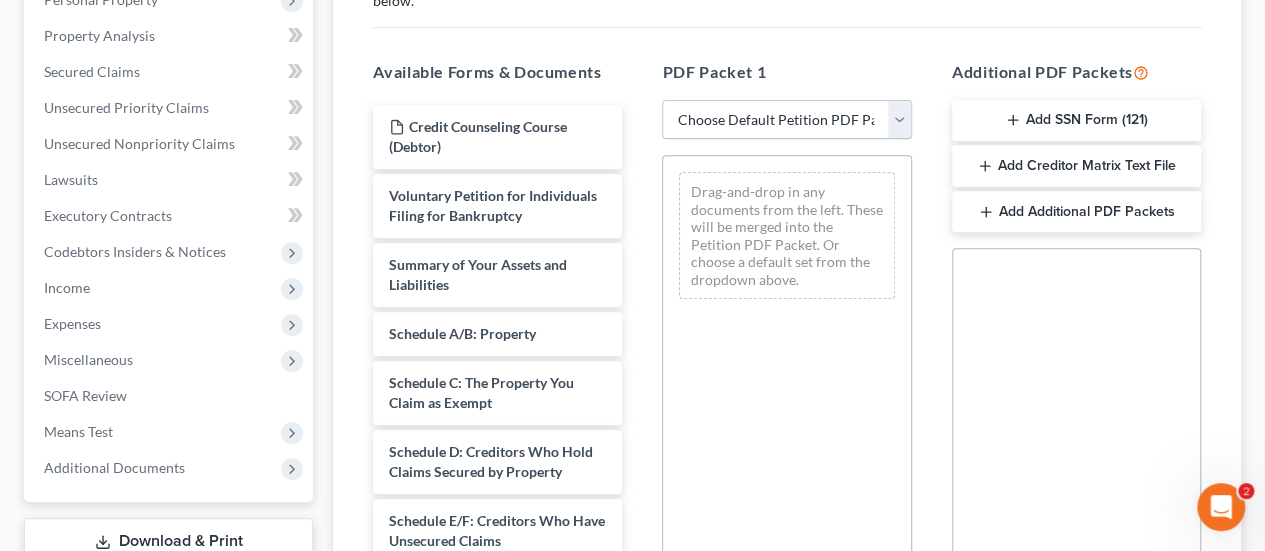 click on "Choose Default Petition PDF Packet Complete Bankruptcy Petition (all forms and schedules) Emergency Filing Forms (Petition and Creditor List Only) Amended Forms Signature Pages Only" at bounding box center (786, 120) 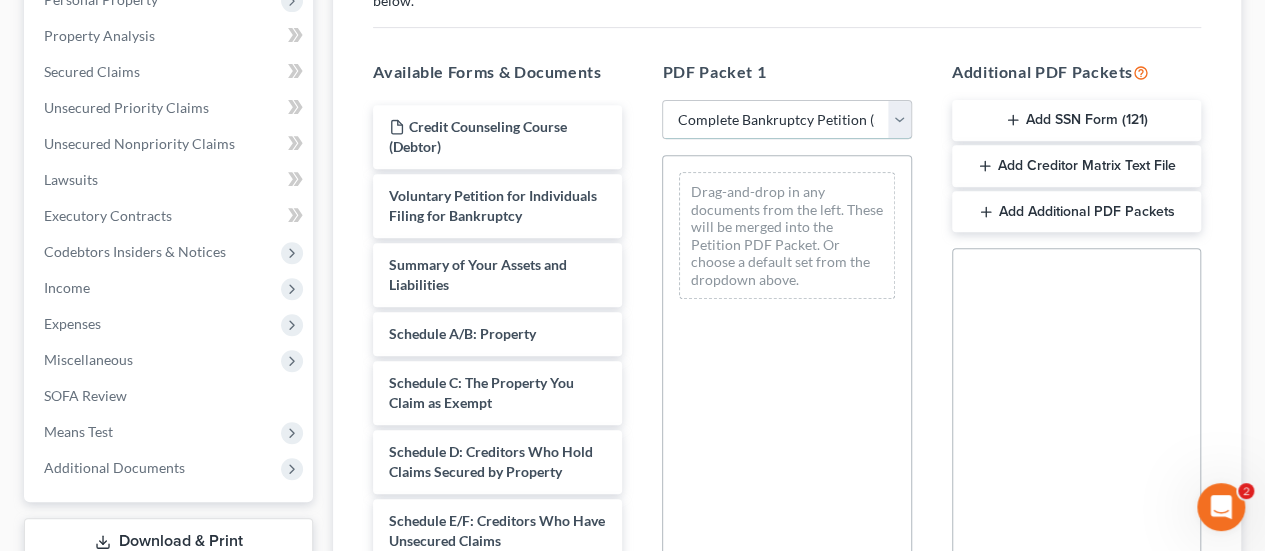 click on "Choose Default Petition PDF Packet Complete Bankruptcy Petition (all forms and schedules) Emergency Filing Forms (Petition and Creditor List Only) Amended Forms Signature Pages Only" at bounding box center (786, 120) 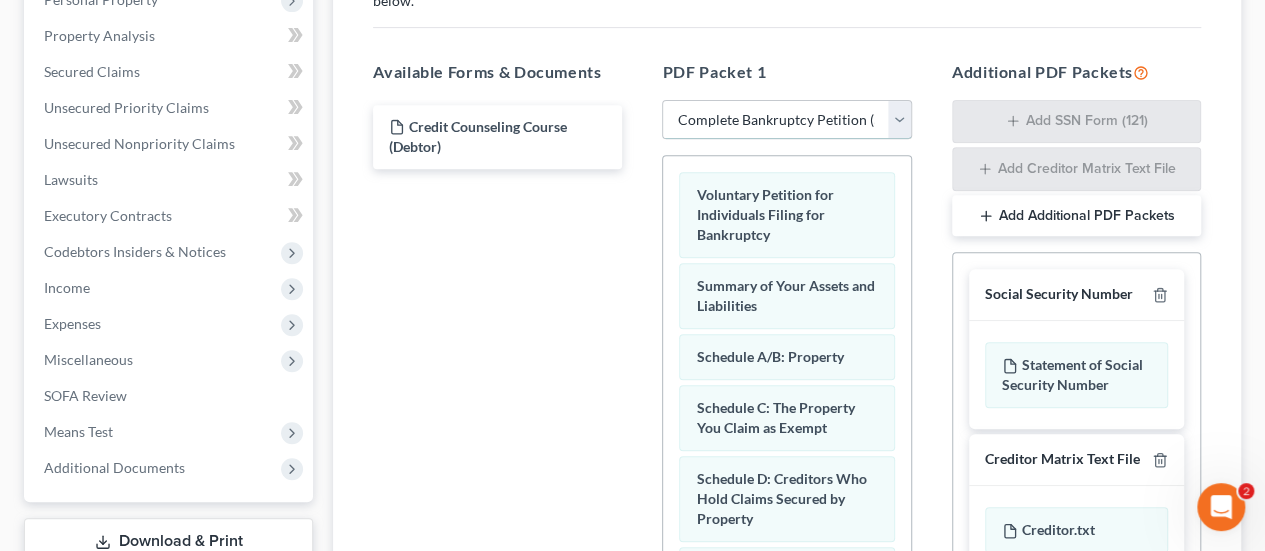 scroll, scrollTop: 703, scrollLeft: 0, axis: vertical 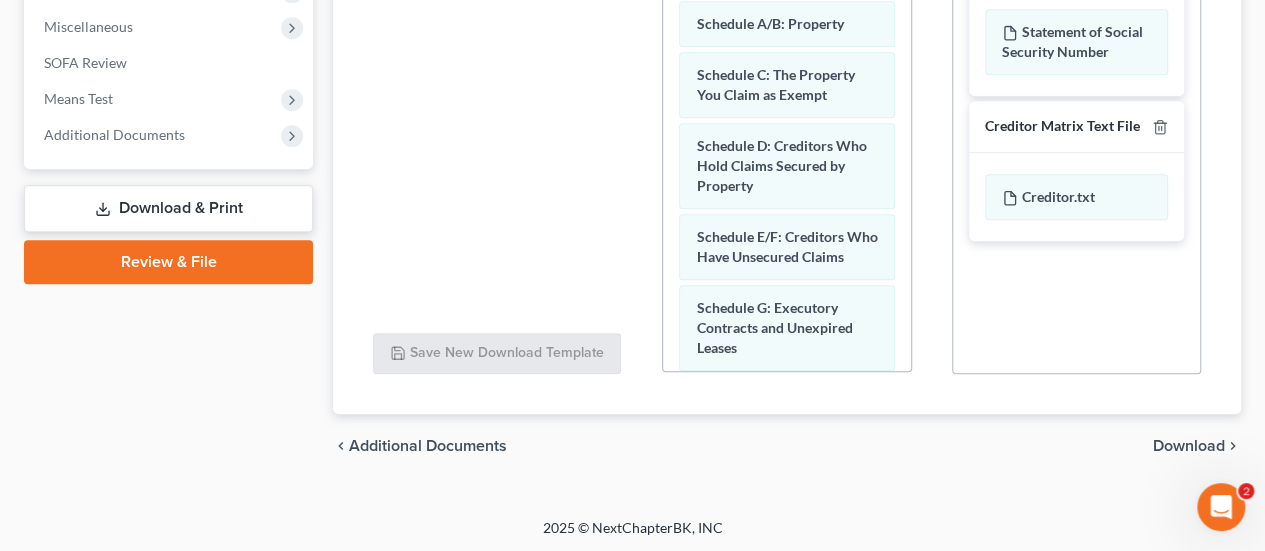 click on "Download" at bounding box center (1189, 446) 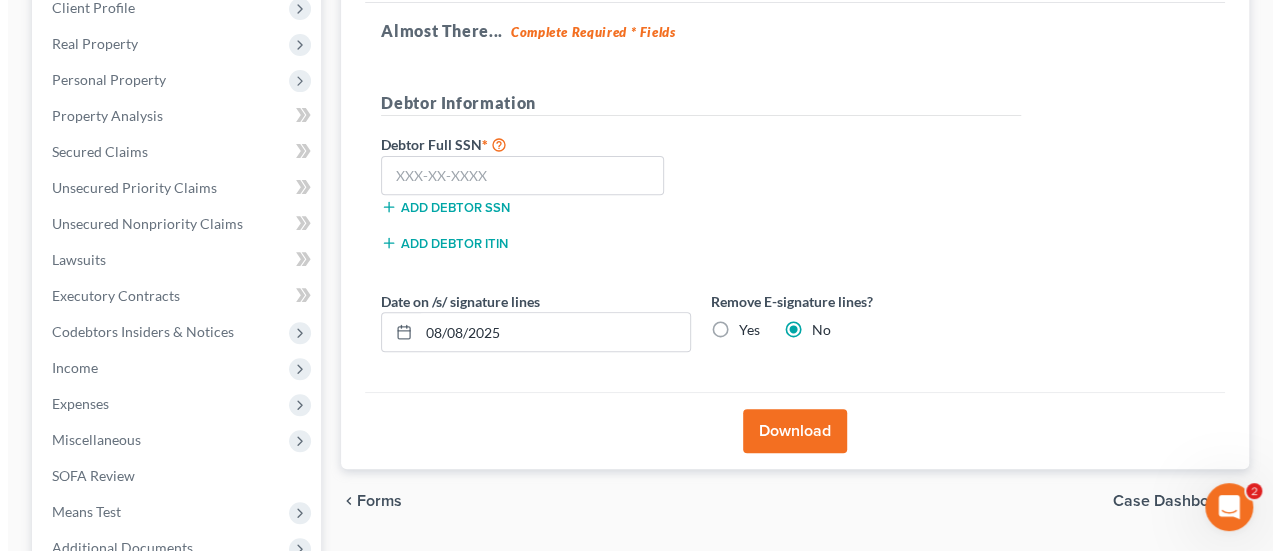 scroll, scrollTop: 289, scrollLeft: 0, axis: vertical 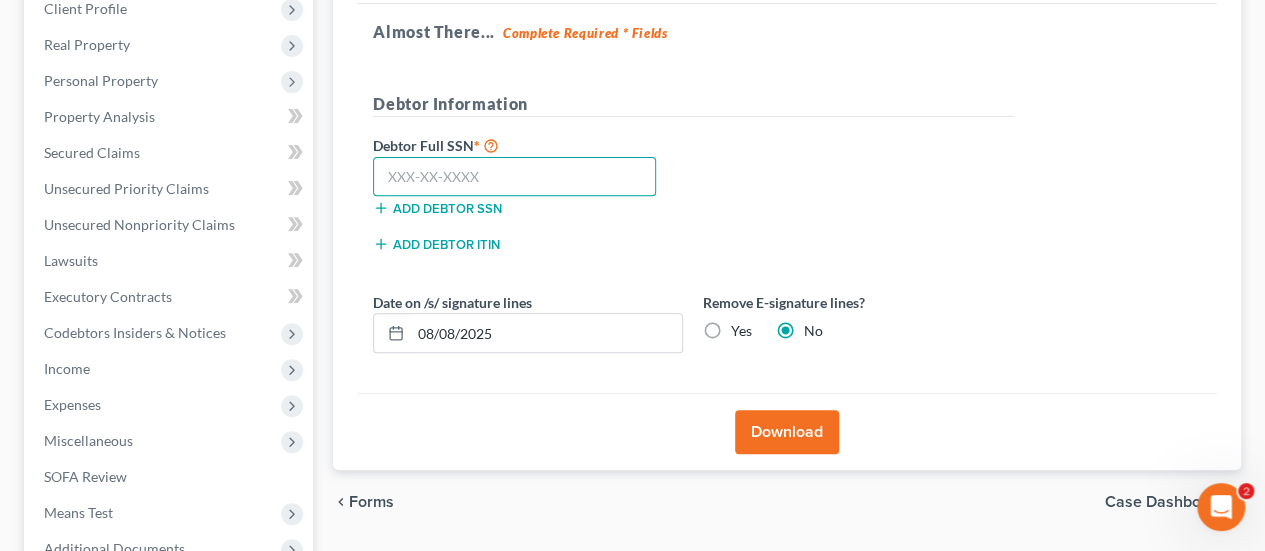 click at bounding box center (514, 177) 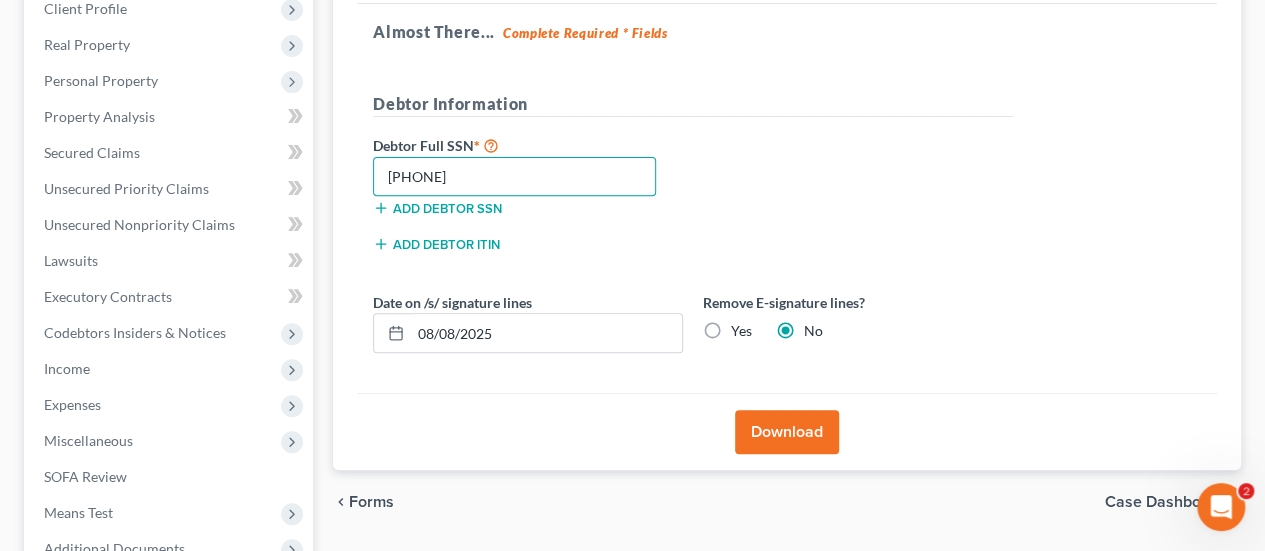 type on "[PHONE]" 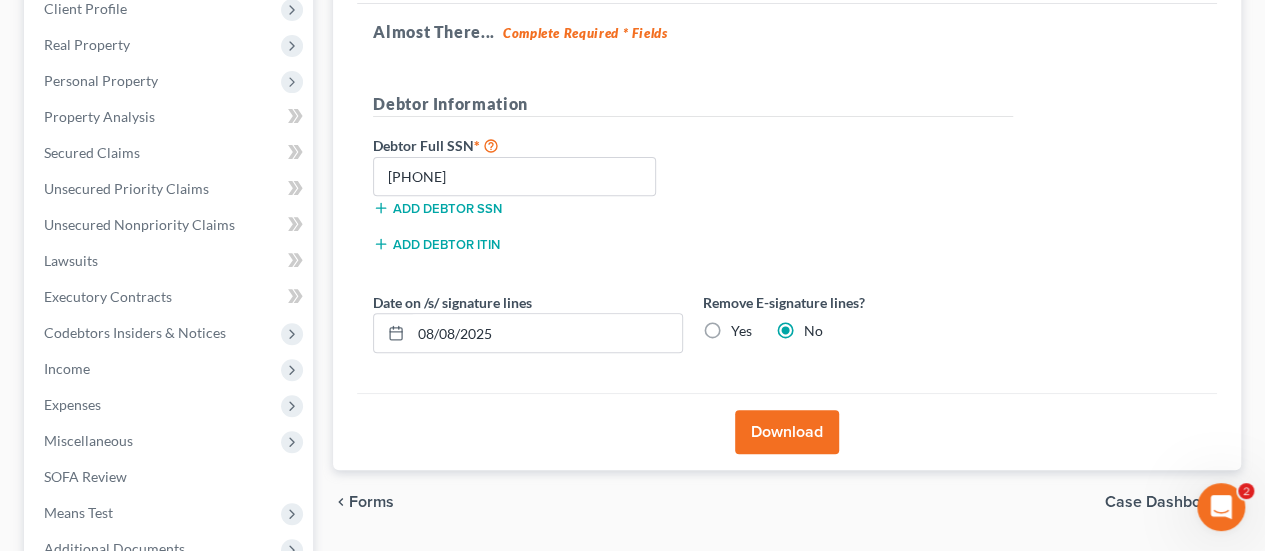click on "Download" at bounding box center (787, 432) 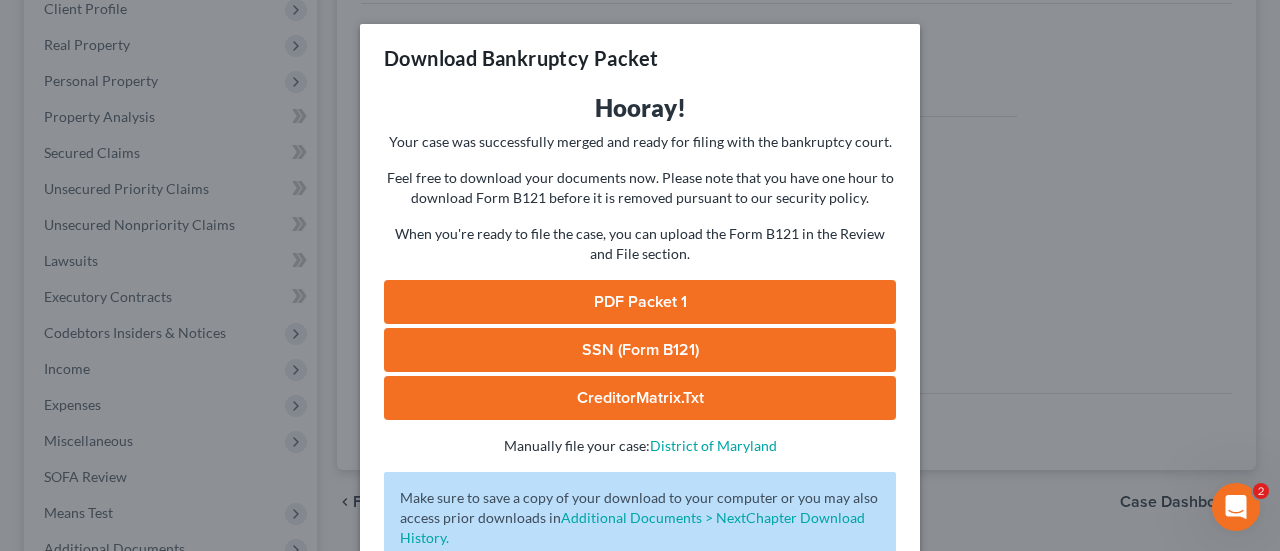 click on "PDF Packet 1" at bounding box center [640, 302] 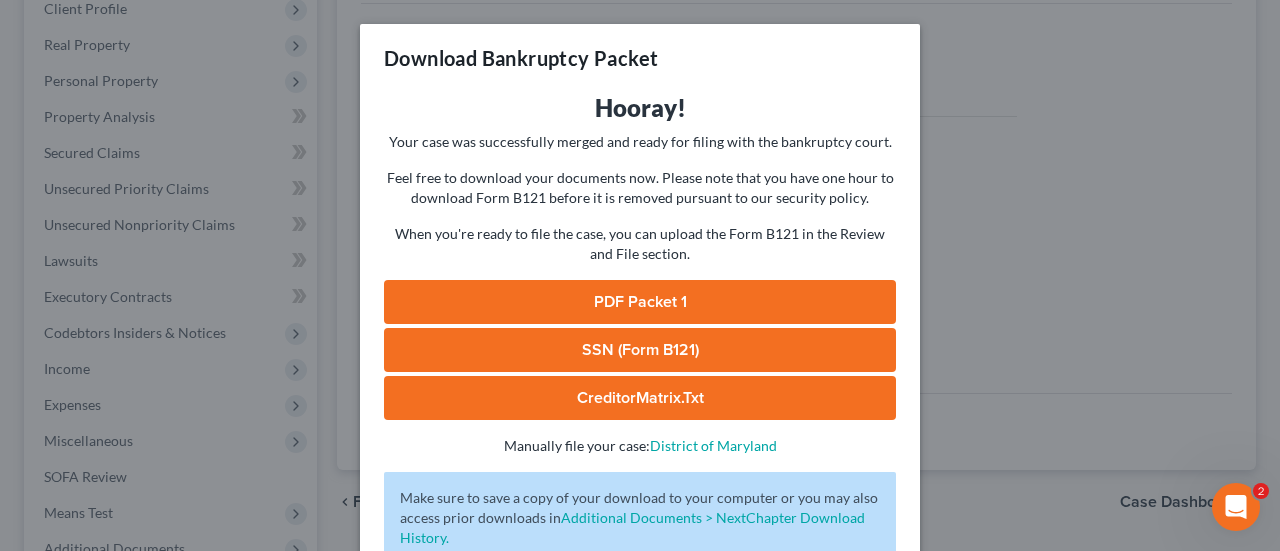 click on "SSN (Form B121)" at bounding box center [640, 350] 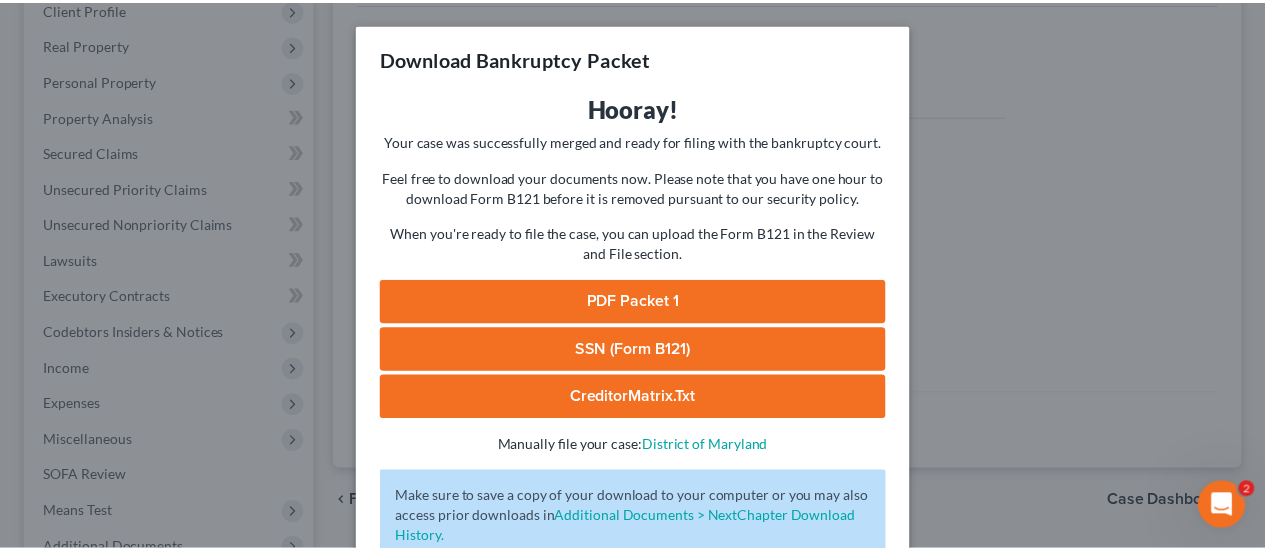 scroll, scrollTop: 136, scrollLeft: 0, axis: vertical 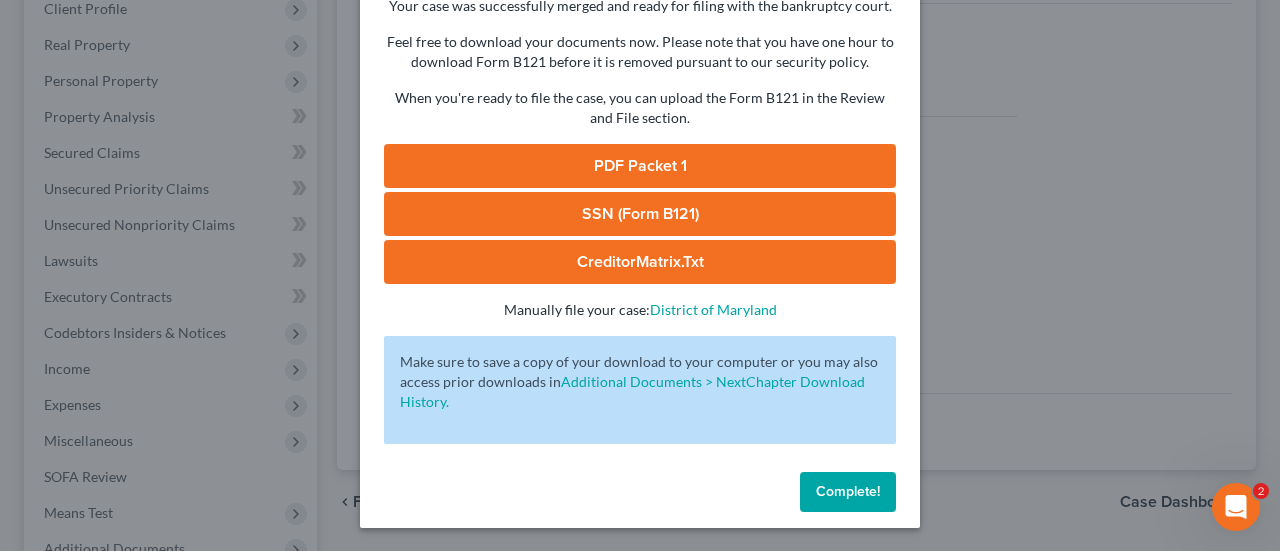 click on "Complete!" at bounding box center [848, 491] 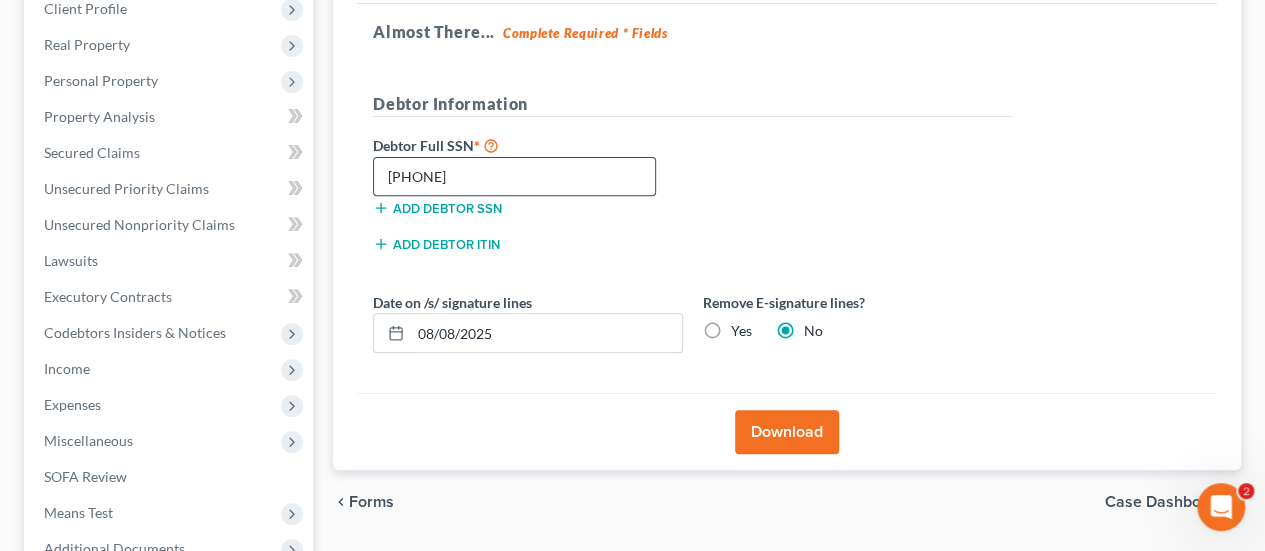 scroll, scrollTop: 0, scrollLeft: 0, axis: both 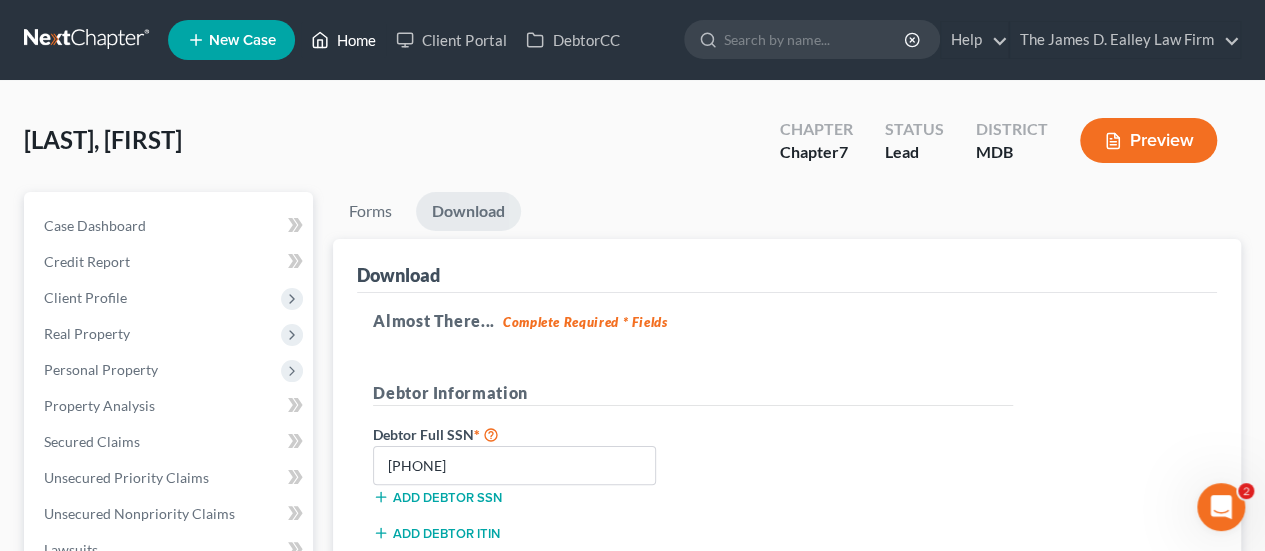 click on "Home" at bounding box center [343, 40] 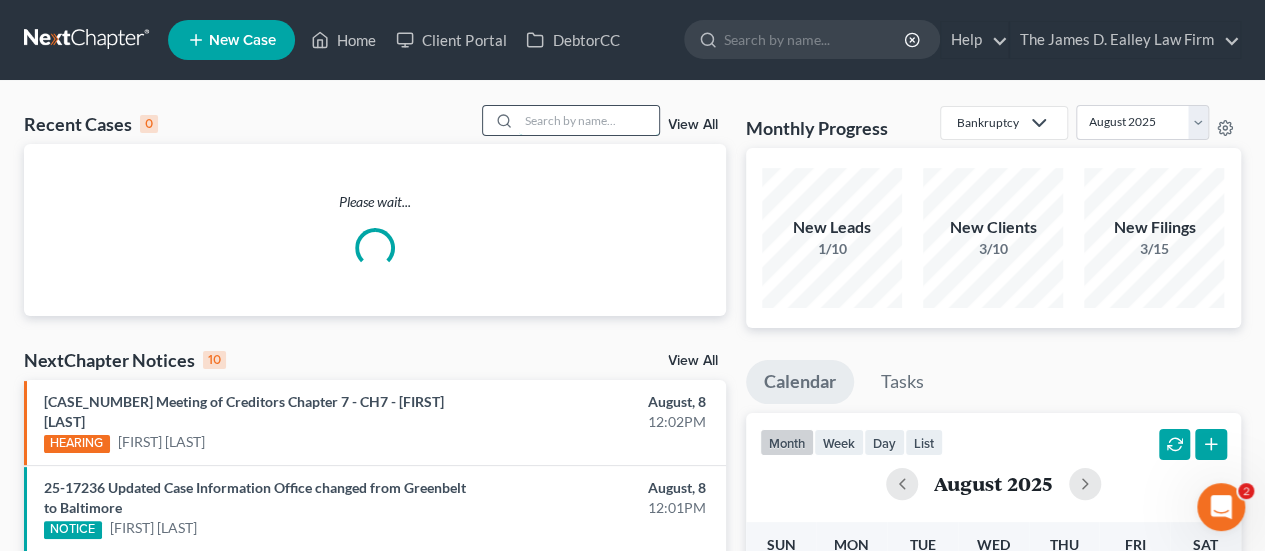 click at bounding box center (589, 120) 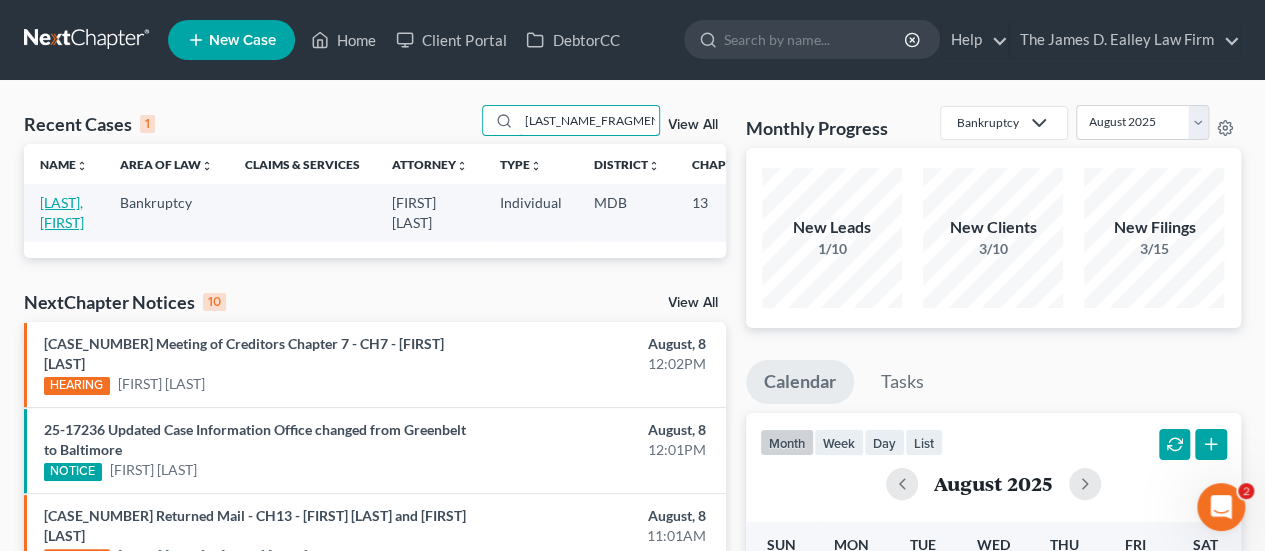 type on "[LAST_NAME_FRAGMENT]" 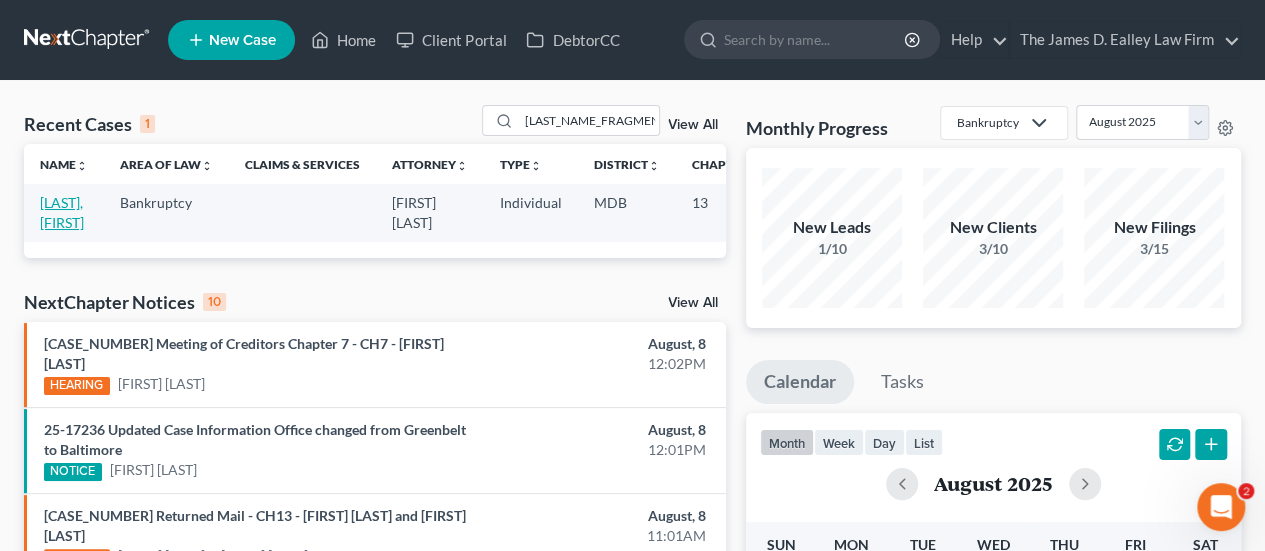 click on "[LAST], [FIRST]" at bounding box center (62, 212) 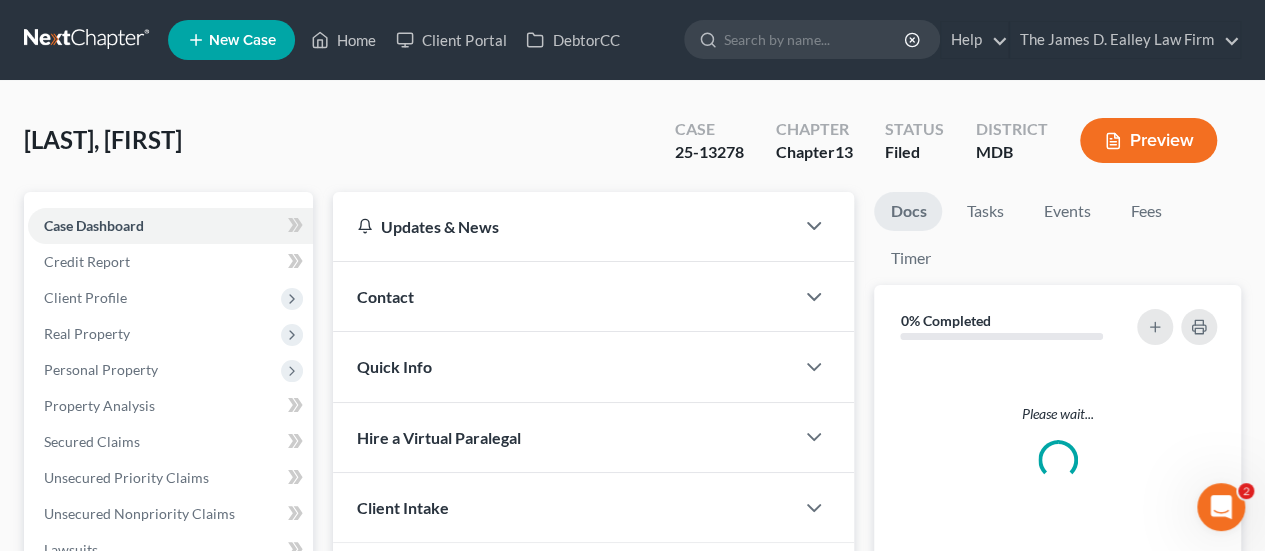 click on "Case Dashboard
Payments
Invoices
Payments
Payments
Credit Report
Client Profile
Home" at bounding box center [168, 550] 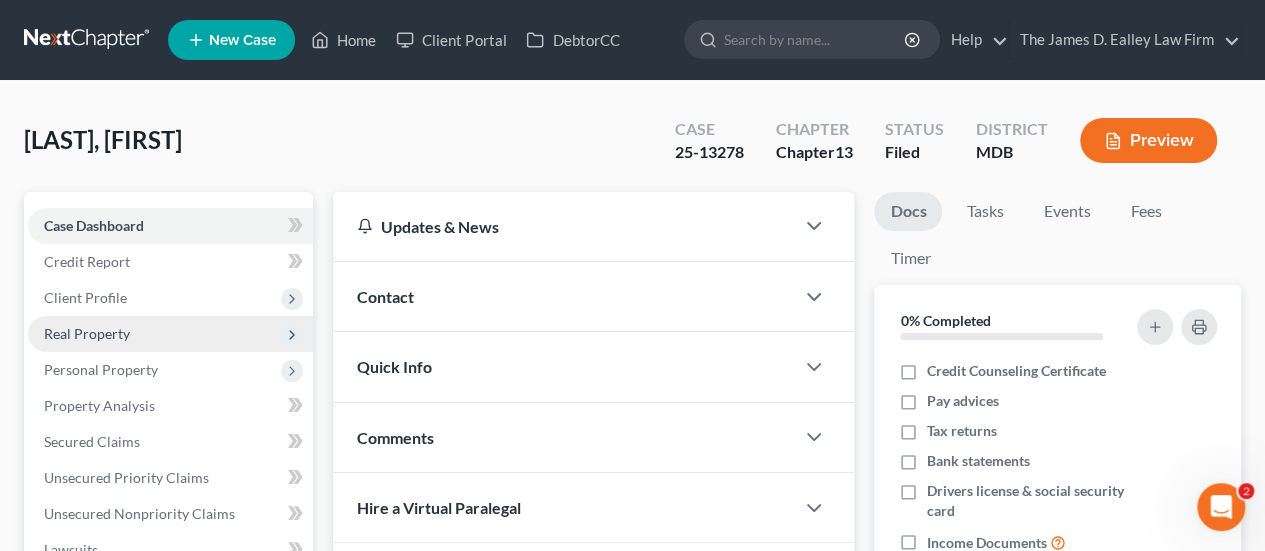 click on "Real Property" at bounding box center (87, 333) 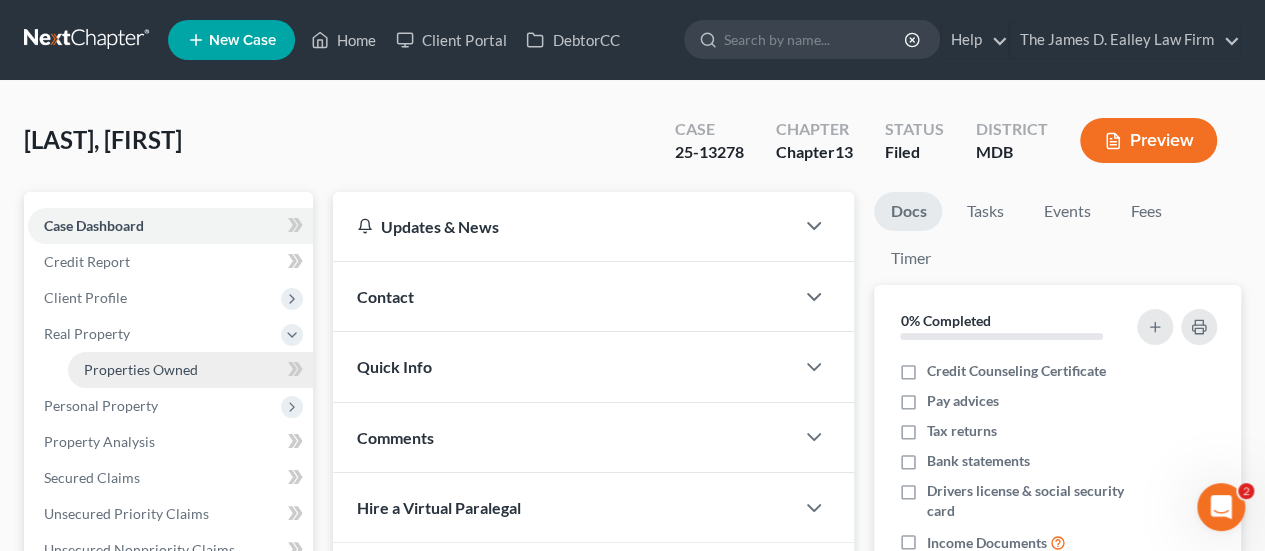 click on "Properties Owned" at bounding box center (141, 369) 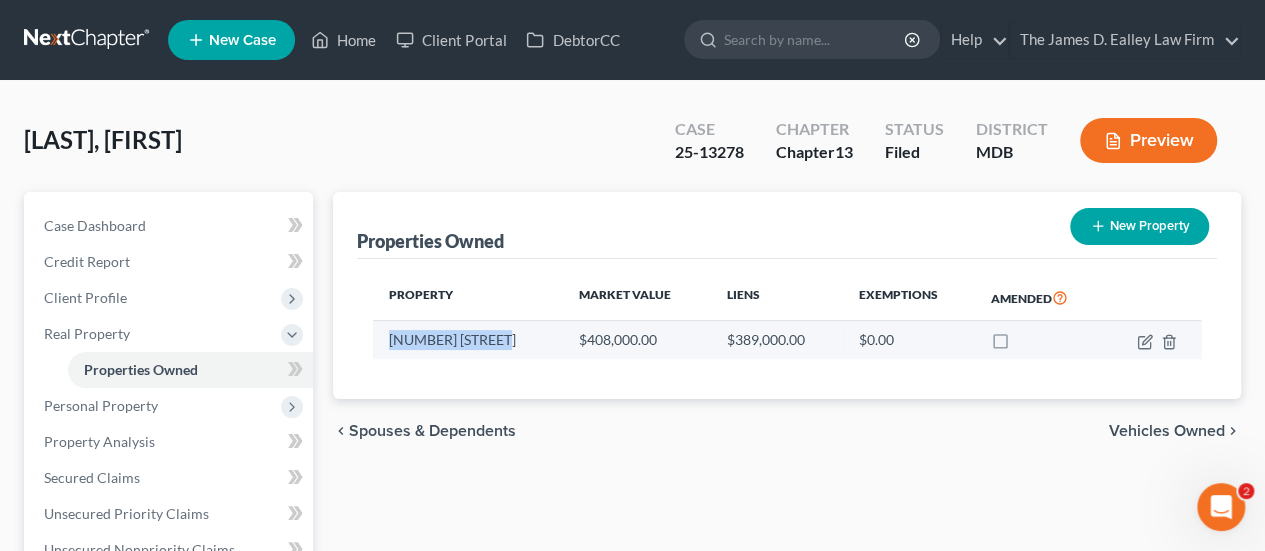 drag, startPoint x: 510, startPoint y: 335, endPoint x: 390, endPoint y: 349, distance: 120.8139 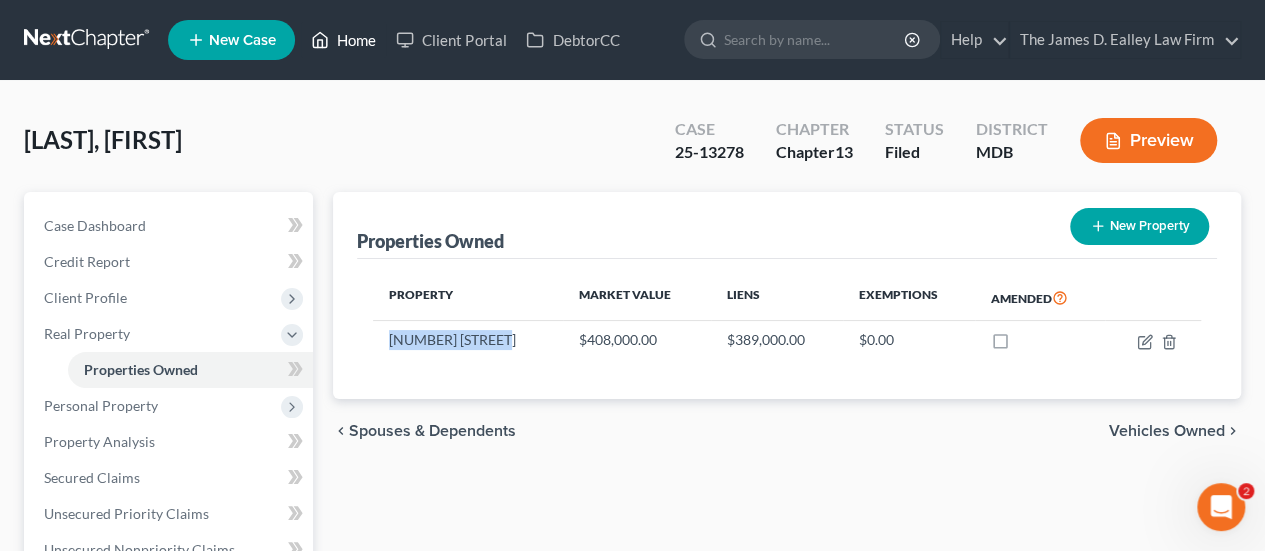 click on "Home" at bounding box center (343, 40) 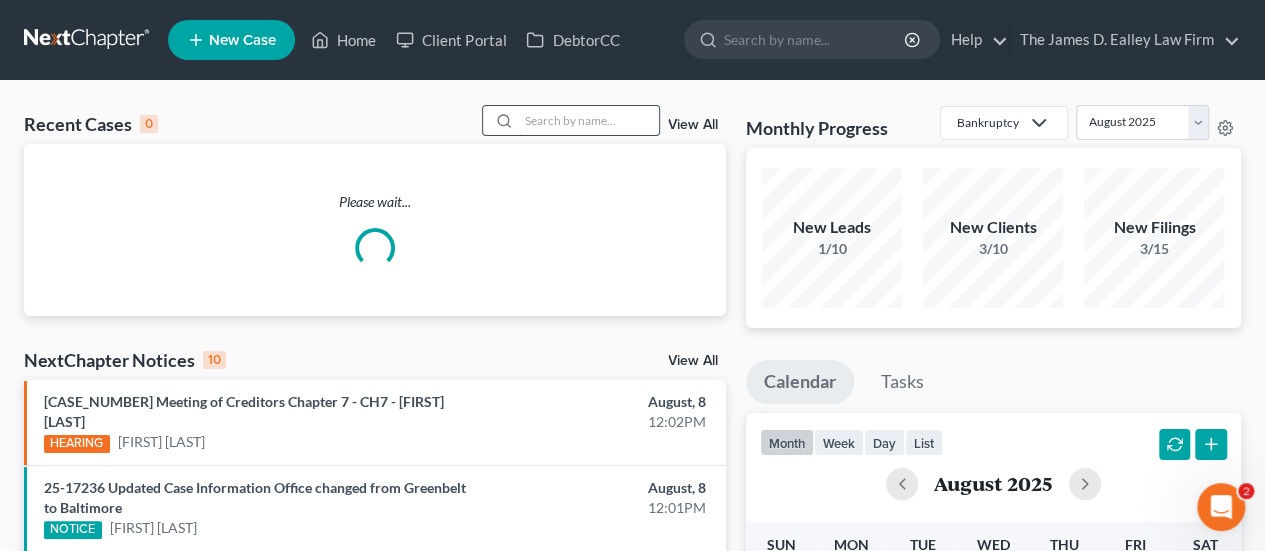 click at bounding box center [589, 120] 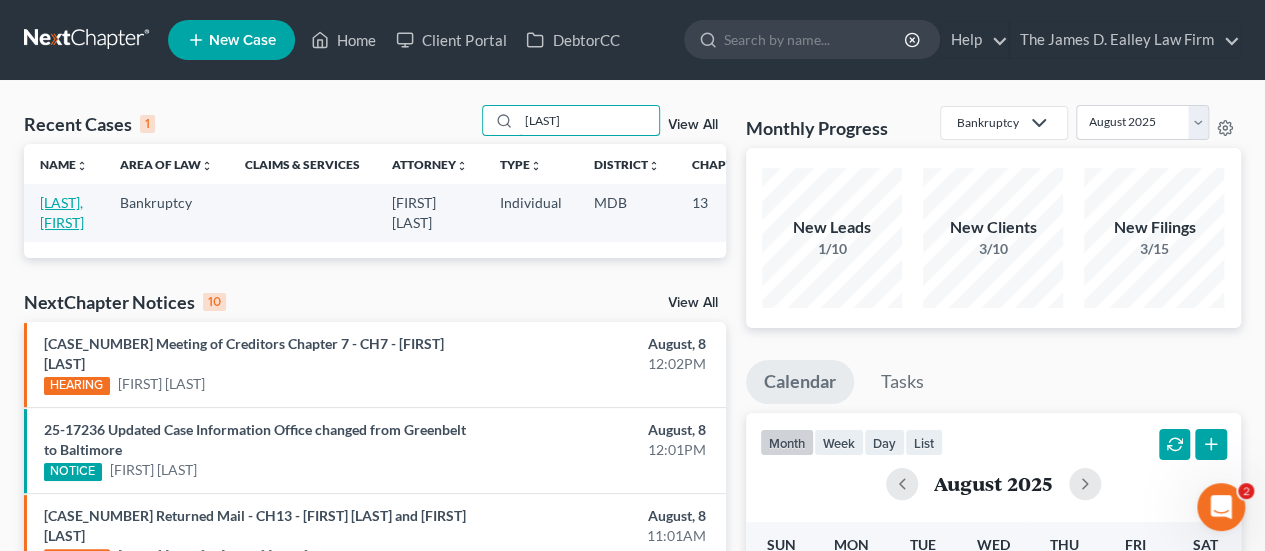 type on "[LAST]" 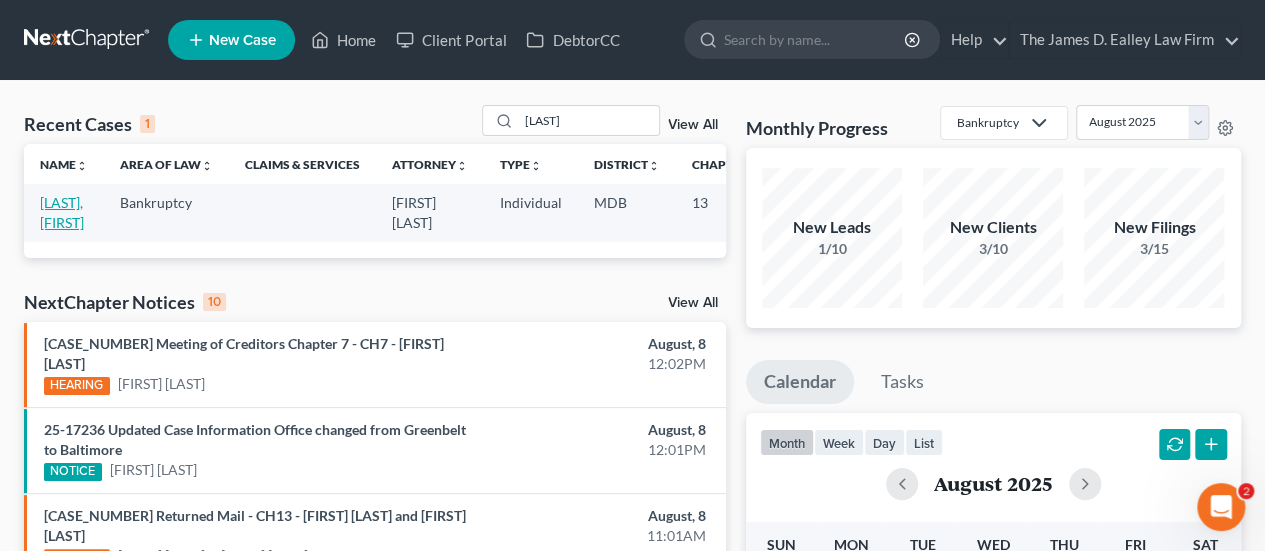 click on "[LAST], [FIRST]" at bounding box center [62, 212] 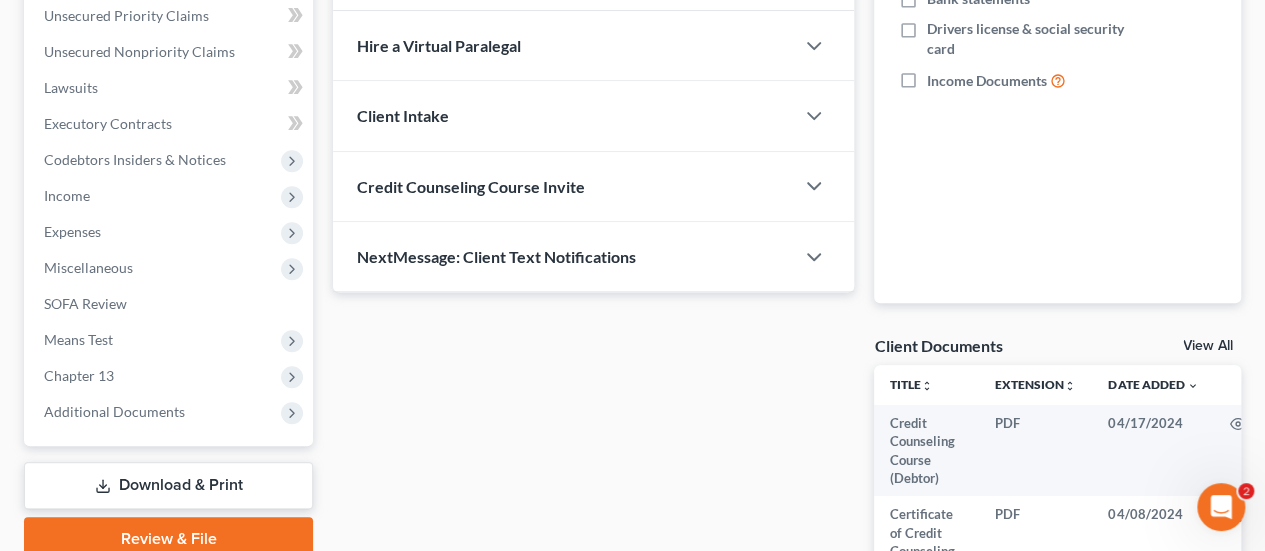 scroll, scrollTop: 465, scrollLeft: 0, axis: vertical 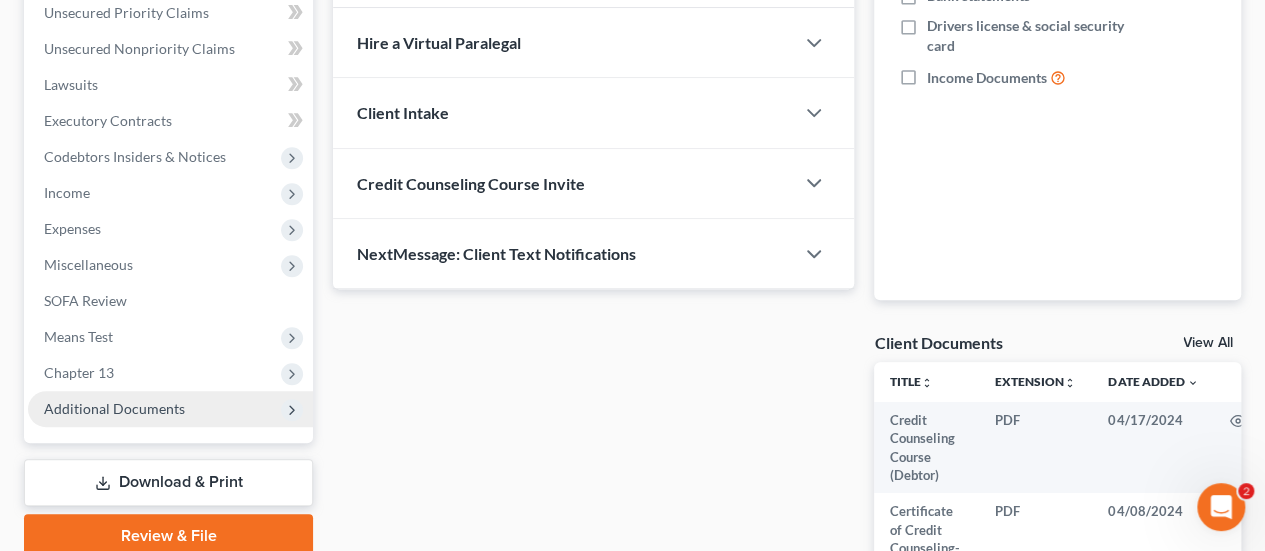 click on "Additional Documents" at bounding box center [114, 408] 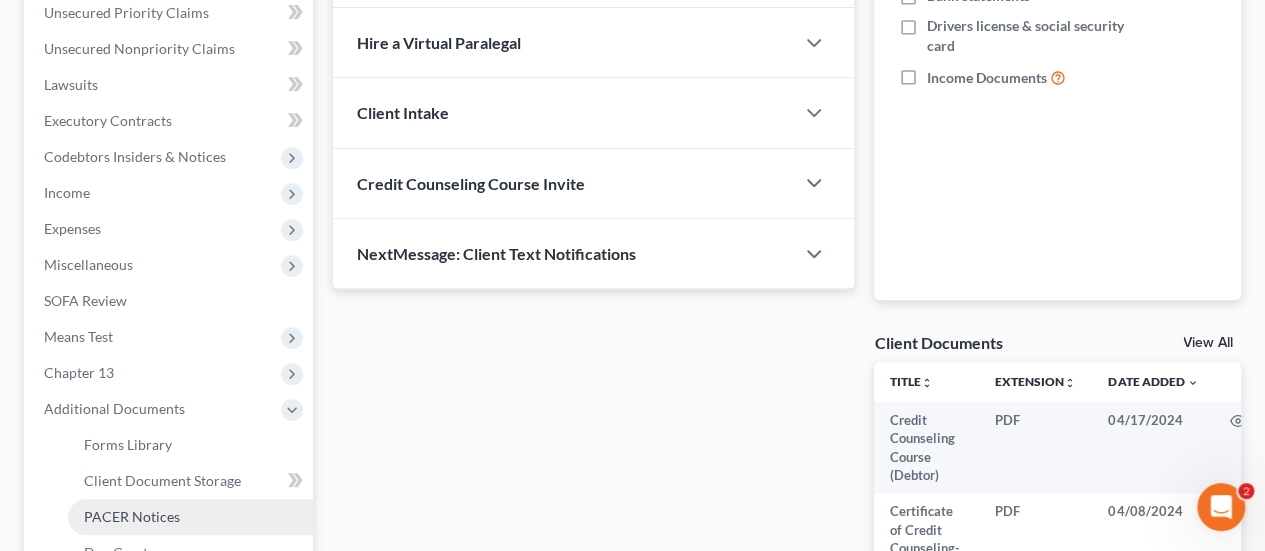 click on "PACER Notices" at bounding box center [132, 516] 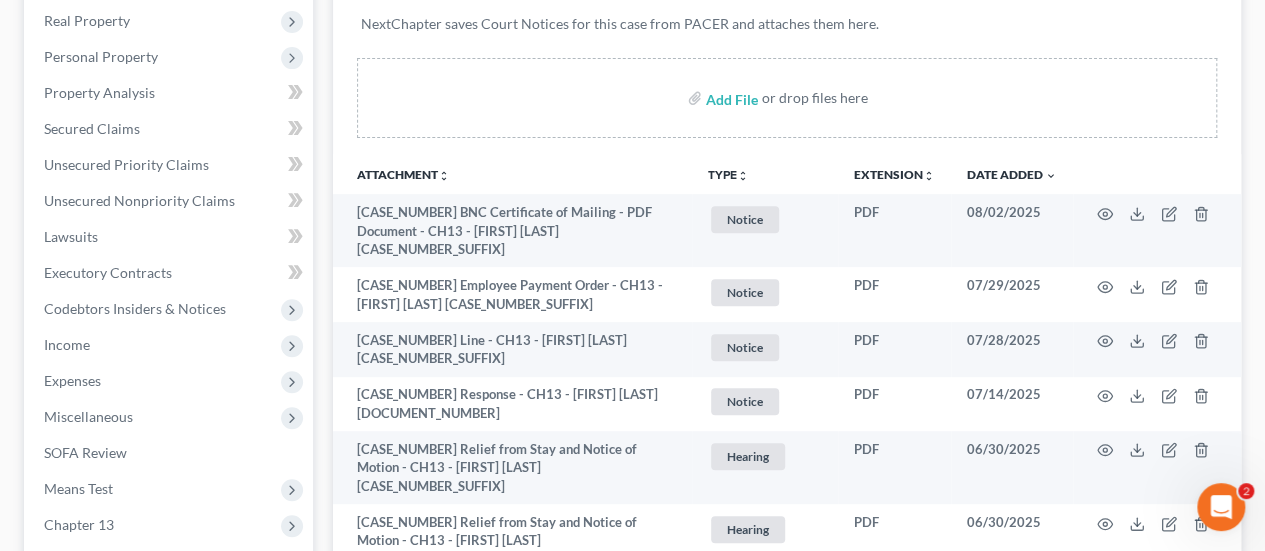 scroll, scrollTop: 316, scrollLeft: 0, axis: vertical 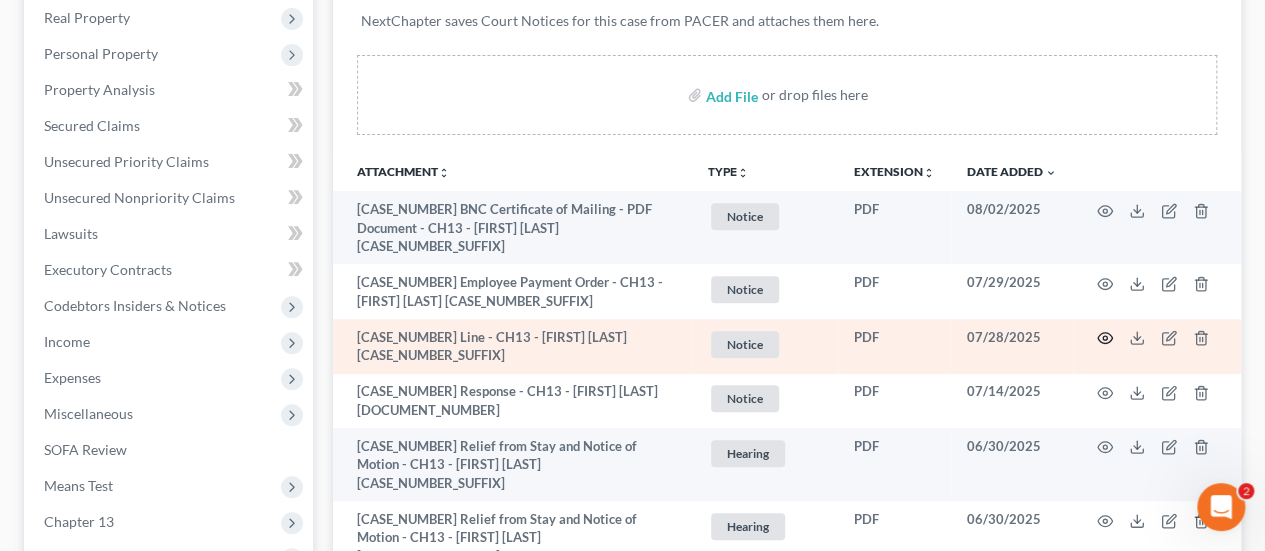 click 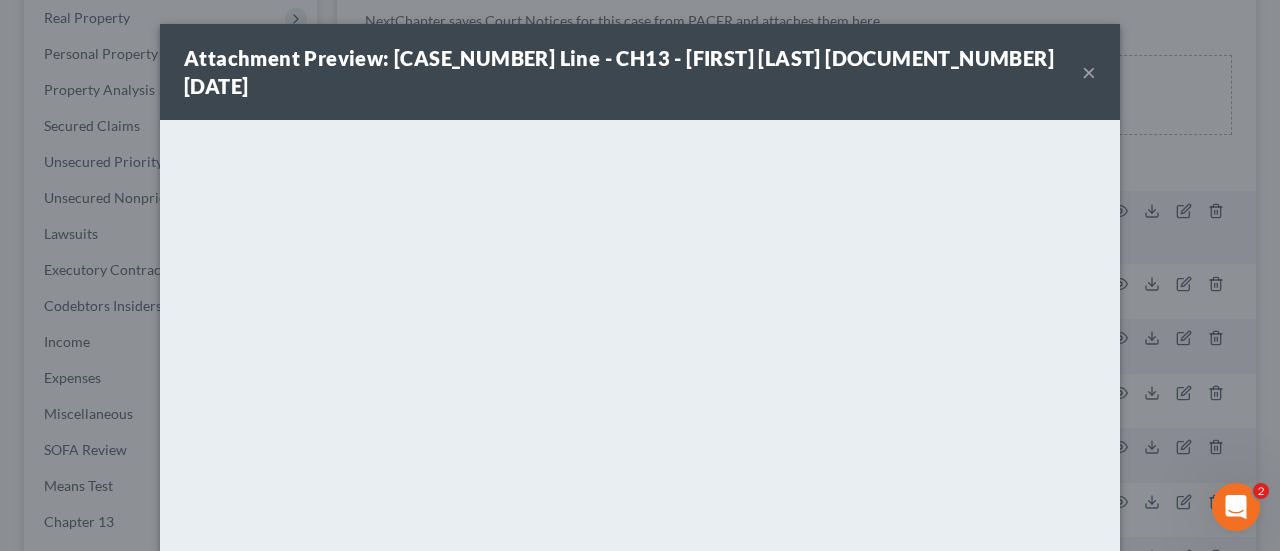 click on "×" at bounding box center (1089, 72) 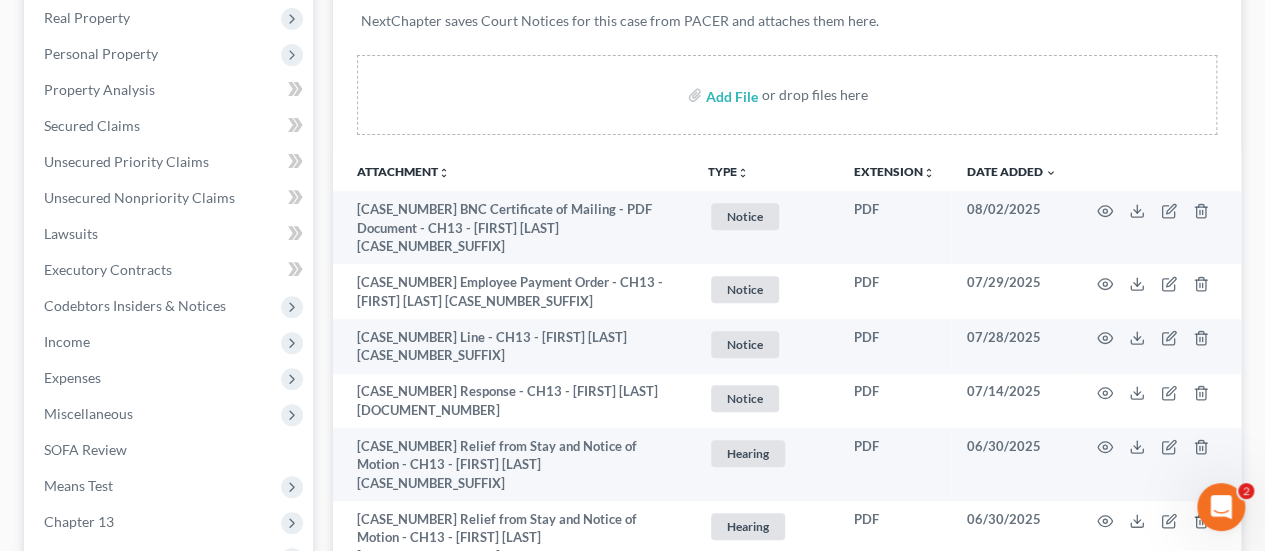 scroll, scrollTop: 0, scrollLeft: 0, axis: both 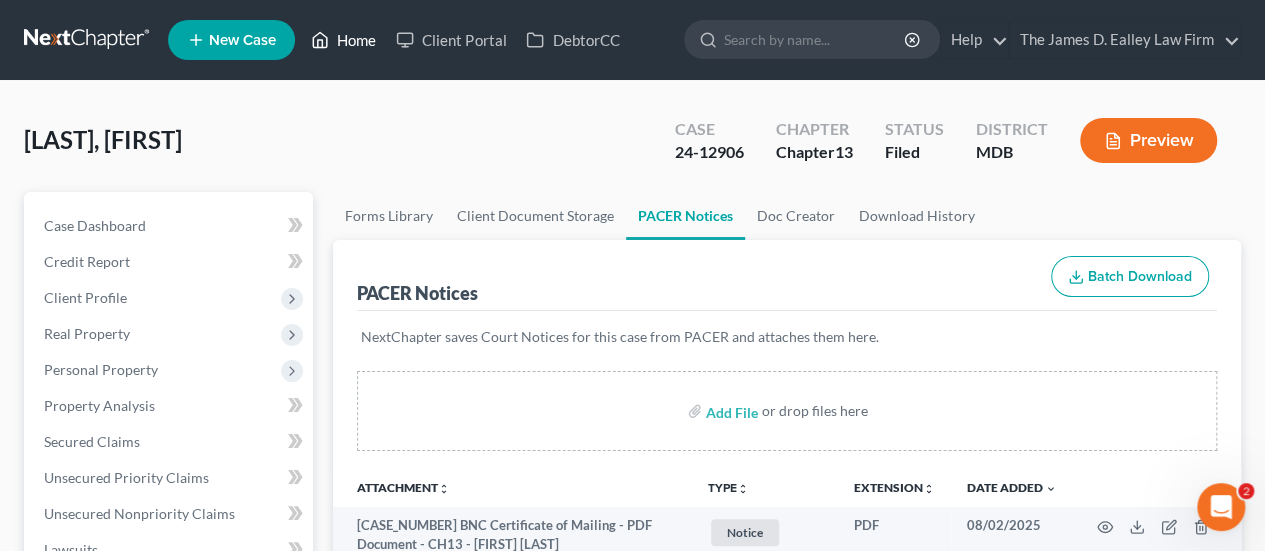click on "Home" at bounding box center (343, 40) 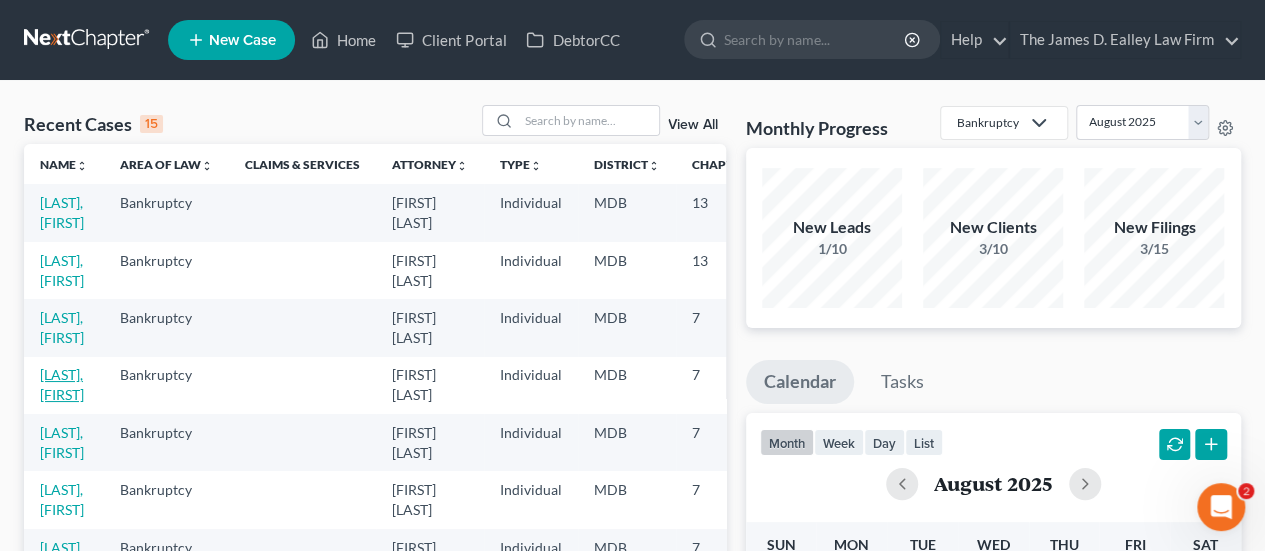 click on "[LAST], [FIRST]" at bounding box center [62, 384] 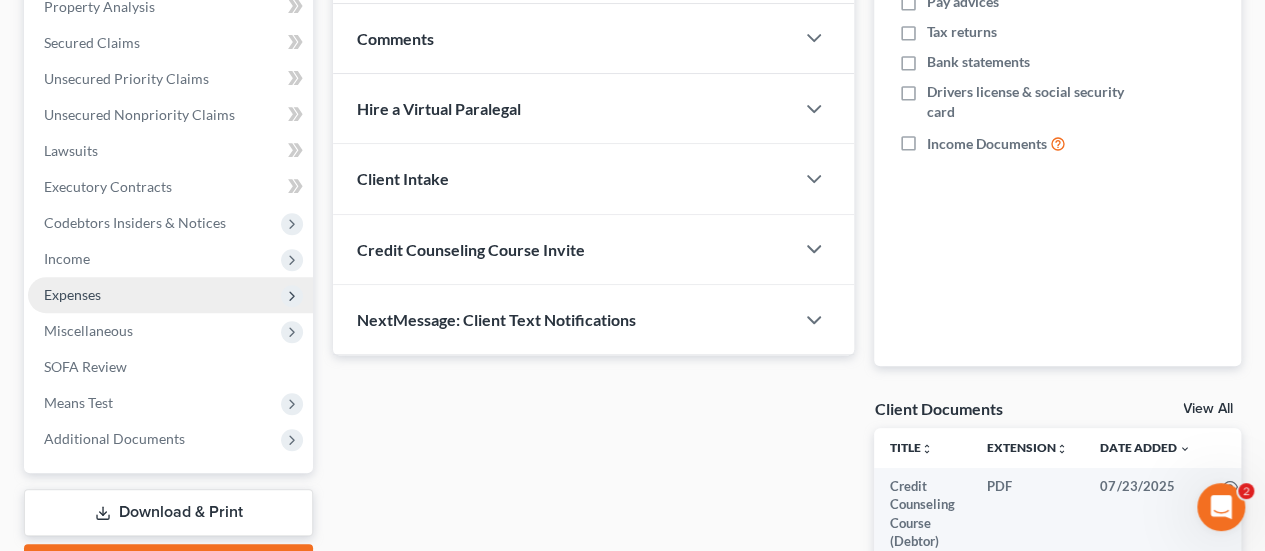 scroll, scrollTop: 400, scrollLeft: 0, axis: vertical 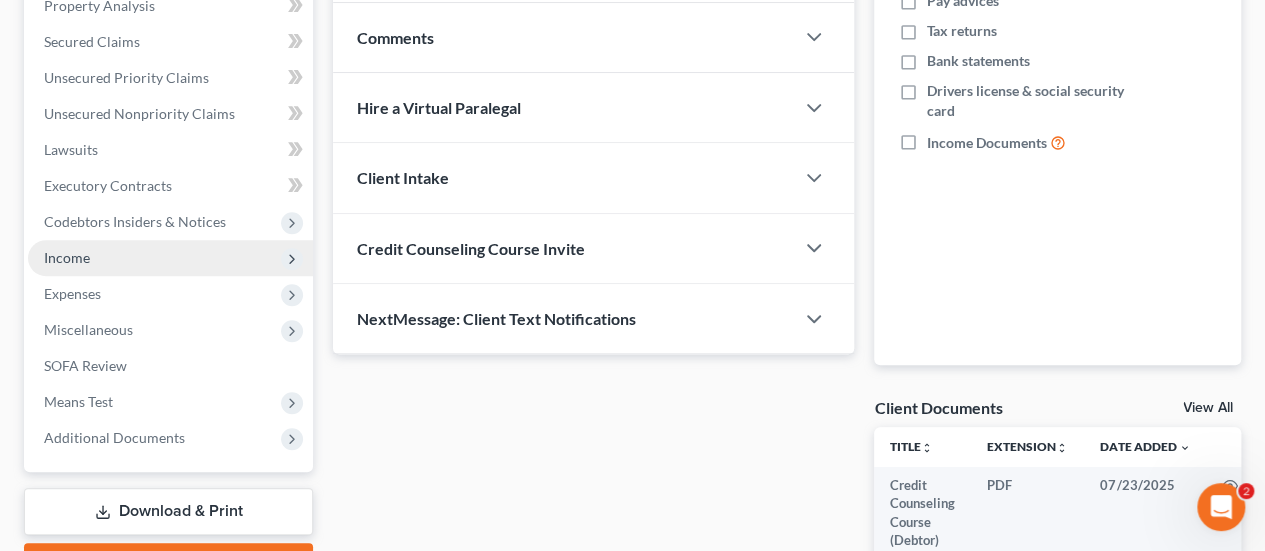 click on "Income" at bounding box center (170, 258) 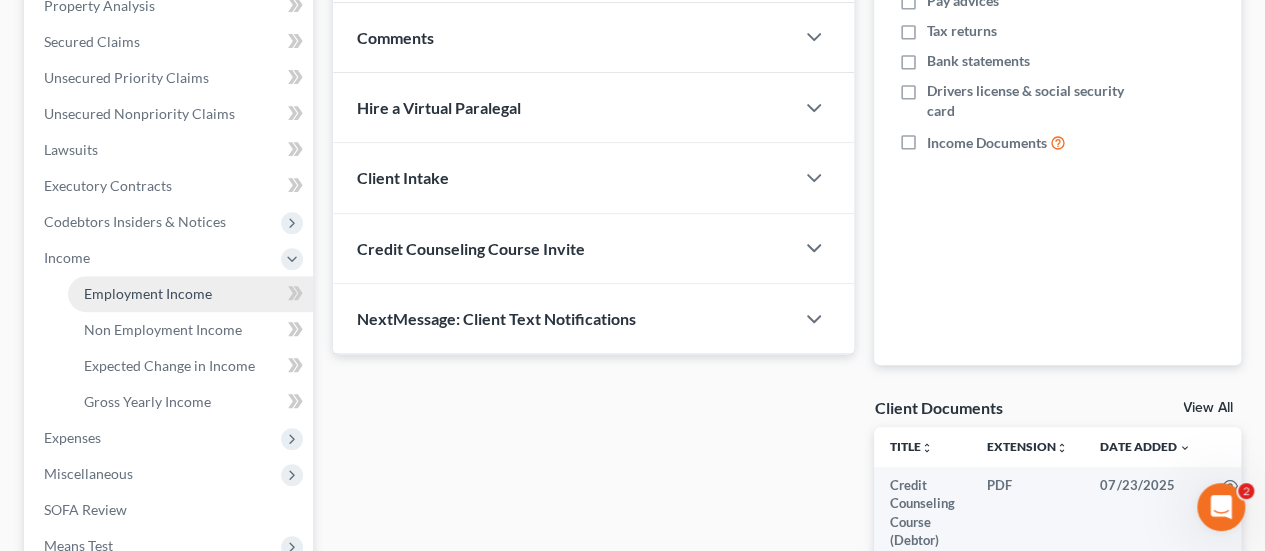click on "Employment Income" at bounding box center (148, 293) 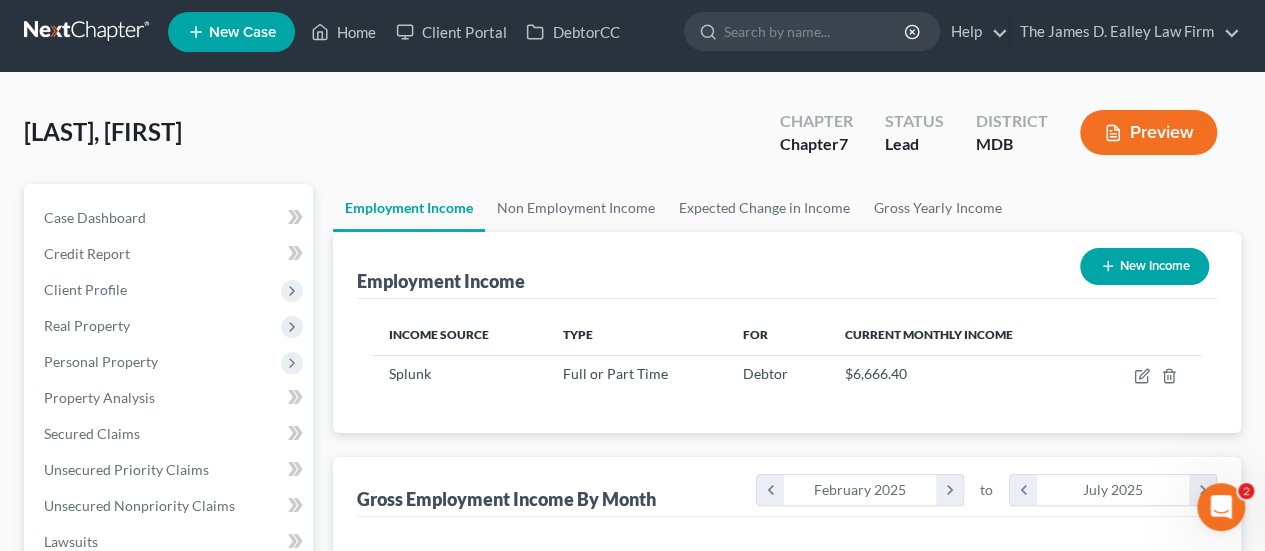 scroll, scrollTop: 0, scrollLeft: 0, axis: both 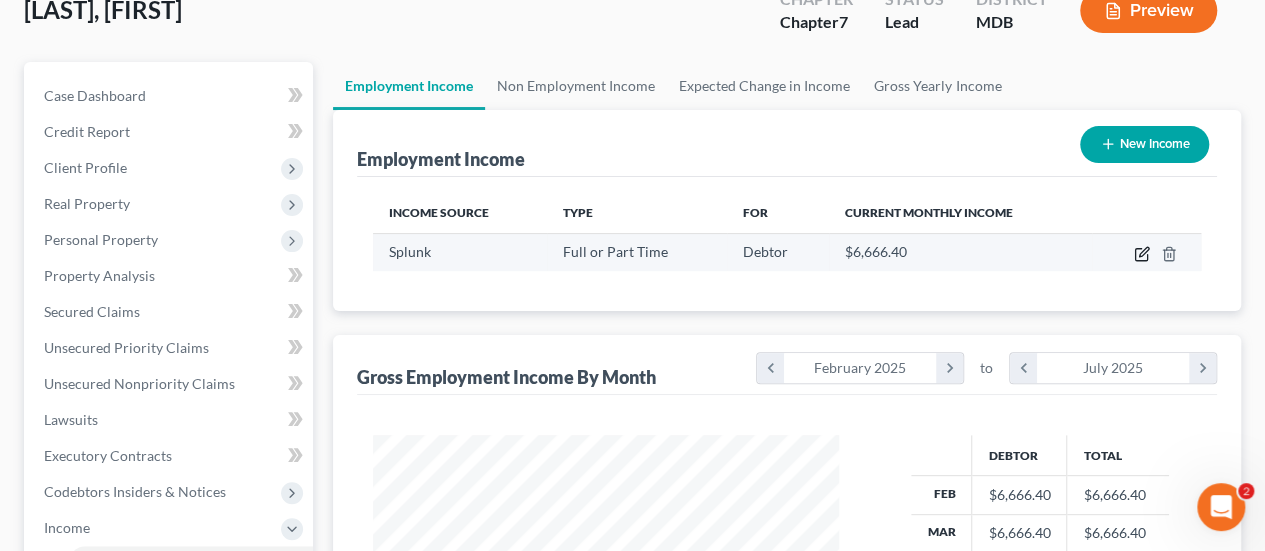 click 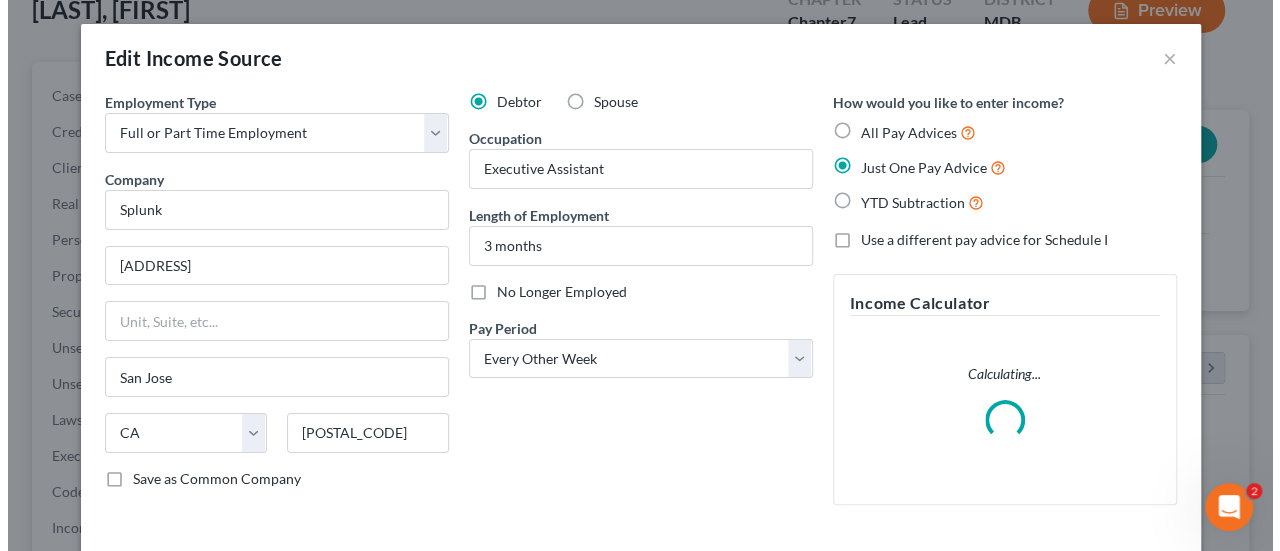 scroll, scrollTop: 999644, scrollLeft: 999487, axis: both 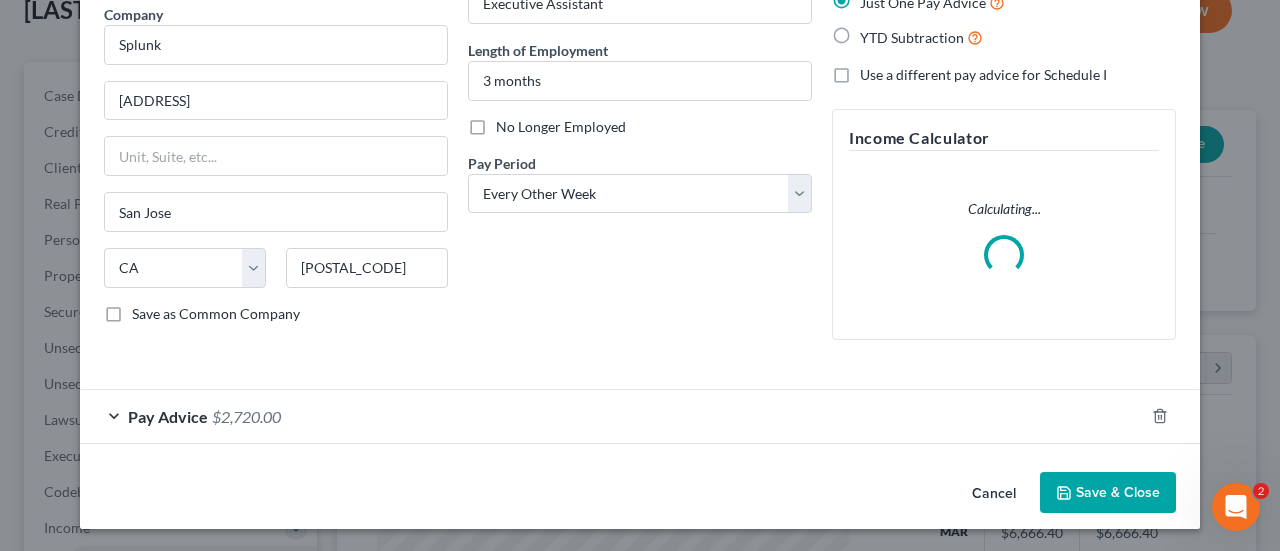 click on "$2,720.00" at bounding box center (246, 416) 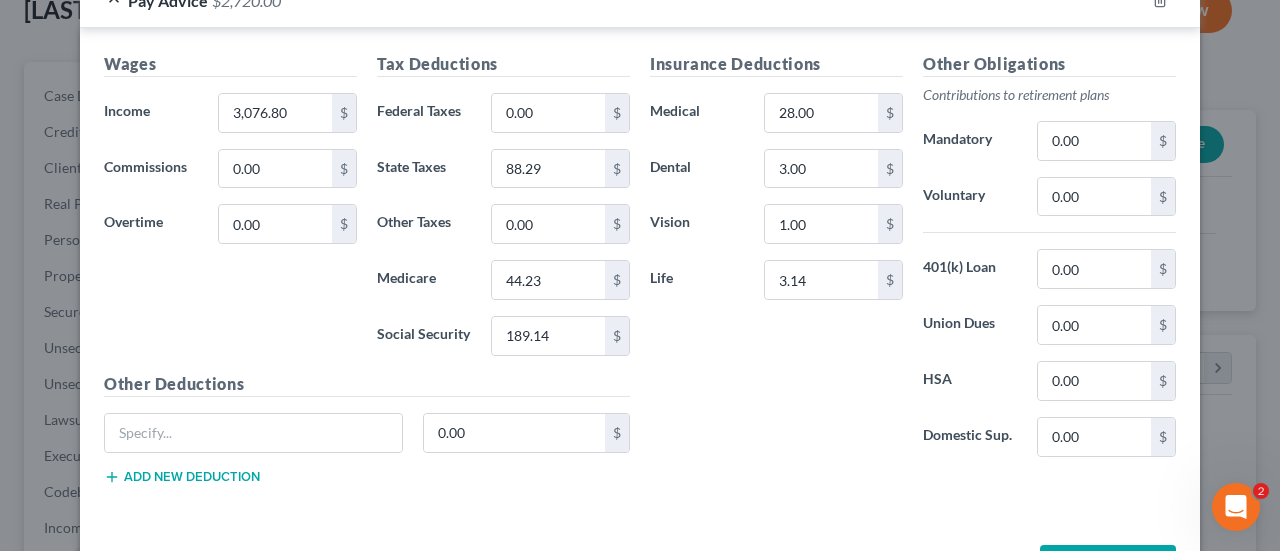 scroll, scrollTop: 717, scrollLeft: 0, axis: vertical 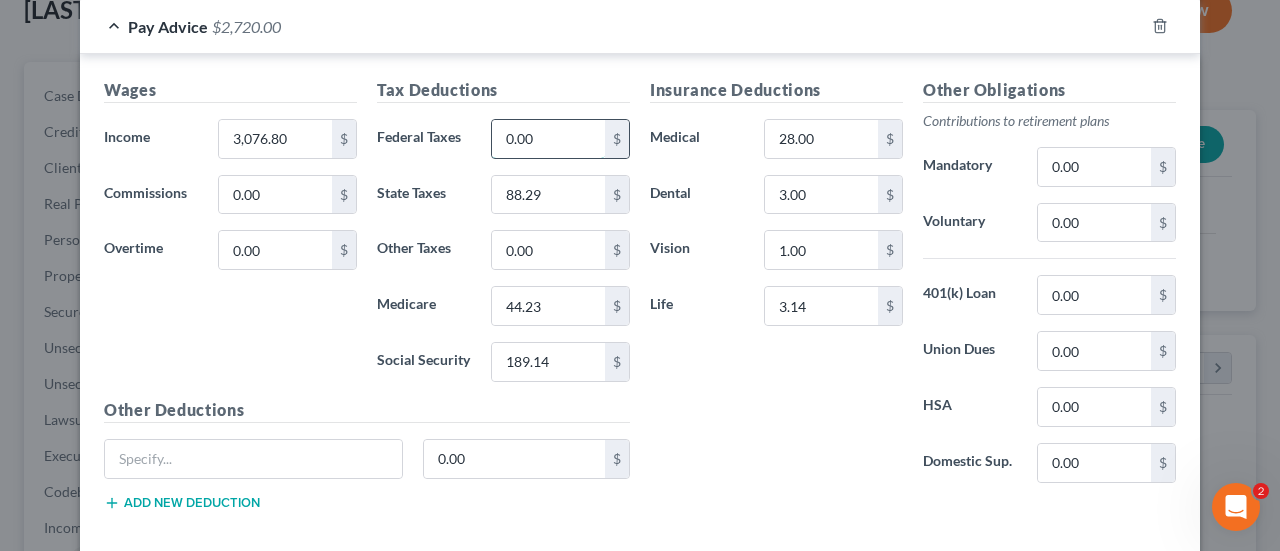 click on "0.00" at bounding box center (548, 139) 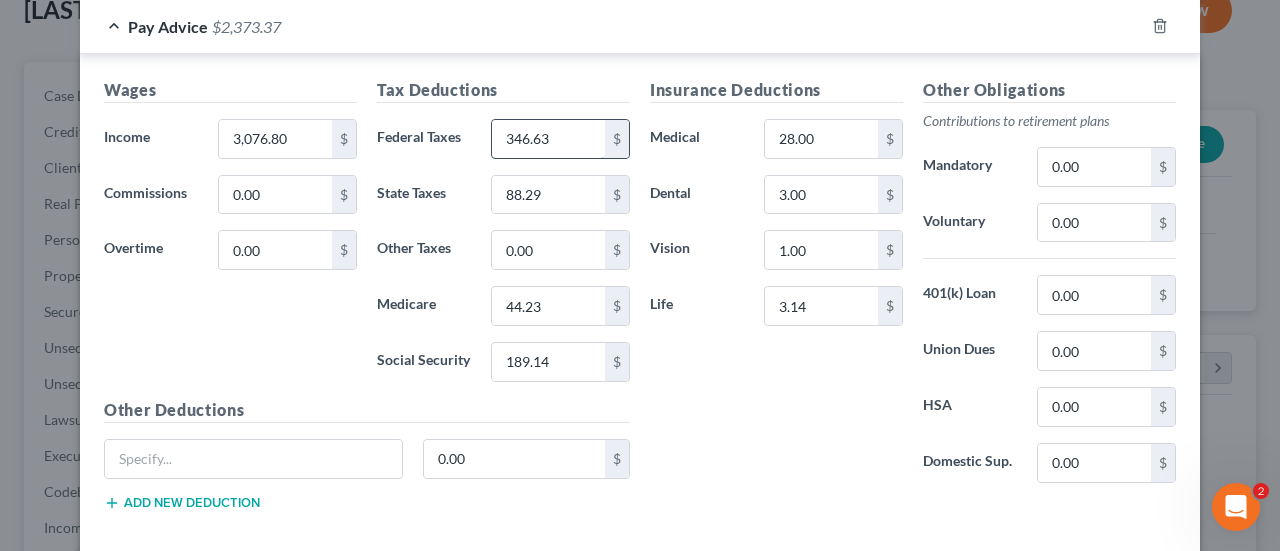 type on "346.63" 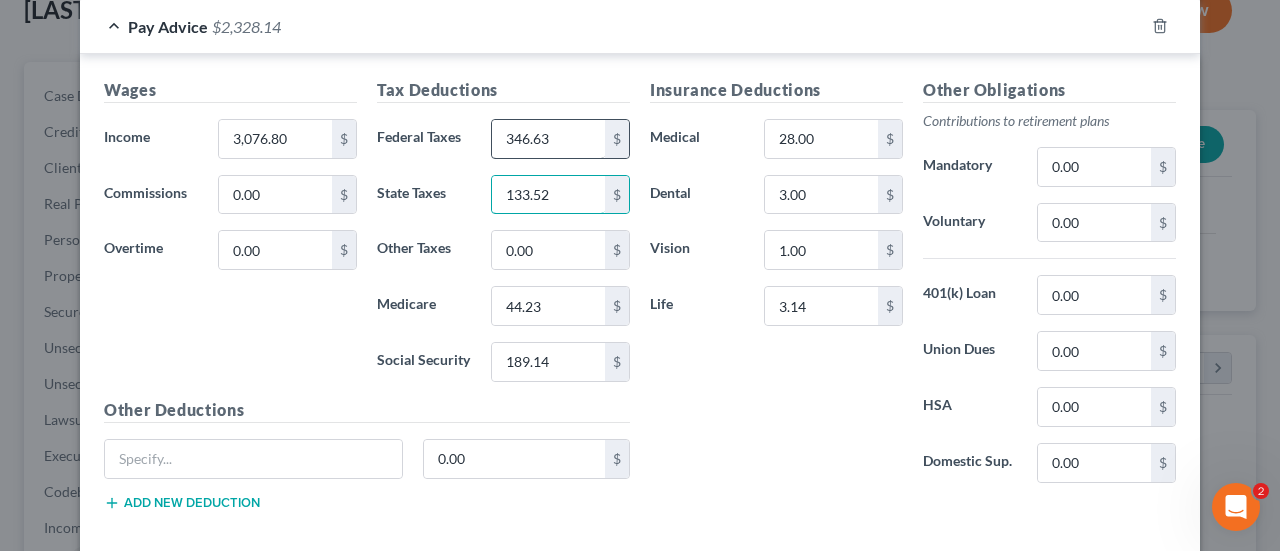 type on "133.52" 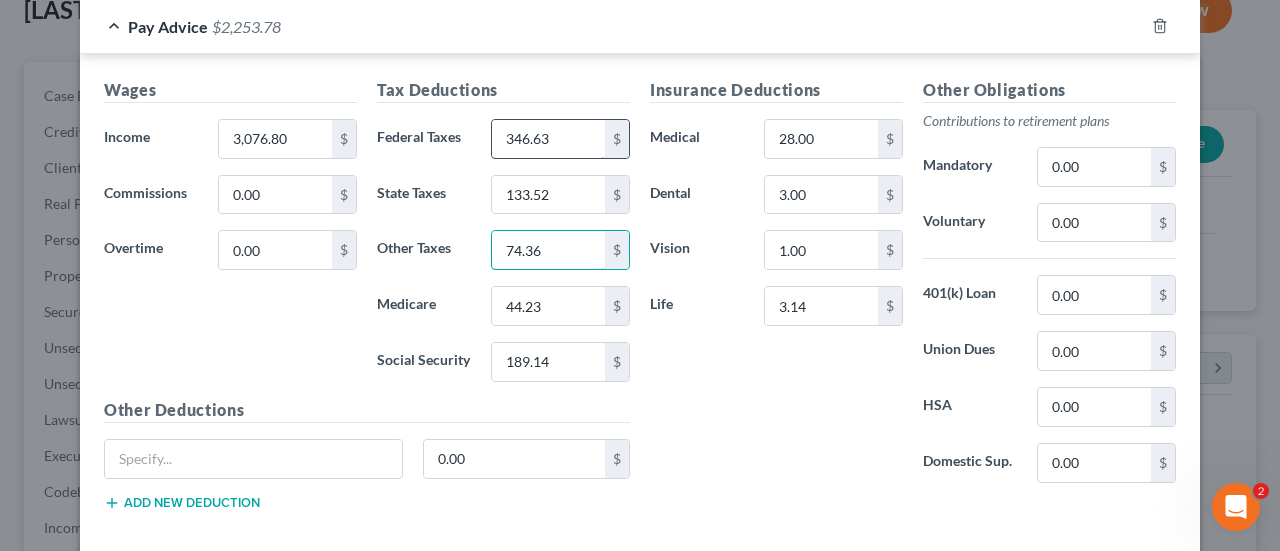 type on "74.36" 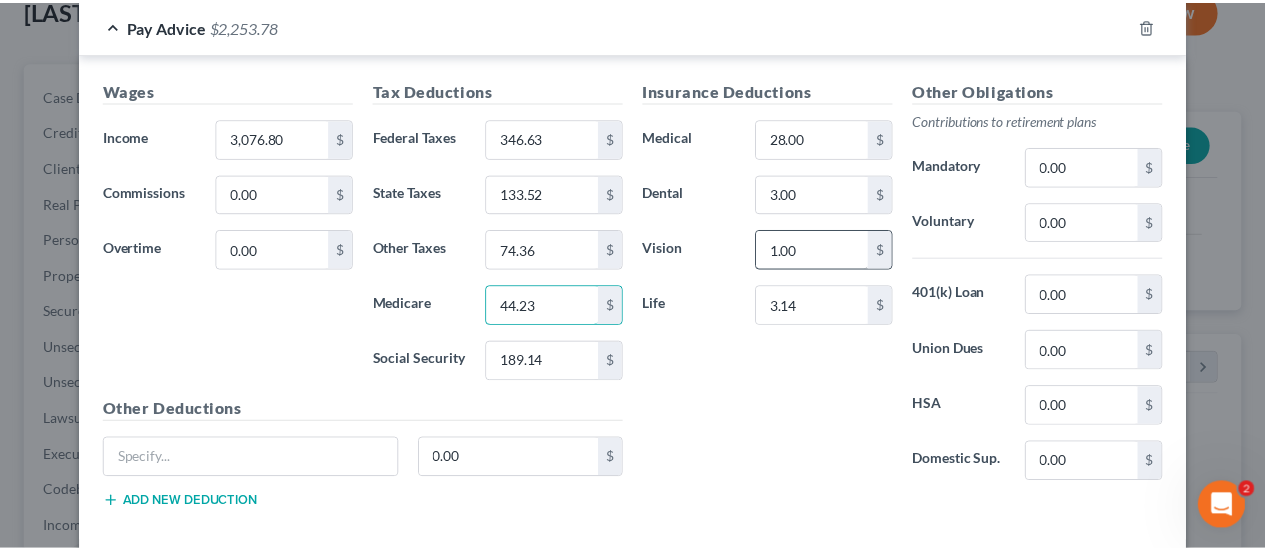 scroll, scrollTop: 717, scrollLeft: 0, axis: vertical 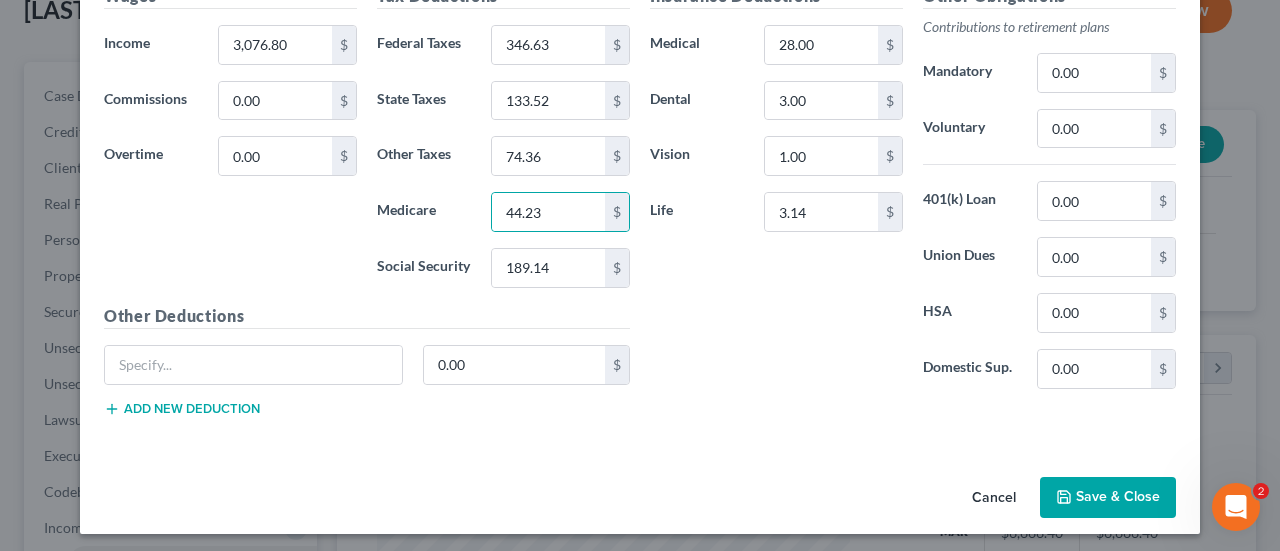 click on "Save & Close" at bounding box center [1108, 498] 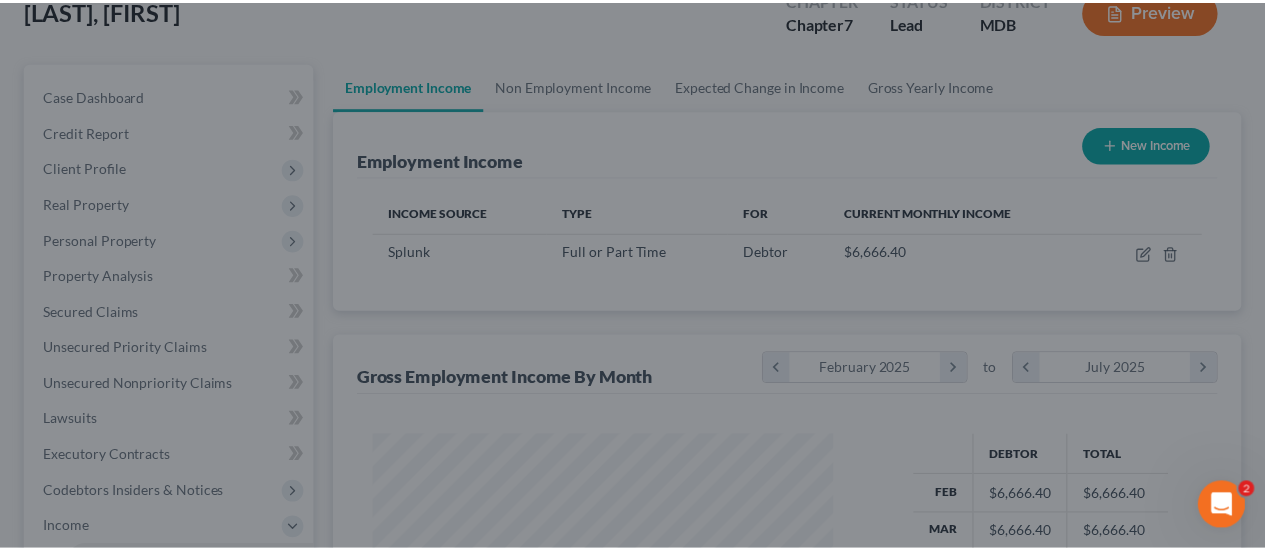 scroll, scrollTop: 356, scrollLeft: 506, axis: both 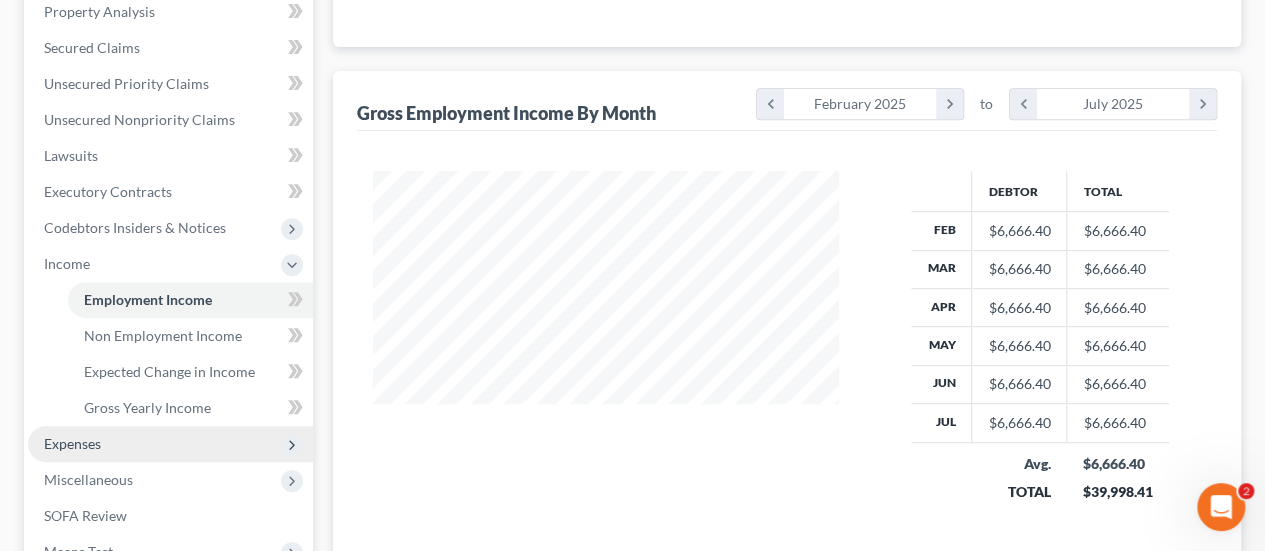 click on "Expenses" at bounding box center (72, 443) 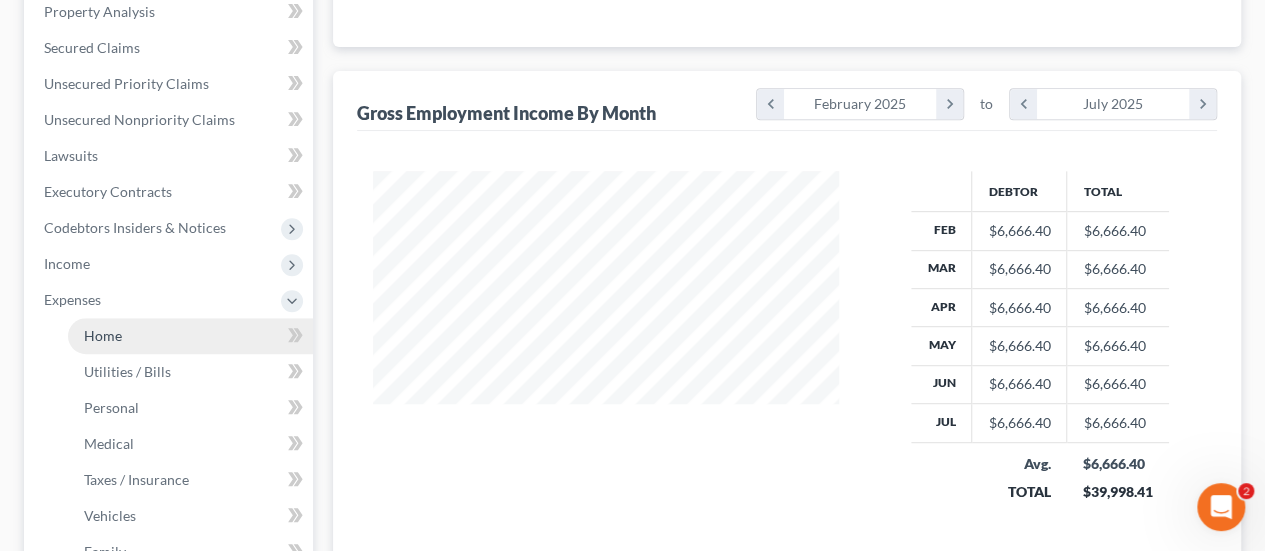click on "Home" at bounding box center (103, 335) 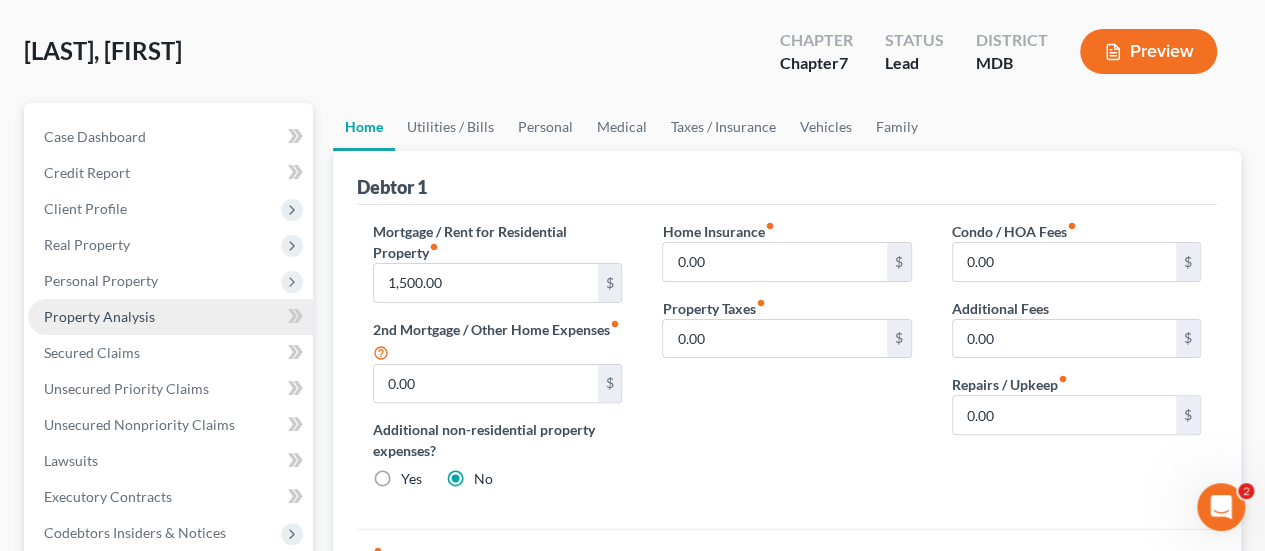 scroll, scrollTop: 81, scrollLeft: 0, axis: vertical 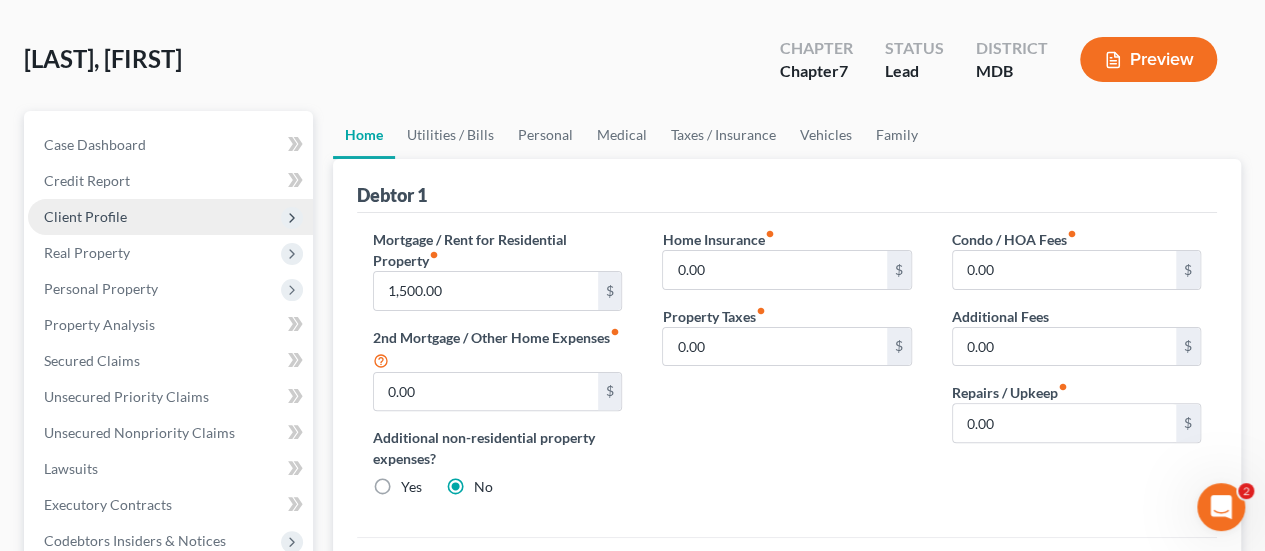 click on "Client Profile" at bounding box center [85, 216] 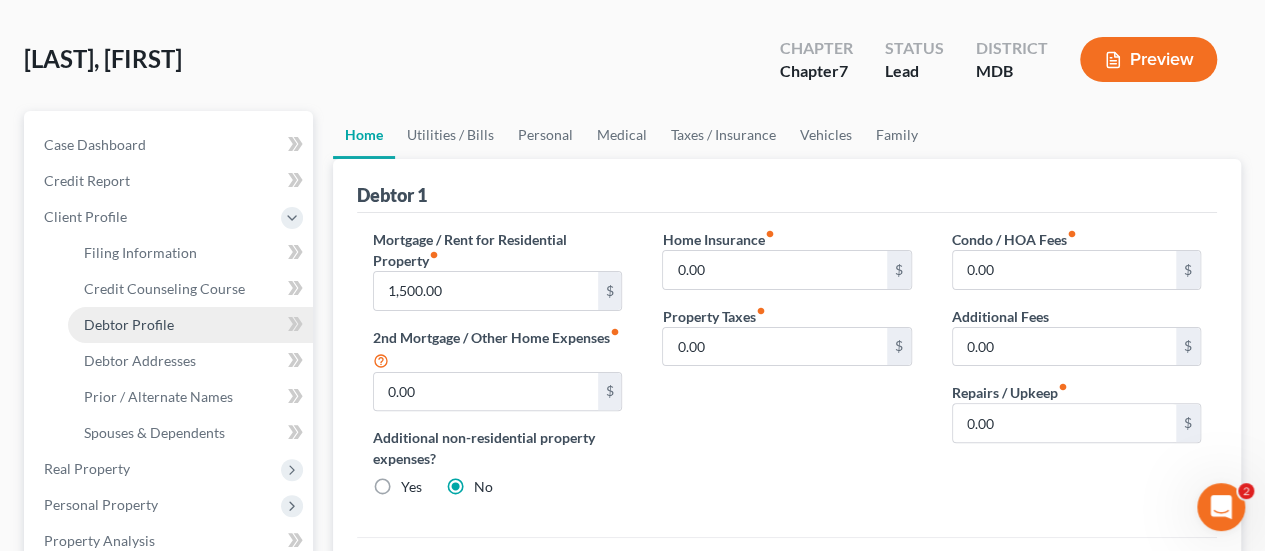 click on "Debtor Profile" at bounding box center [129, 324] 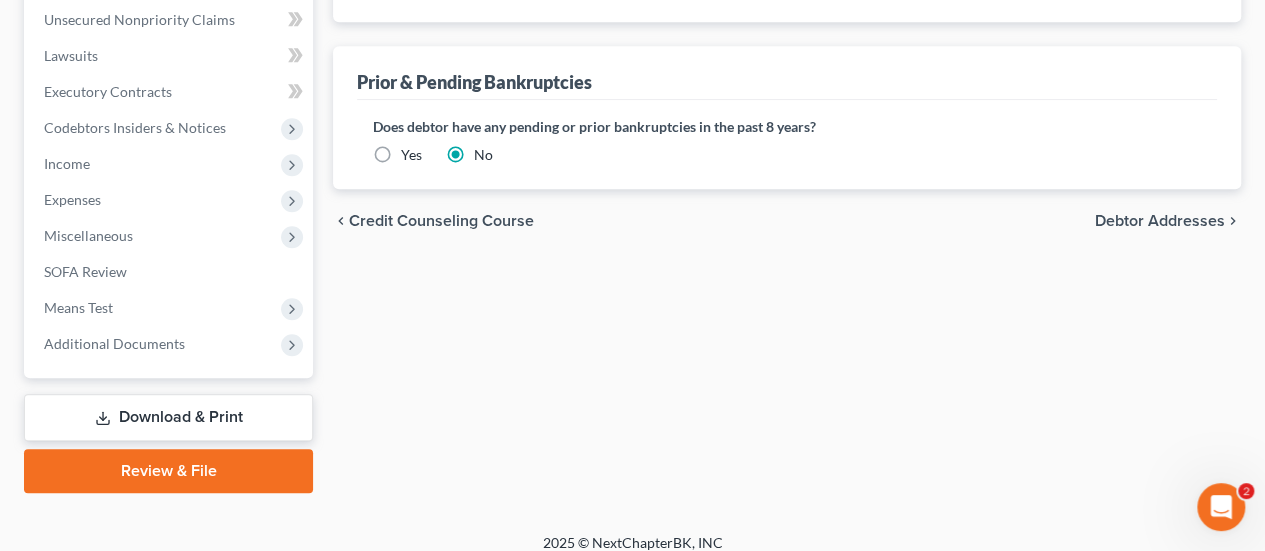 scroll, scrollTop: 725, scrollLeft: 0, axis: vertical 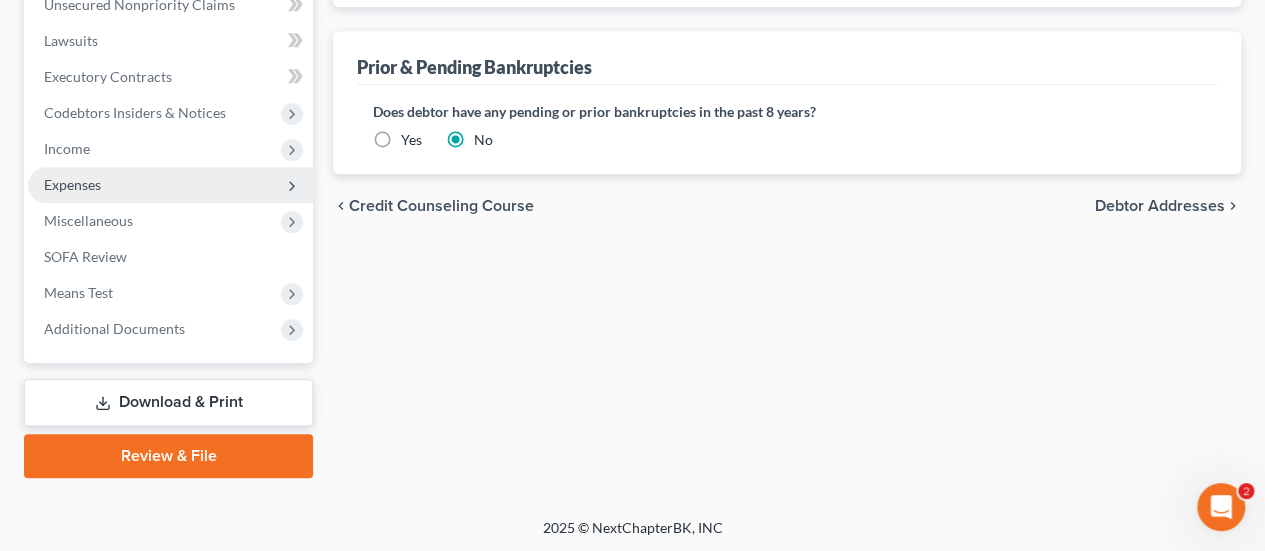 click on "Expenses" at bounding box center [72, 184] 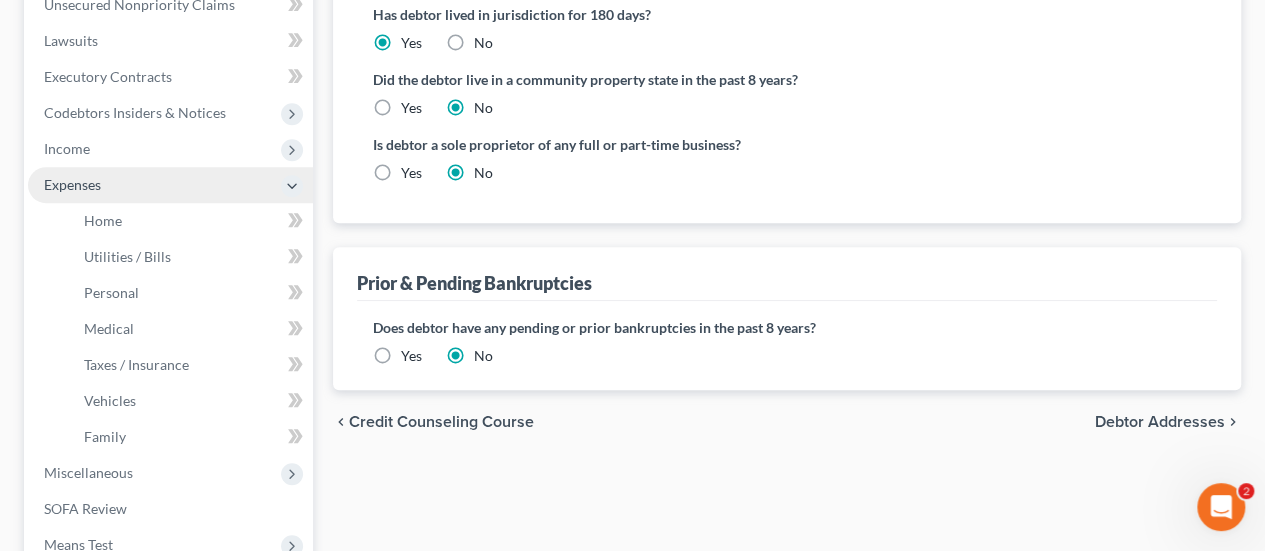 scroll, scrollTop: 761, scrollLeft: 0, axis: vertical 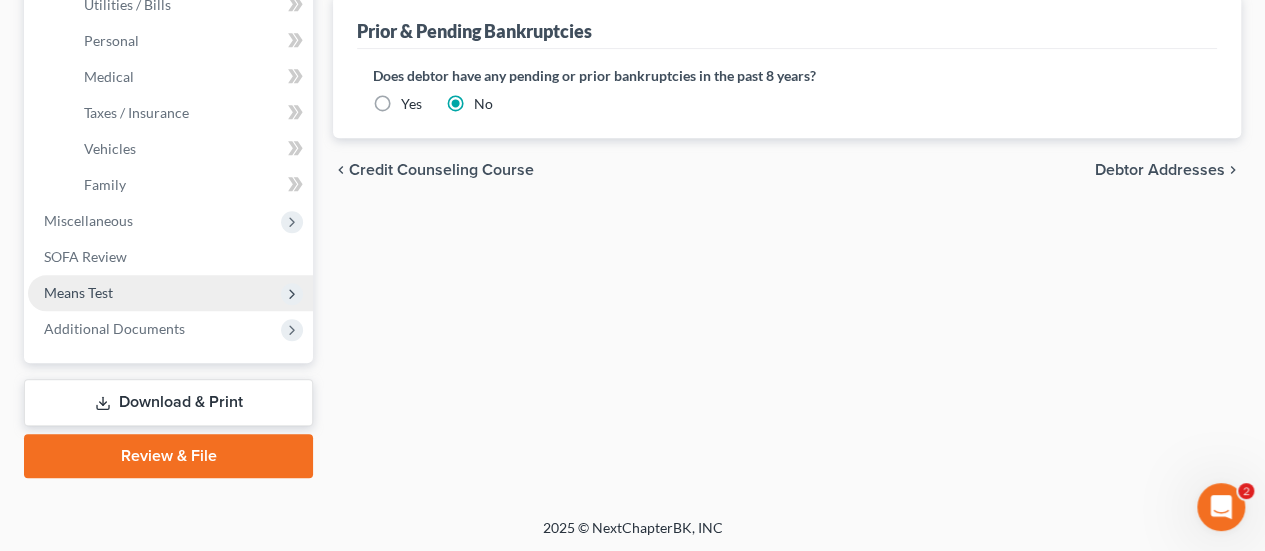 click on "Means Test" at bounding box center [78, 292] 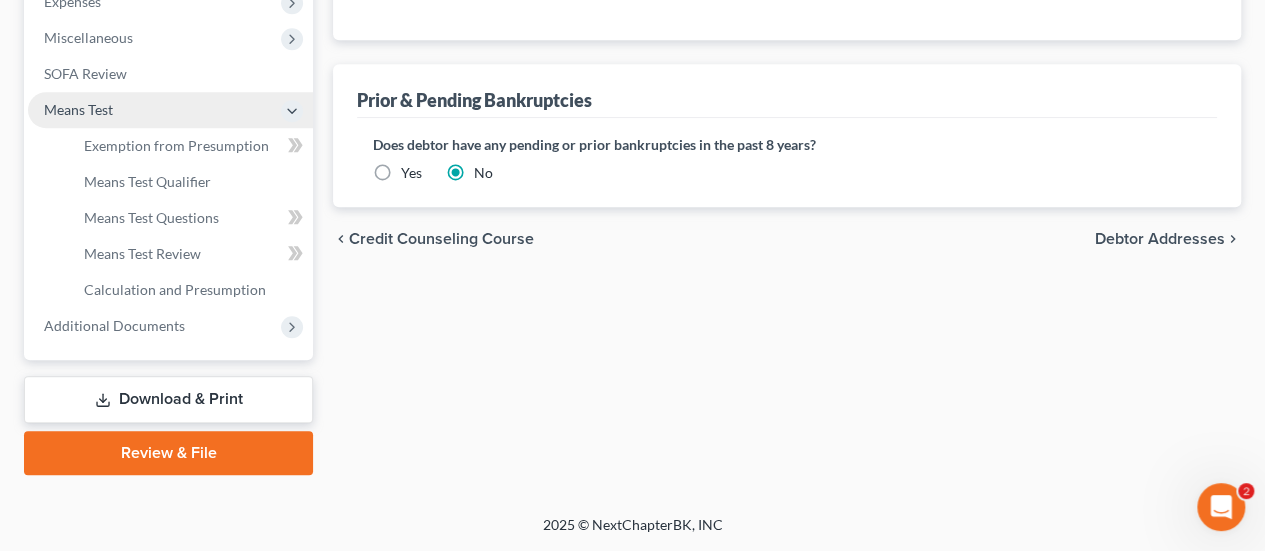 scroll, scrollTop: 689, scrollLeft: 0, axis: vertical 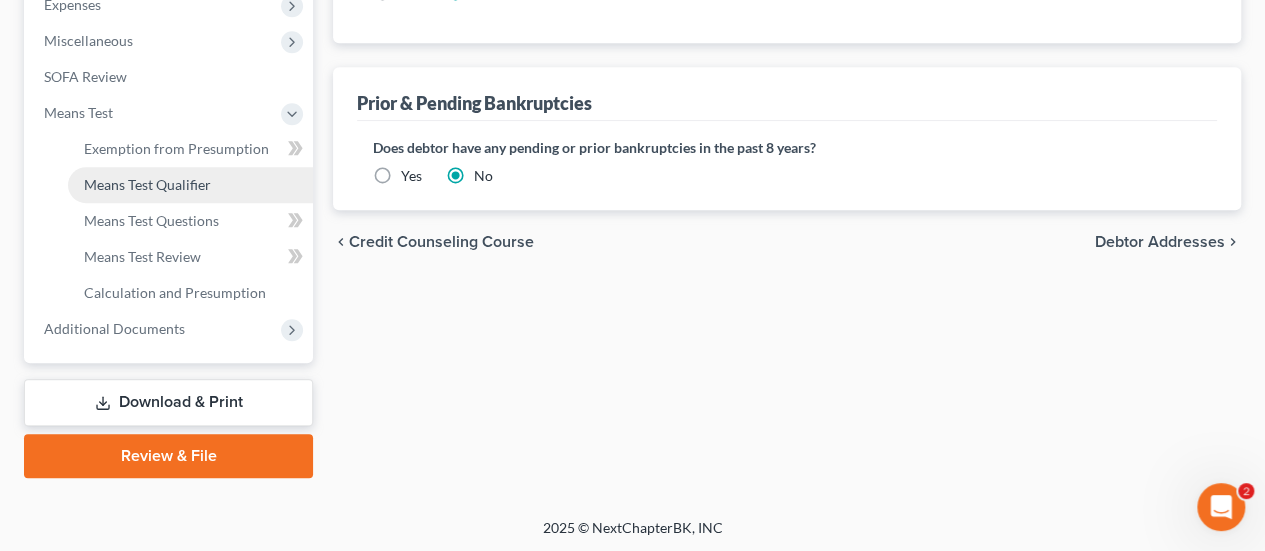 click on "Means Test Qualifier" at bounding box center [147, 184] 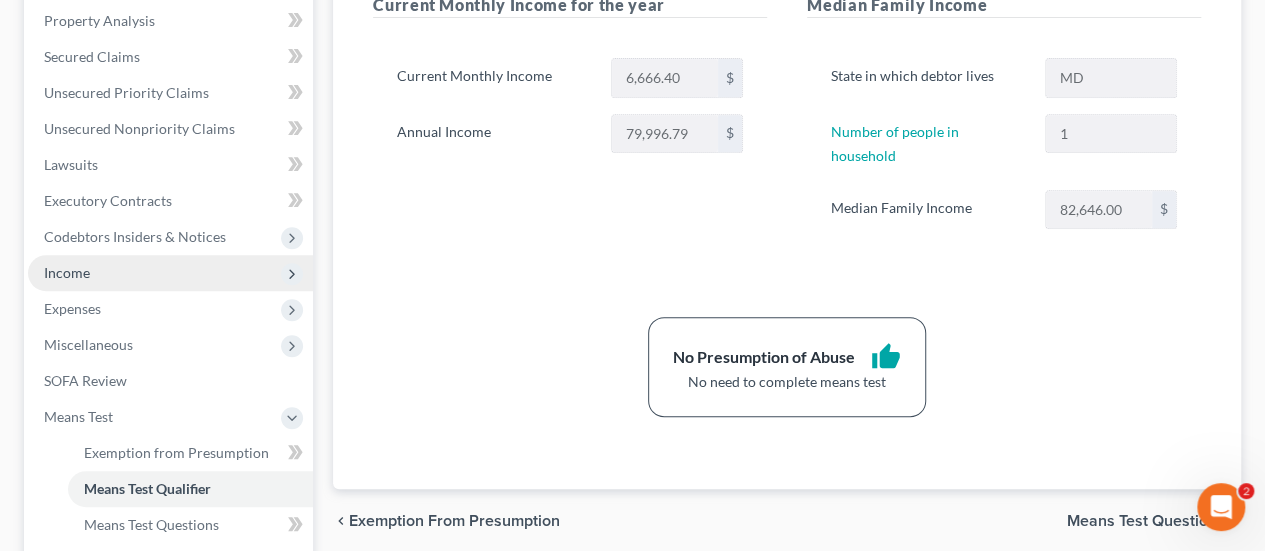 scroll, scrollTop: 388, scrollLeft: 0, axis: vertical 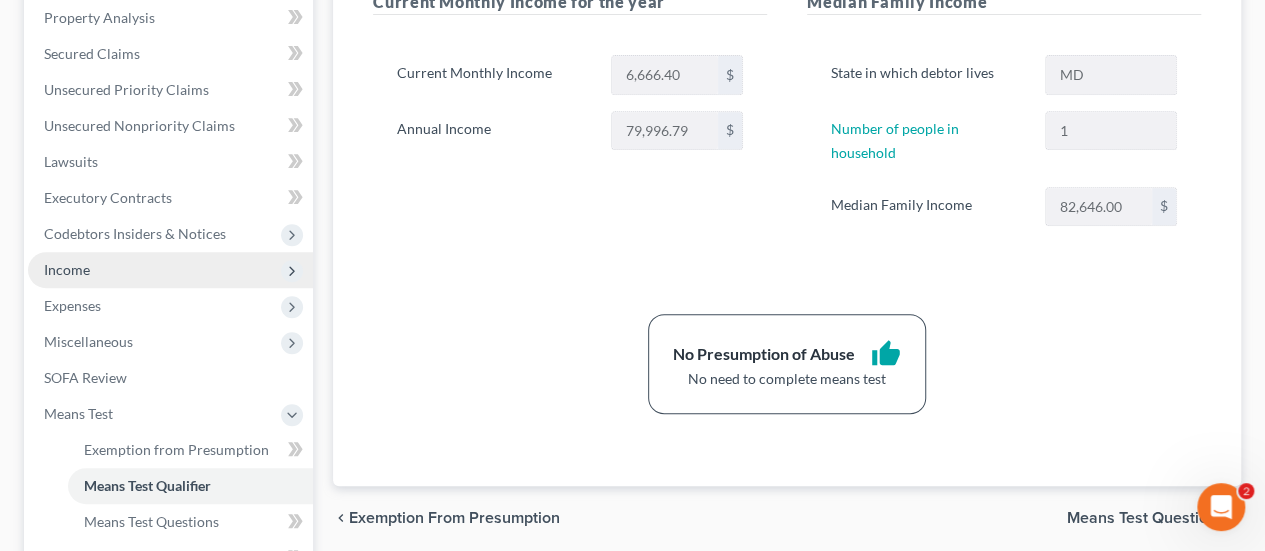 click on "Income" at bounding box center [170, 270] 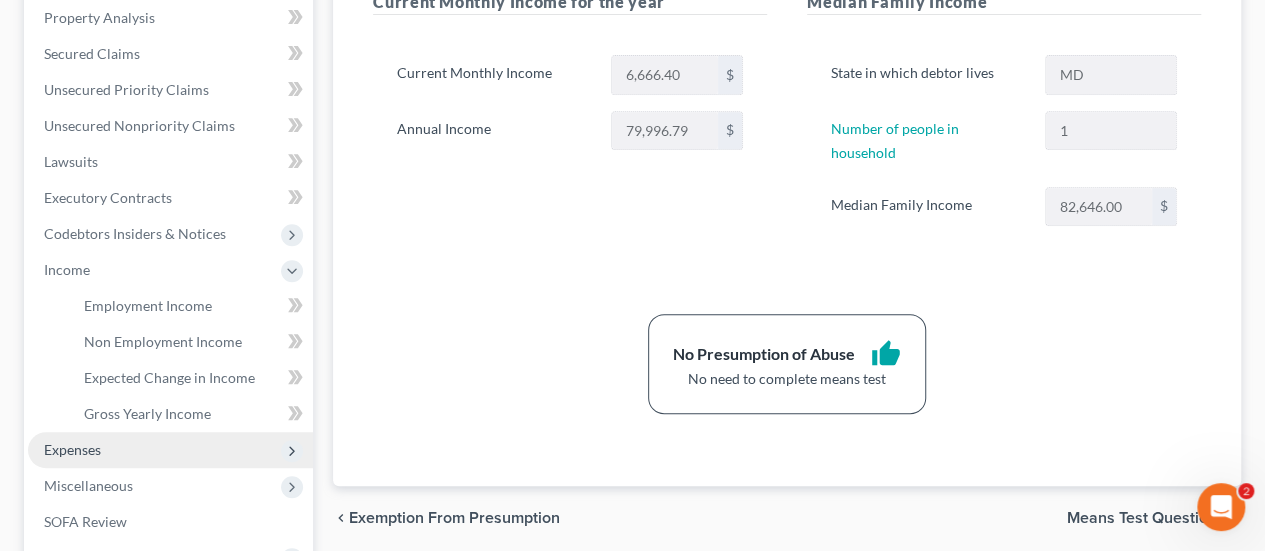 click on "Expenses" at bounding box center [72, 449] 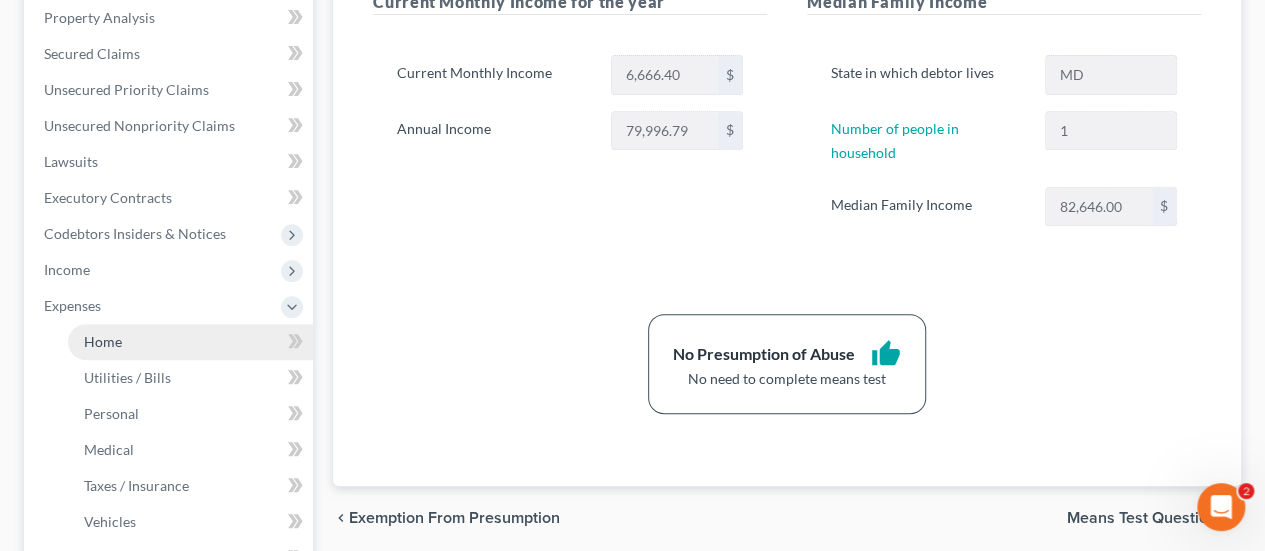 click on "Home" at bounding box center [103, 341] 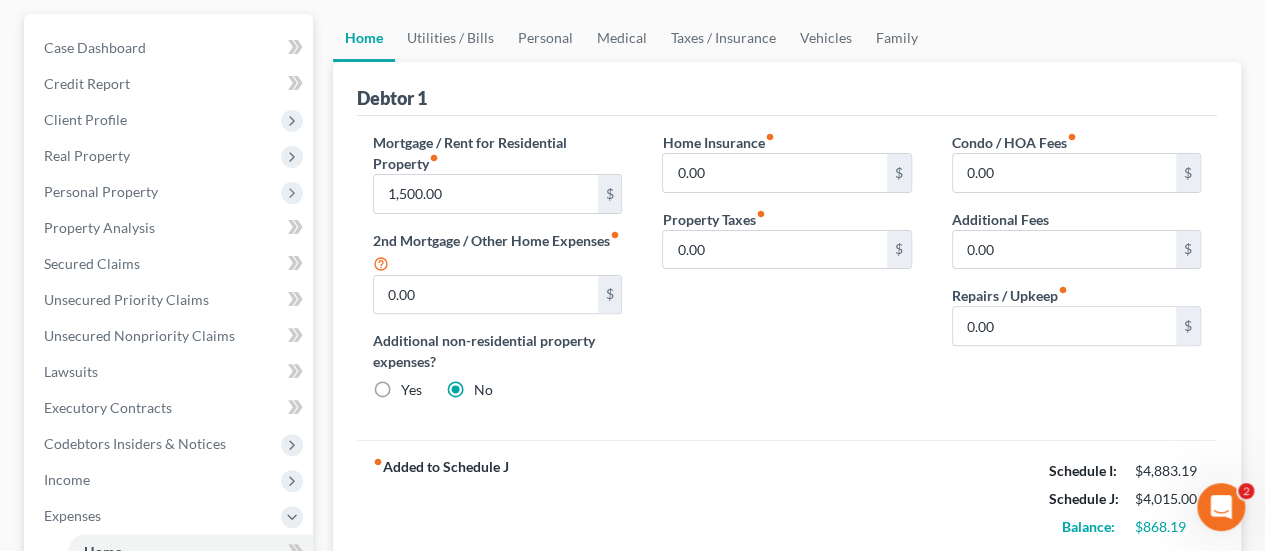 scroll, scrollTop: 173, scrollLeft: 0, axis: vertical 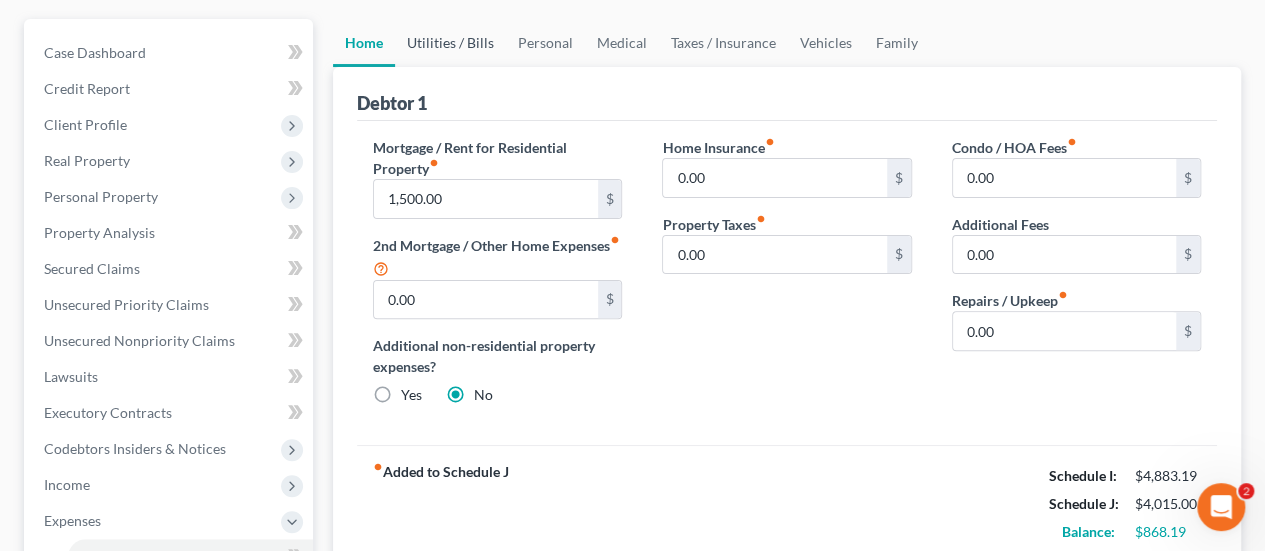 click on "Utilities / Bills" at bounding box center [450, 43] 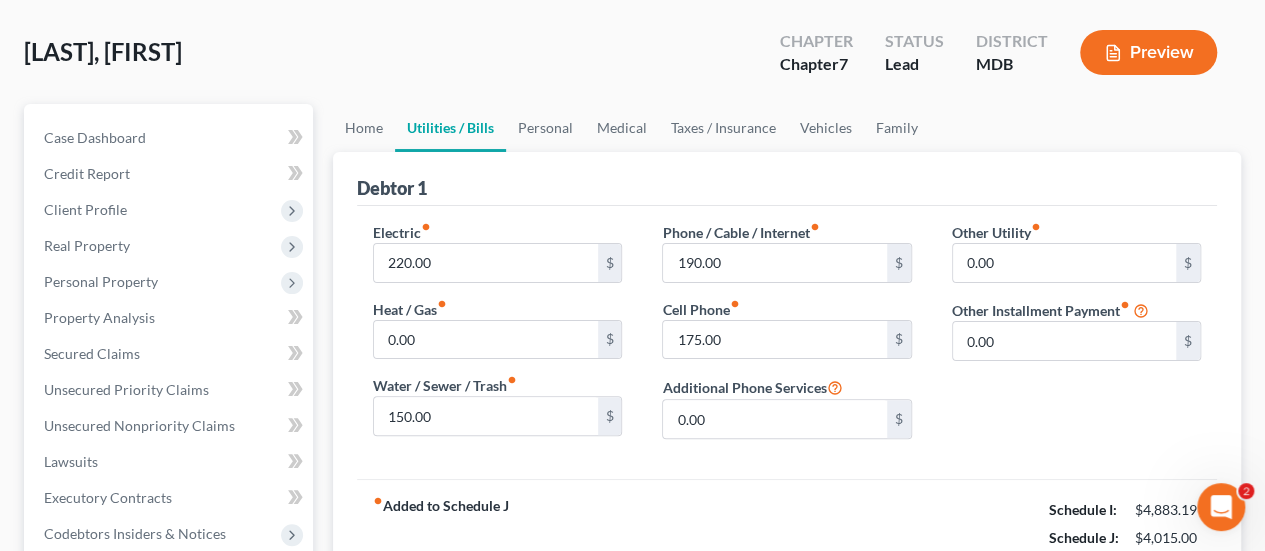 scroll, scrollTop: 0, scrollLeft: 0, axis: both 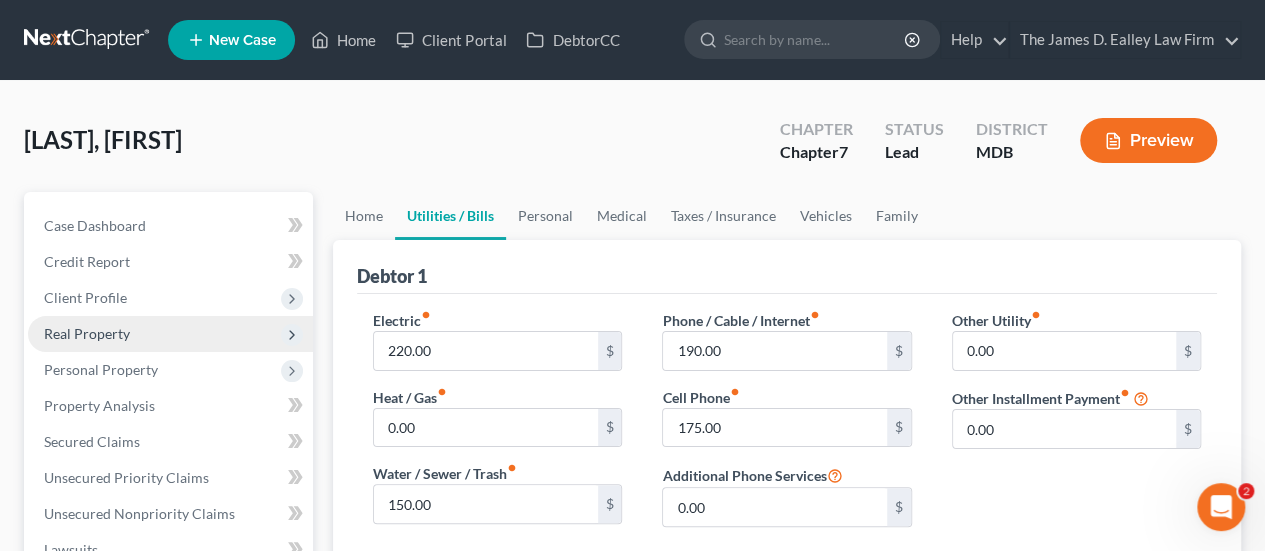 click on "Real Property" at bounding box center (87, 333) 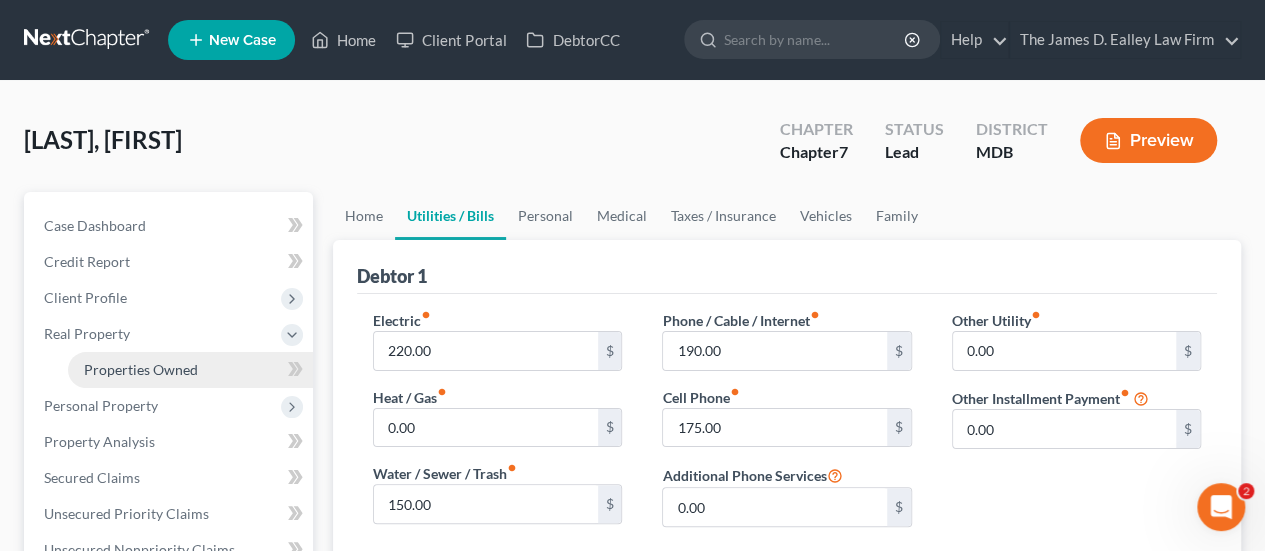 click on "Properties Owned" at bounding box center [141, 369] 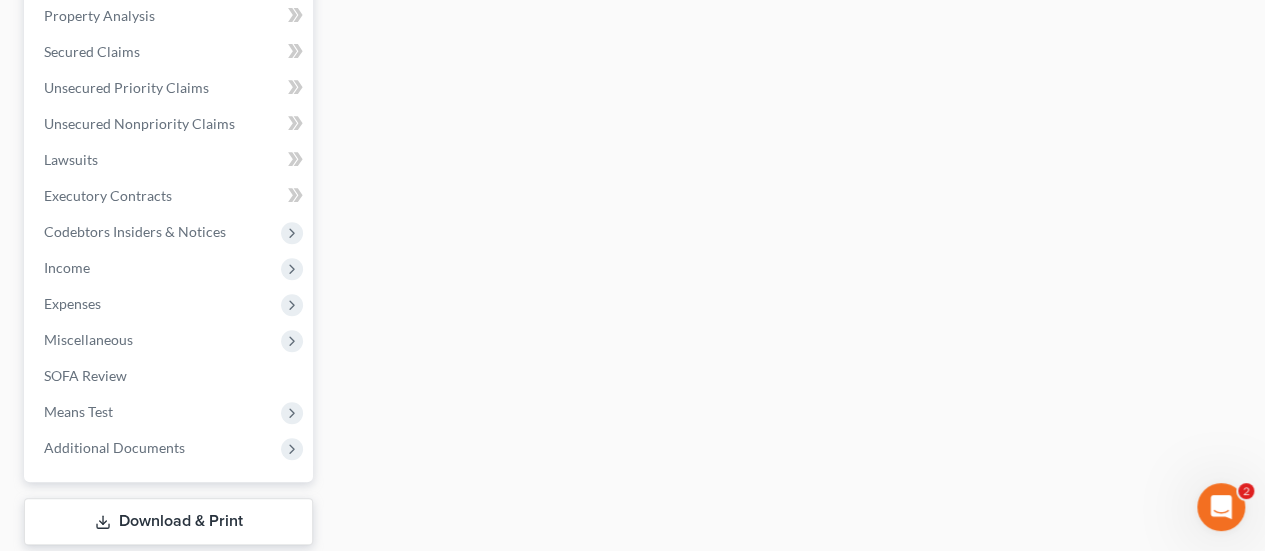 scroll, scrollTop: 440, scrollLeft: 0, axis: vertical 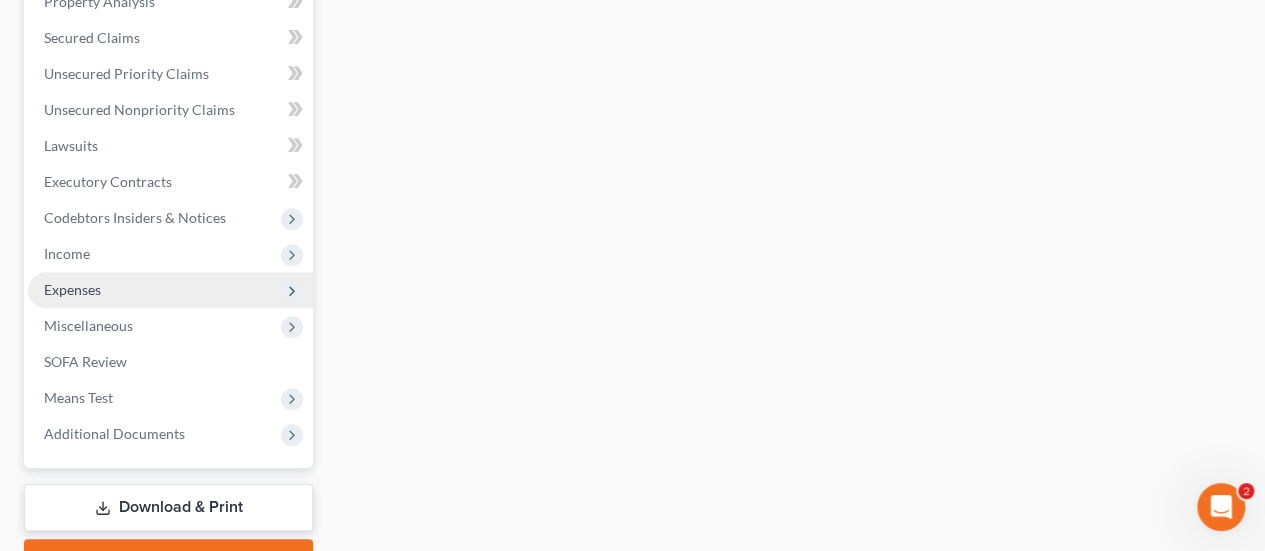 click on "Expenses" at bounding box center [72, 289] 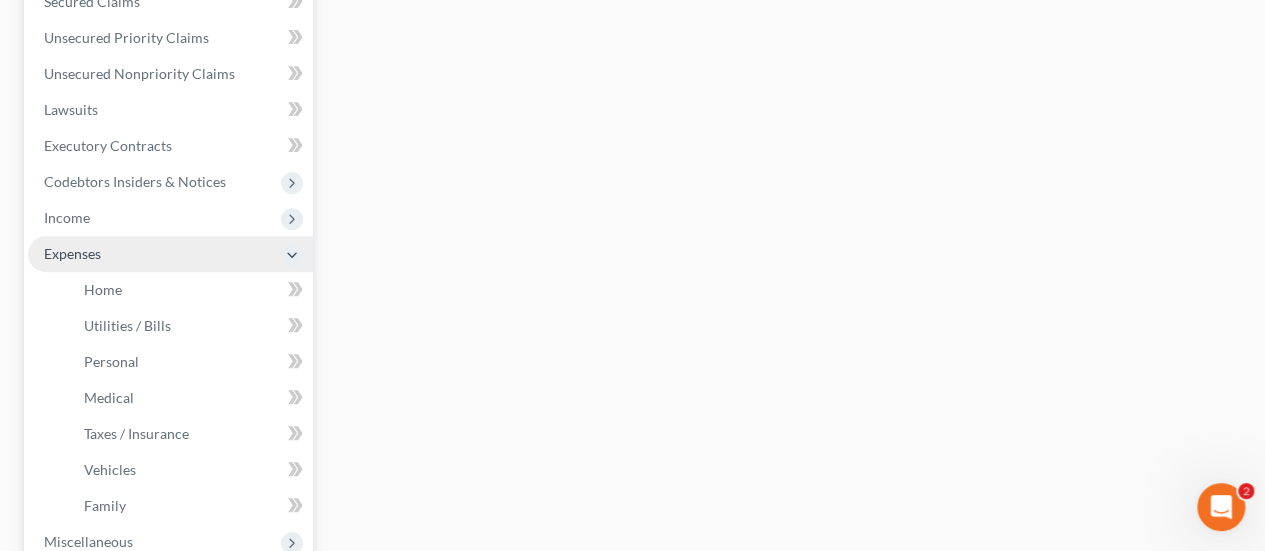 scroll, scrollTop: 404, scrollLeft: 0, axis: vertical 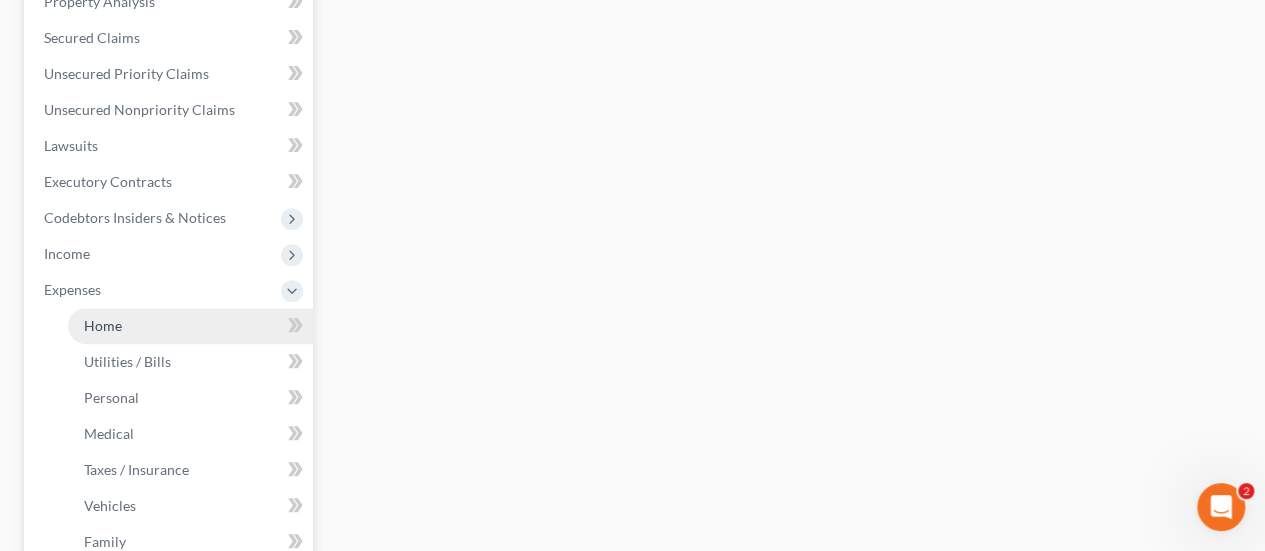 click on "Home" at bounding box center [190, 326] 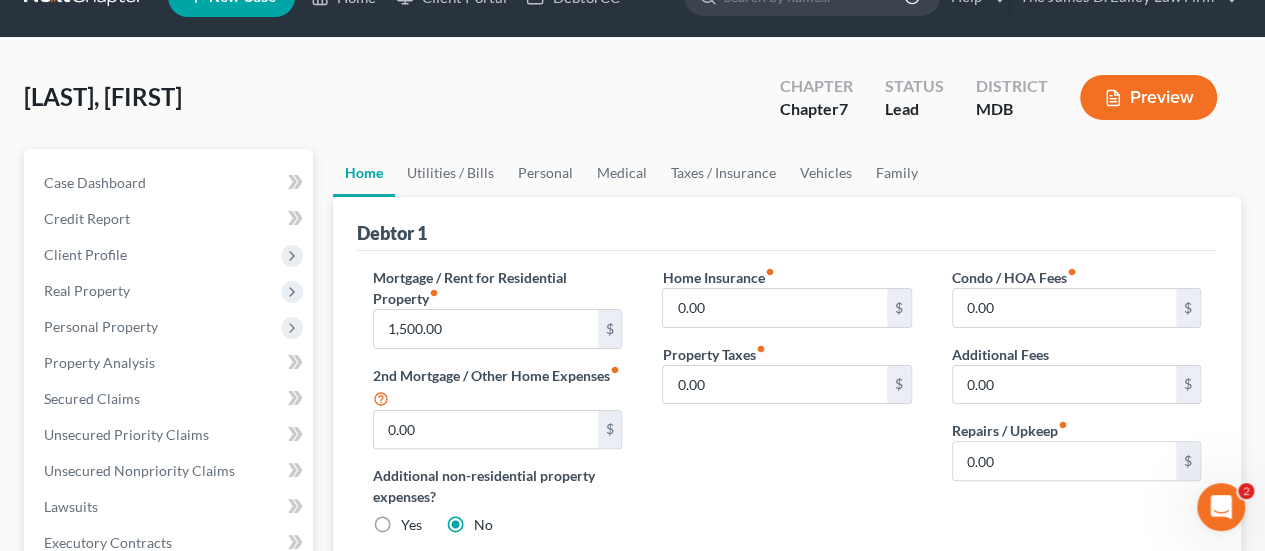 scroll, scrollTop: 0, scrollLeft: 0, axis: both 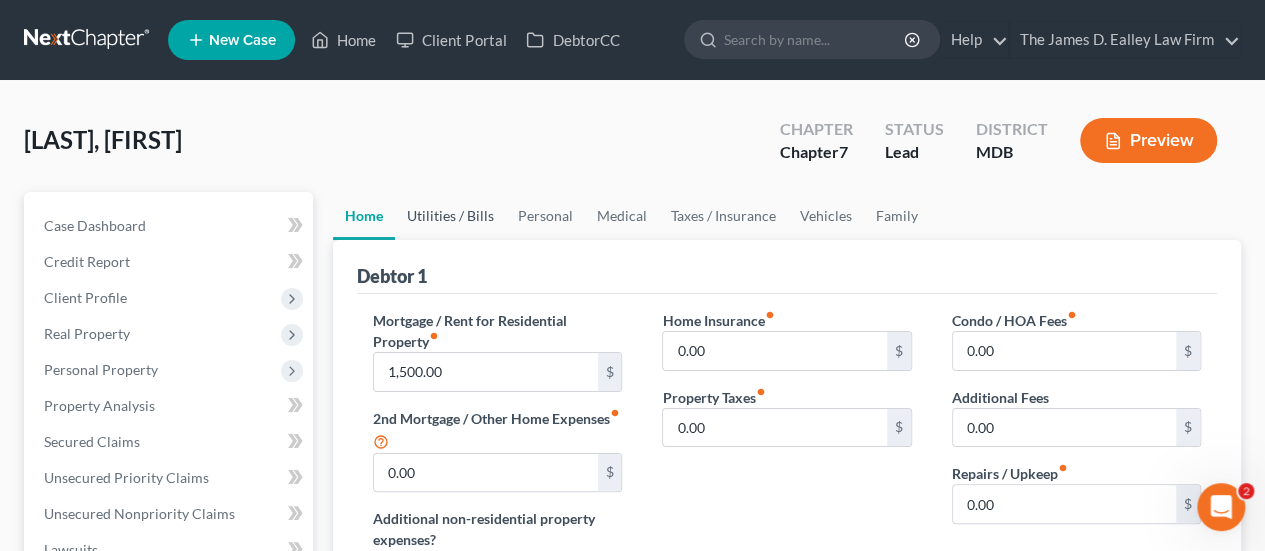 click on "Utilities / Bills" at bounding box center (450, 216) 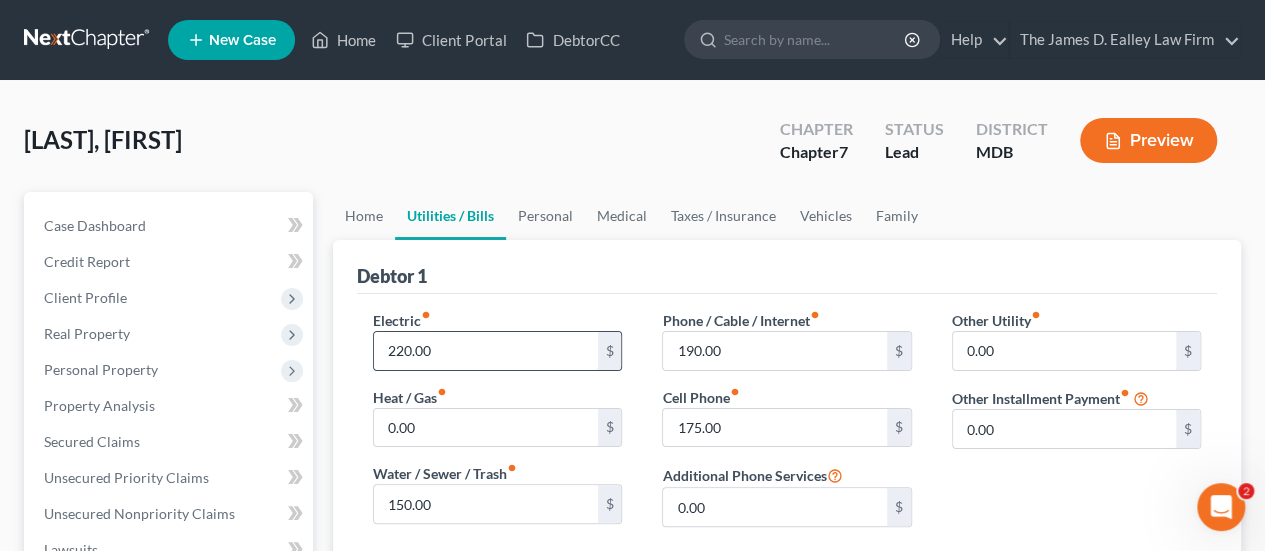 click on "220.00" at bounding box center (485, 351) 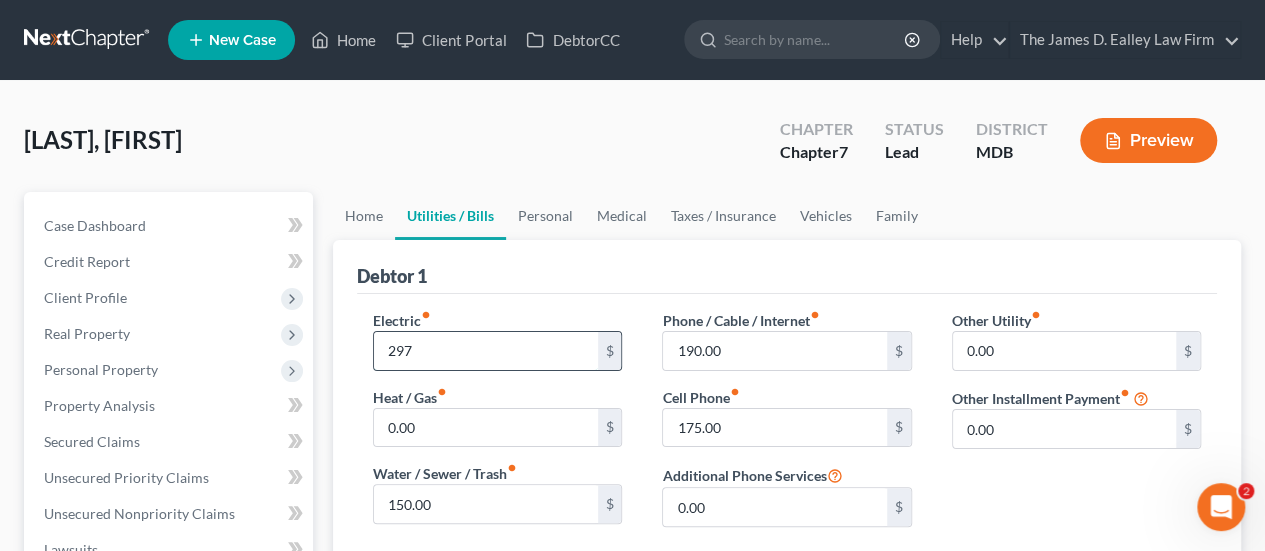 type on "297" 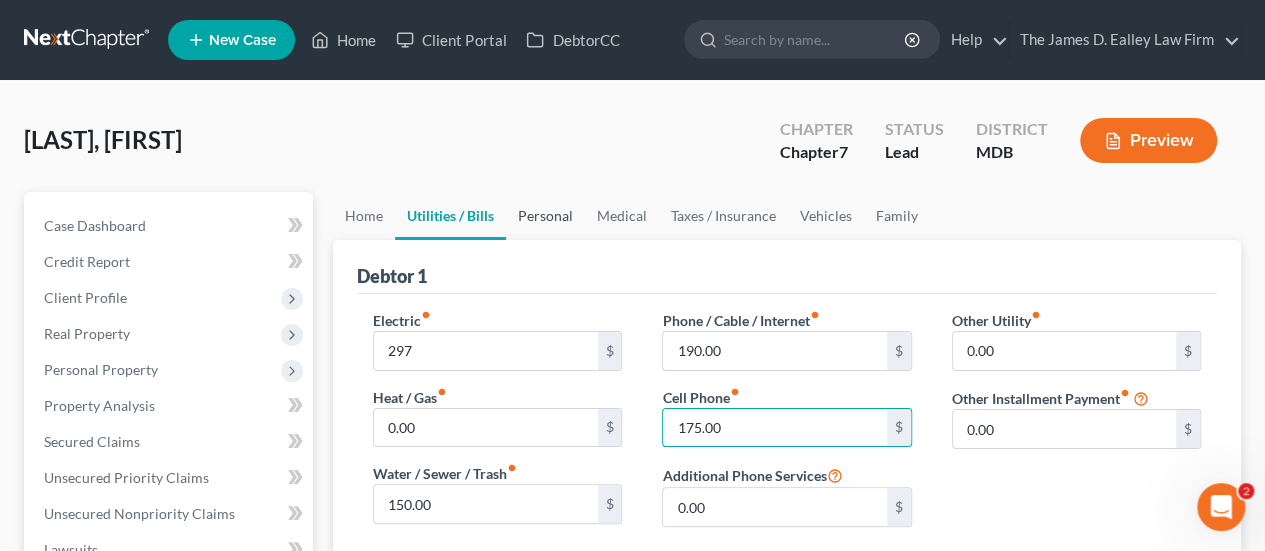 click on "Personal" at bounding box center [545, 216] 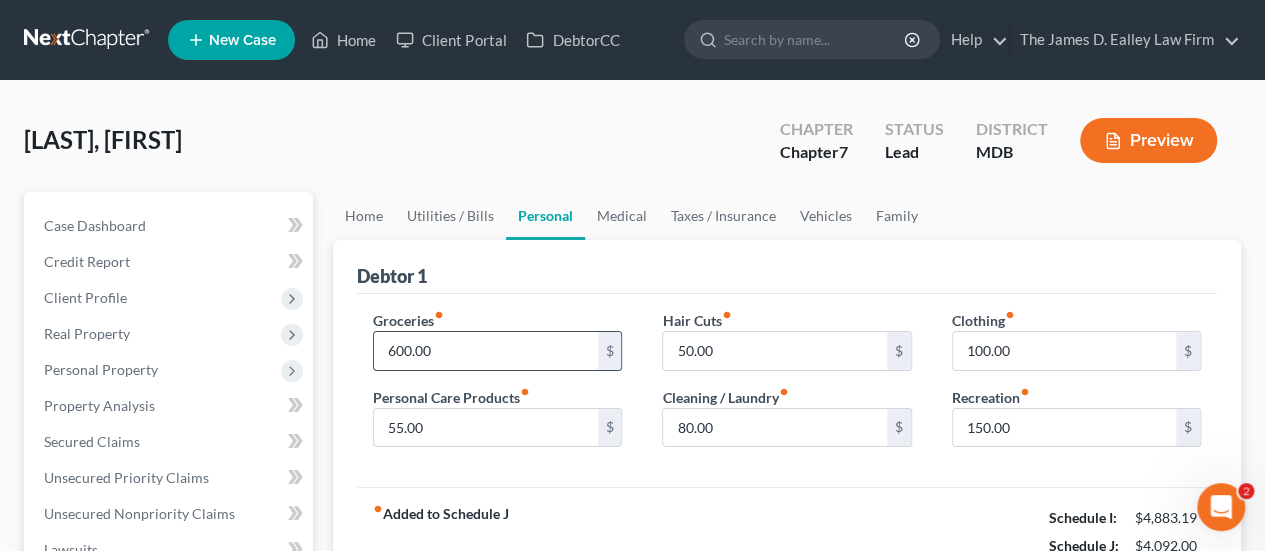 scroll, scrollTop: 65, scrollLeft: 0, axis: vertical 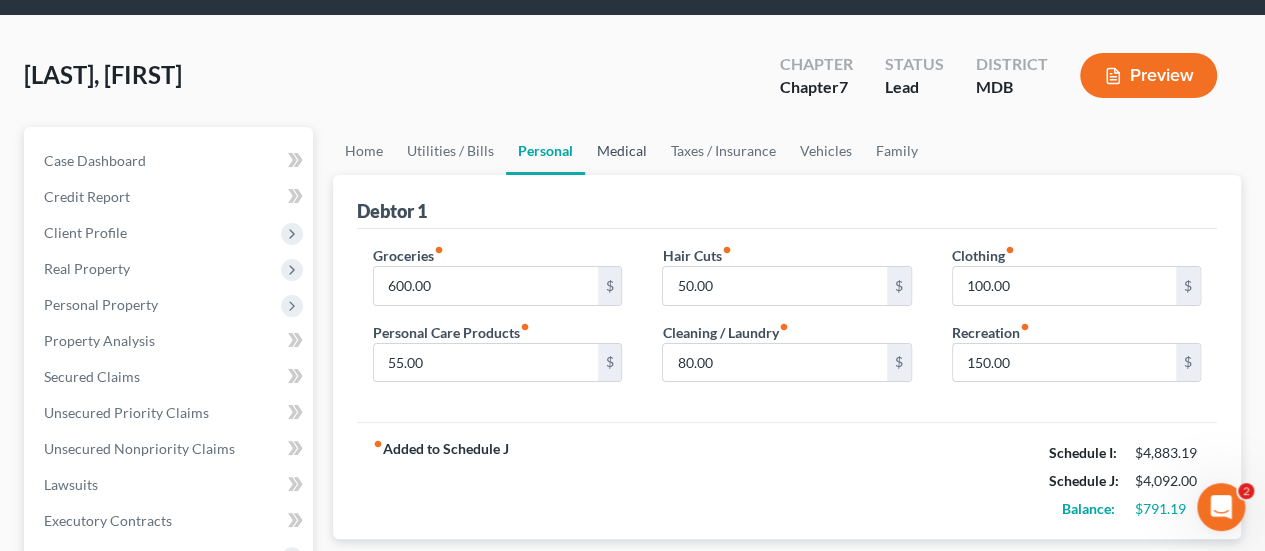 click on "Medical" at bounding box center (622, 151) 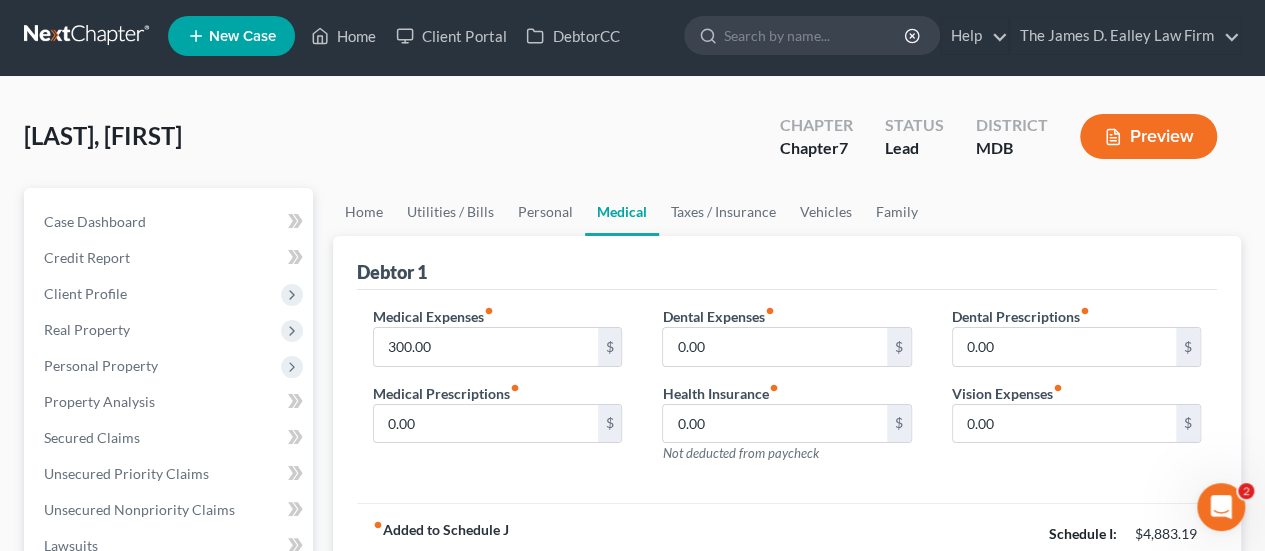 scroll, scrollTop: 0, scrollLeft: 0, axis: both 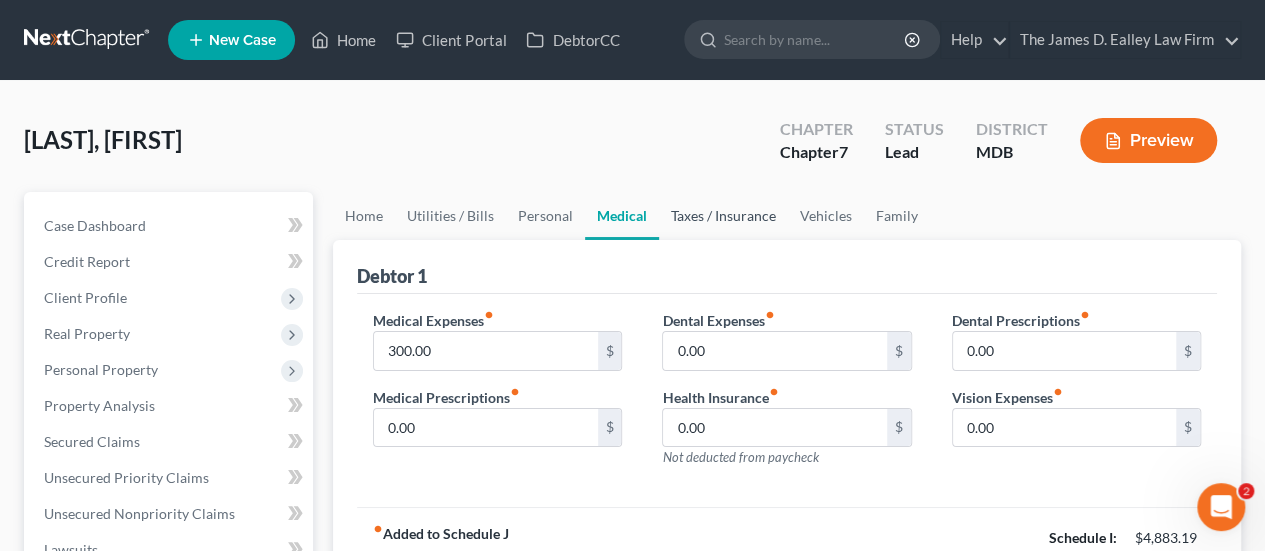 click on "Taxes / Insurance" at bounding box center (723, 216) 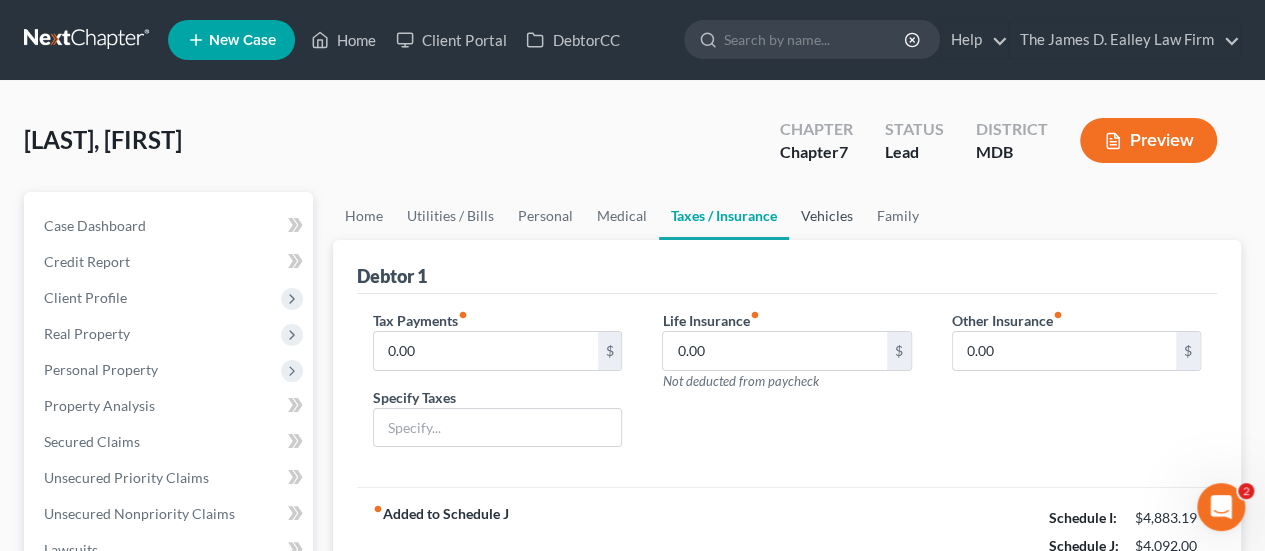 click on "Vehicles" at bounding box center (827, 216) 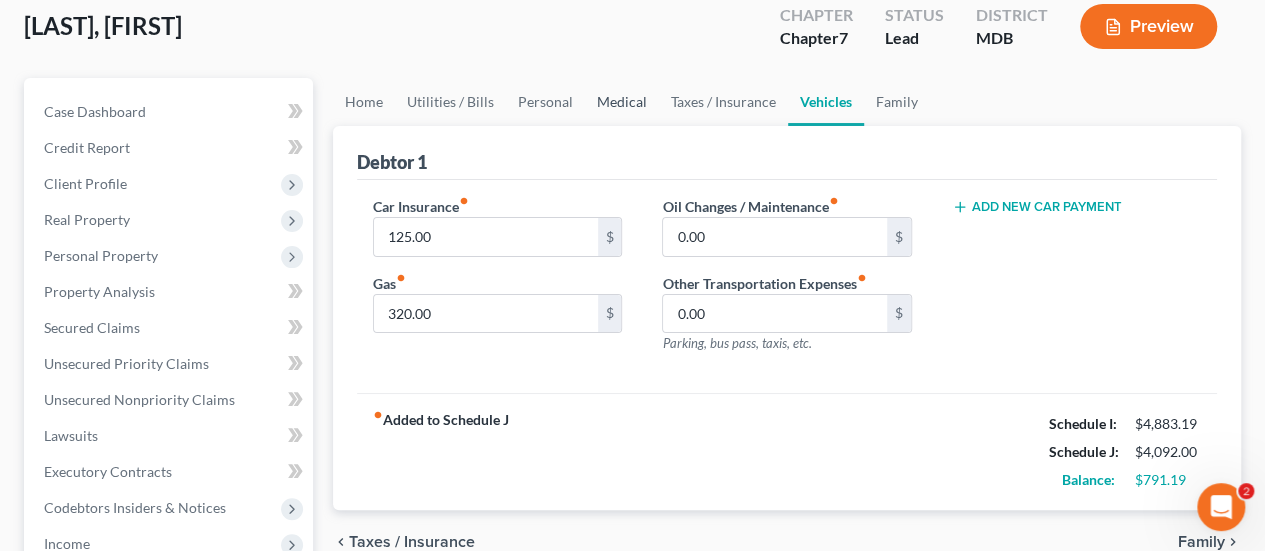 scroll, scrollTop: 117, scrollLeft: 0, axis: vertical 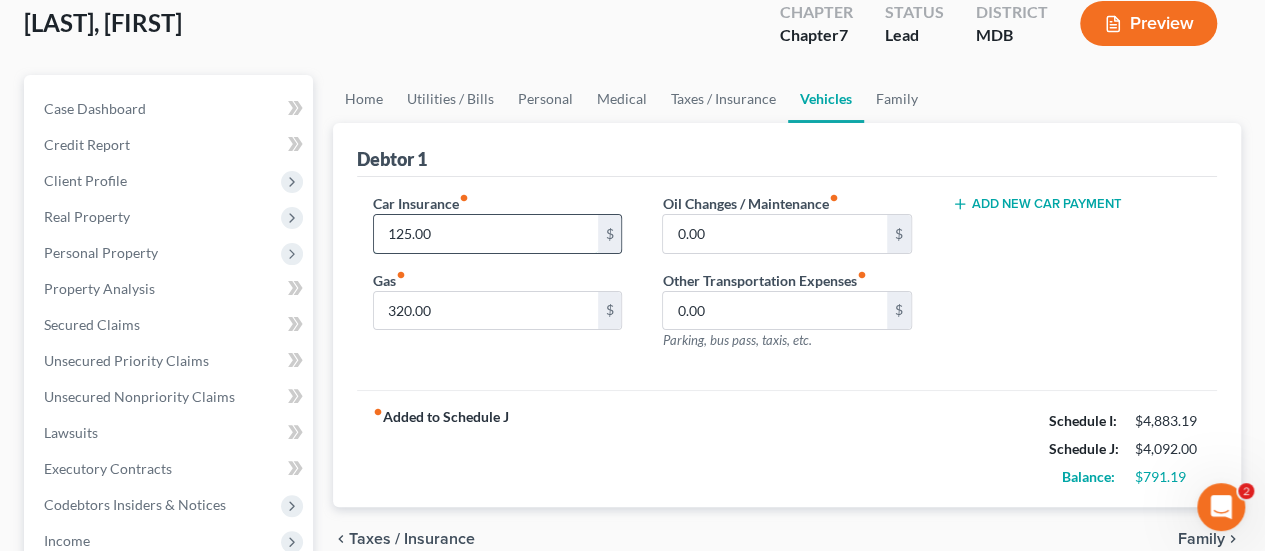 click on "125.00" at bounding box center (485, 234) 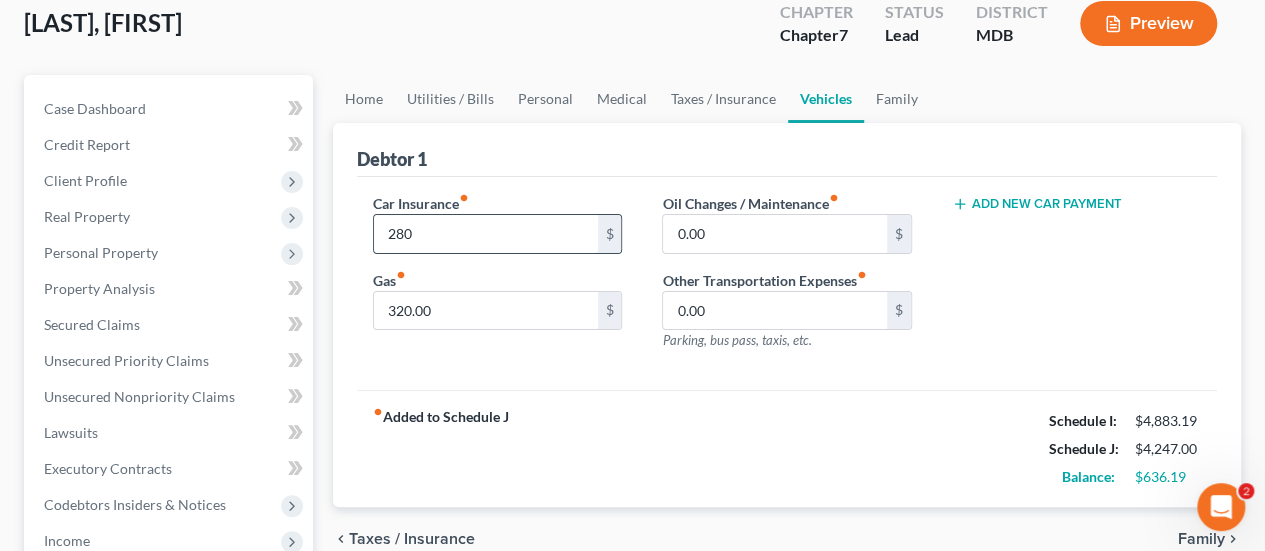 type on "280" 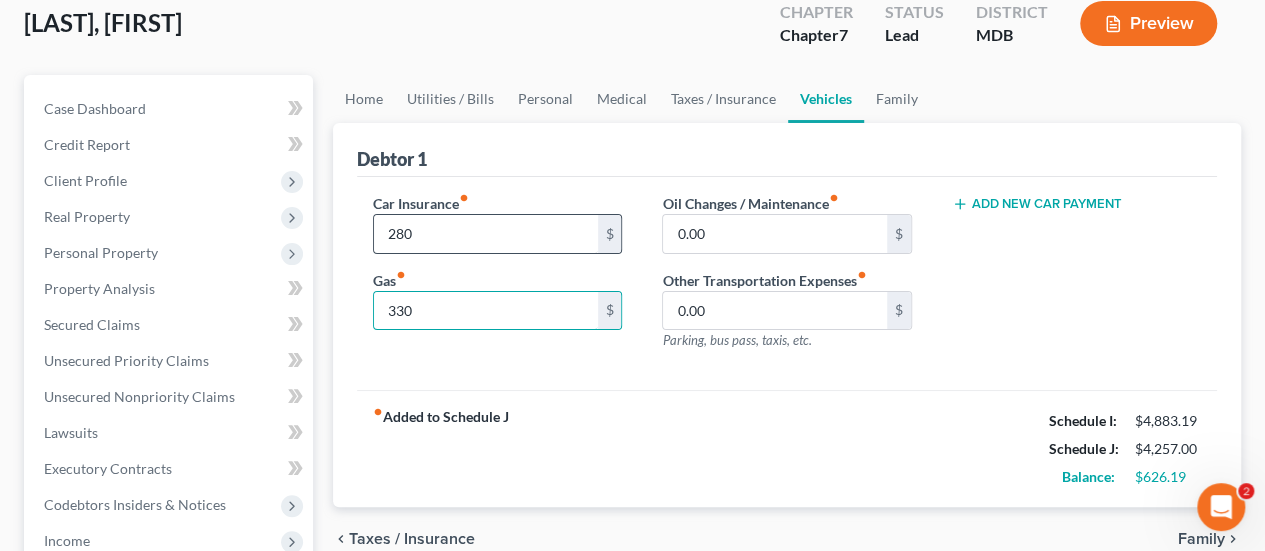 type on "330" 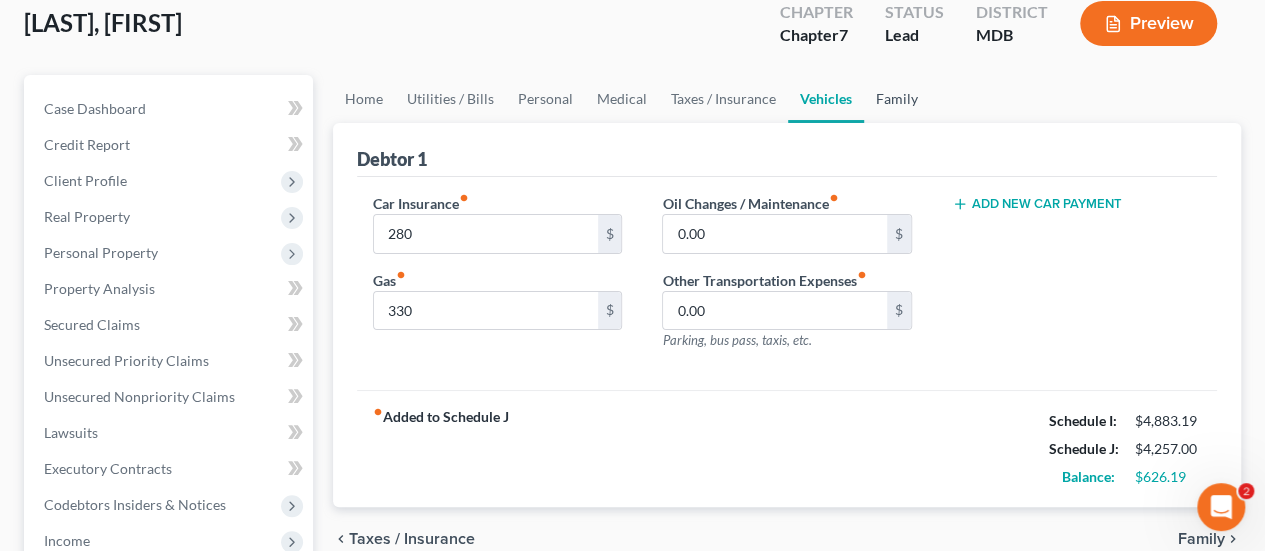 click on "Family" at bounding box center (897, 99) 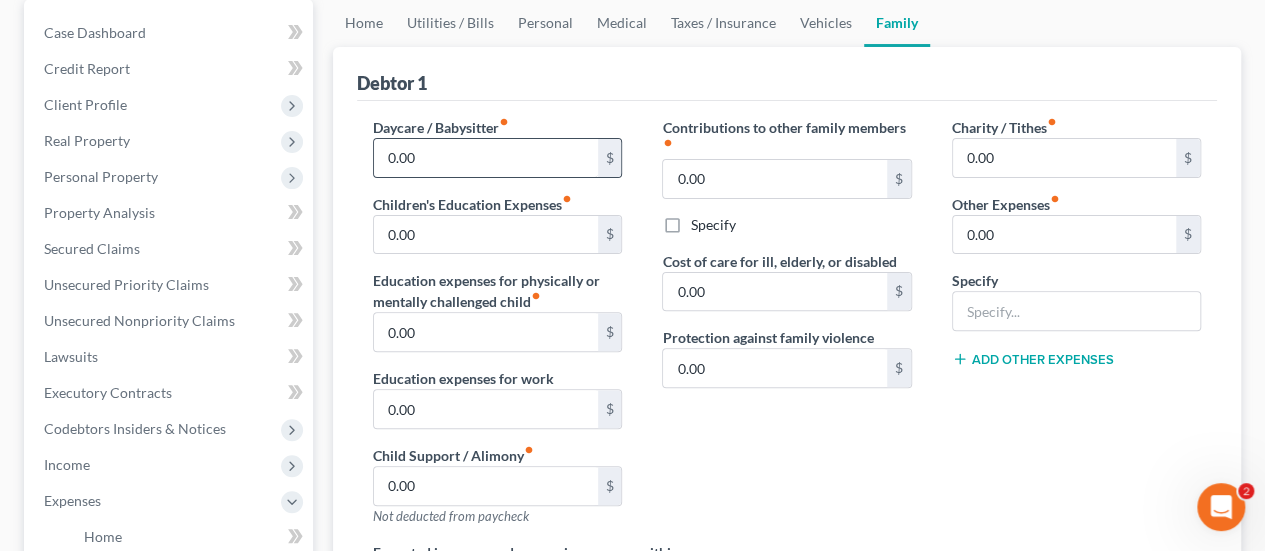 scroll, scrollTop: 194, scrollLeft: 0, axis: vertical 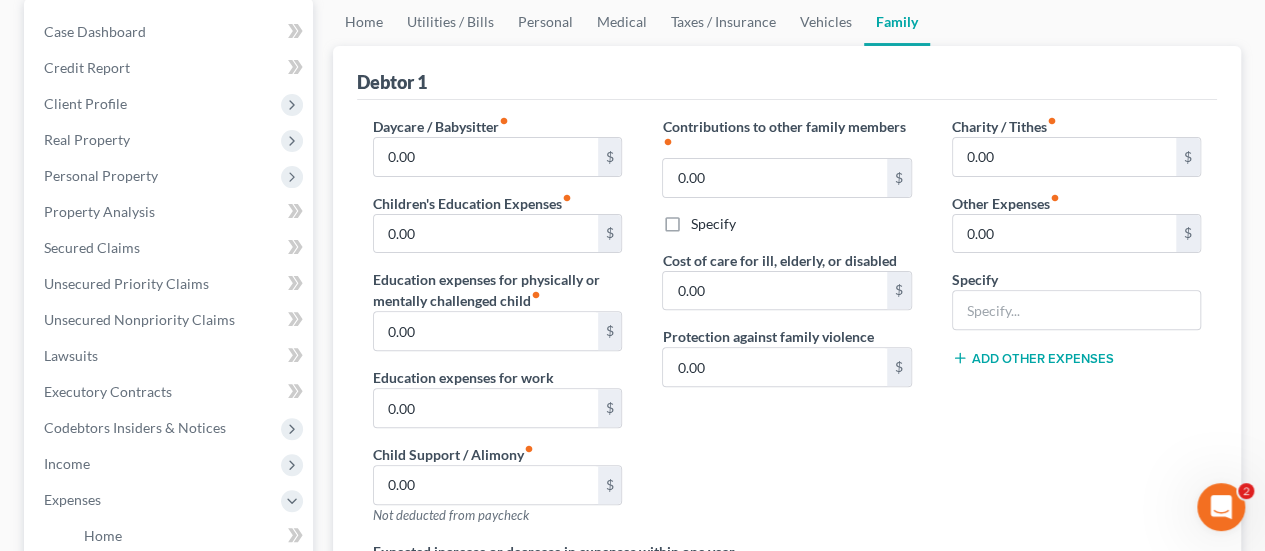 click on "Contributions to other family members  fiber_manual_record 0.00 $ Specify Cost of care for ill, elderly, or disabled 0.00 $ Protection against family violence 0.00 $" at bounding box center (786, 328) 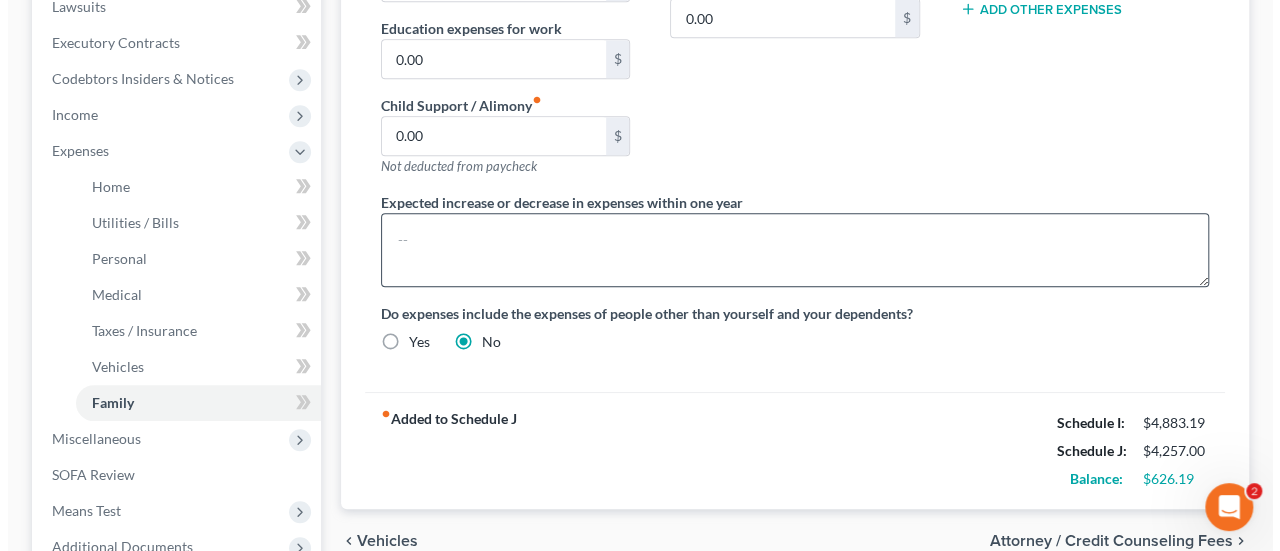 scroll, scrollTop: 542, scrollLeft: 0, axis: vertical 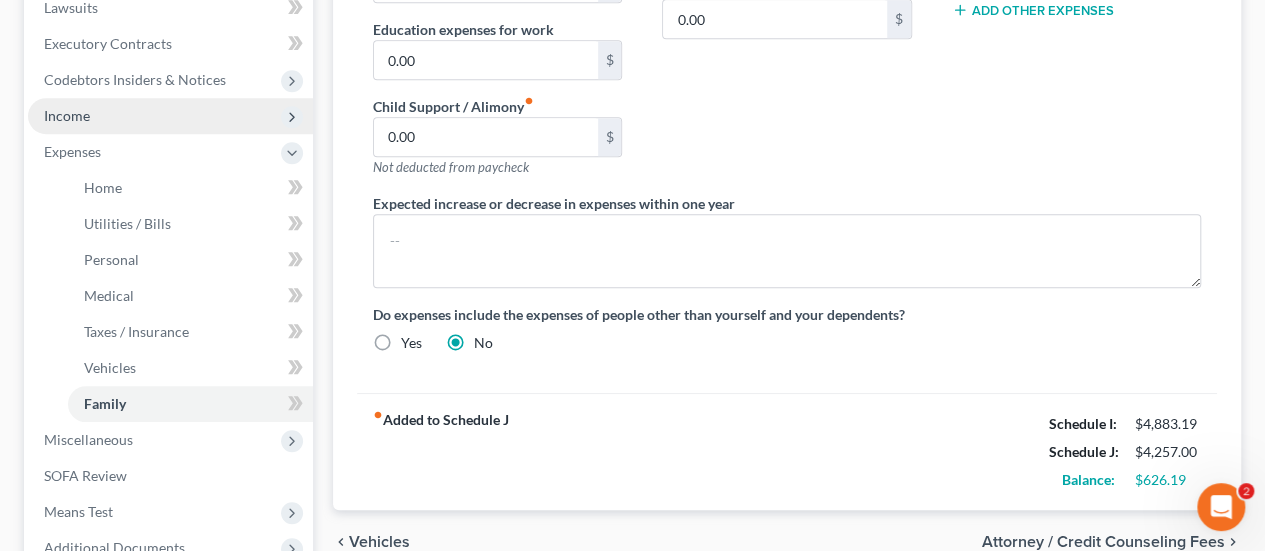 click on "Income" at bounding box center [67, 115] 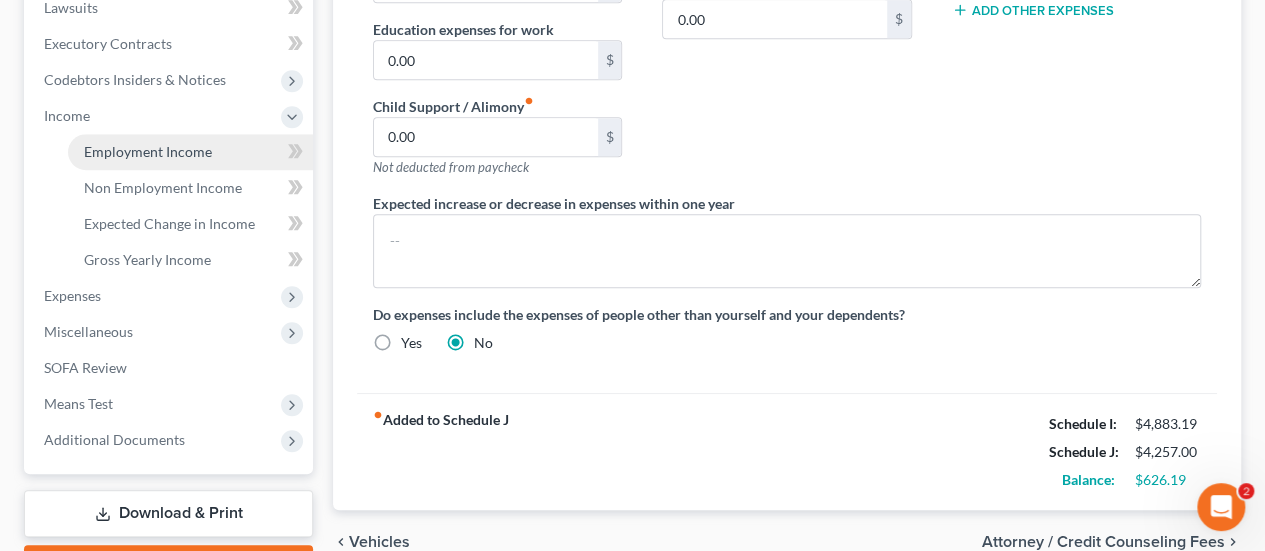 click on "Employment Income" at bounding box center (148, 151) 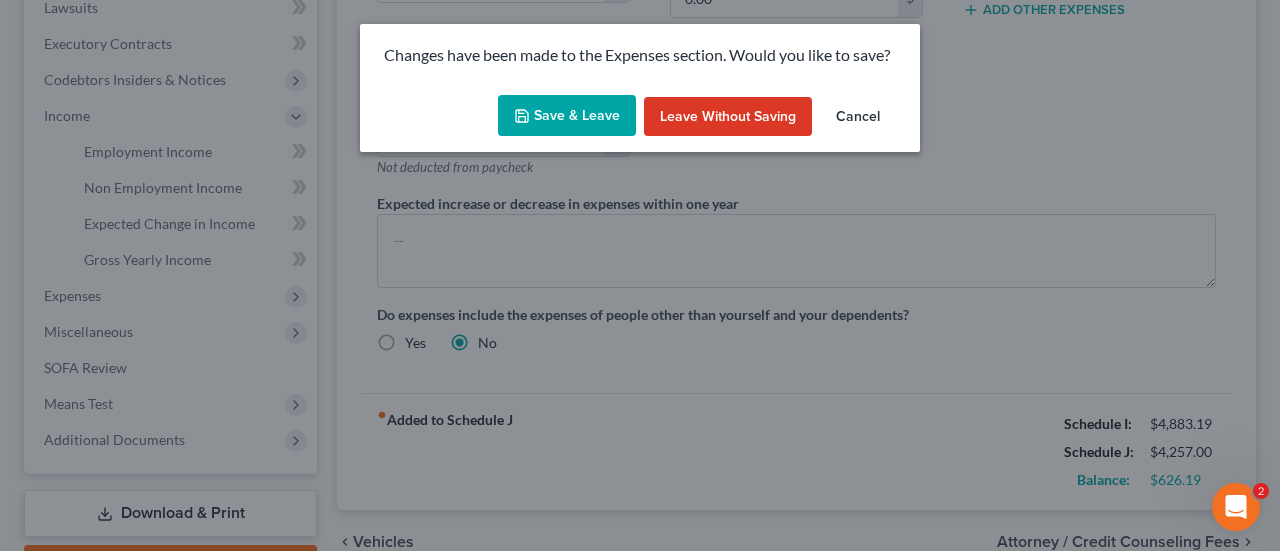 click on "Save & Leave" at bounding box center [567, 116] 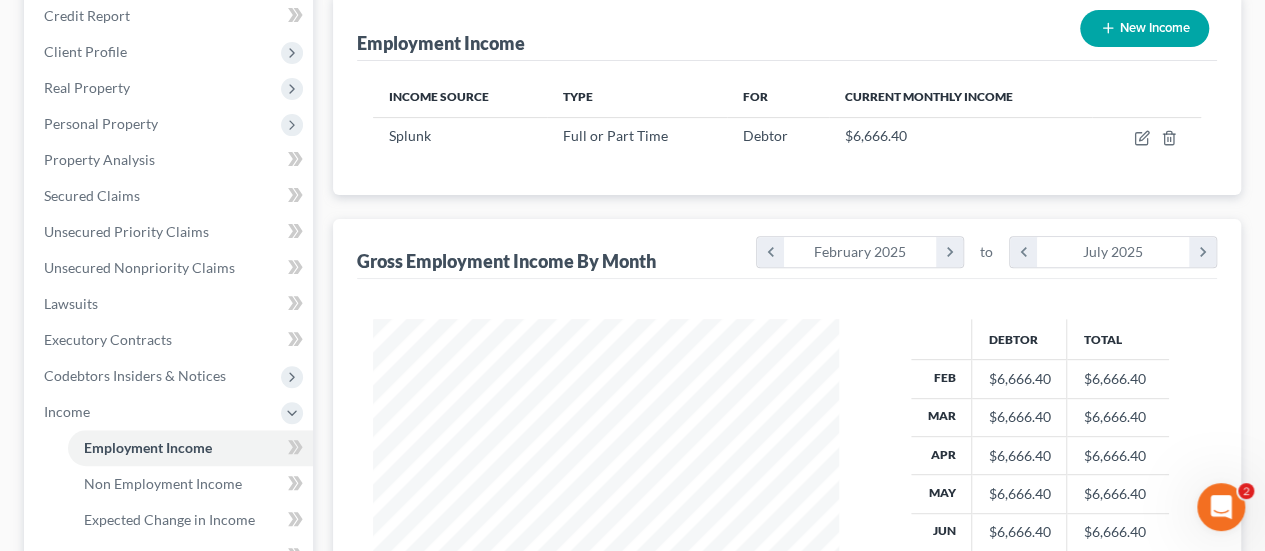 scroll, scrollTop: 16, scrollLeft: 0, axis: vertical 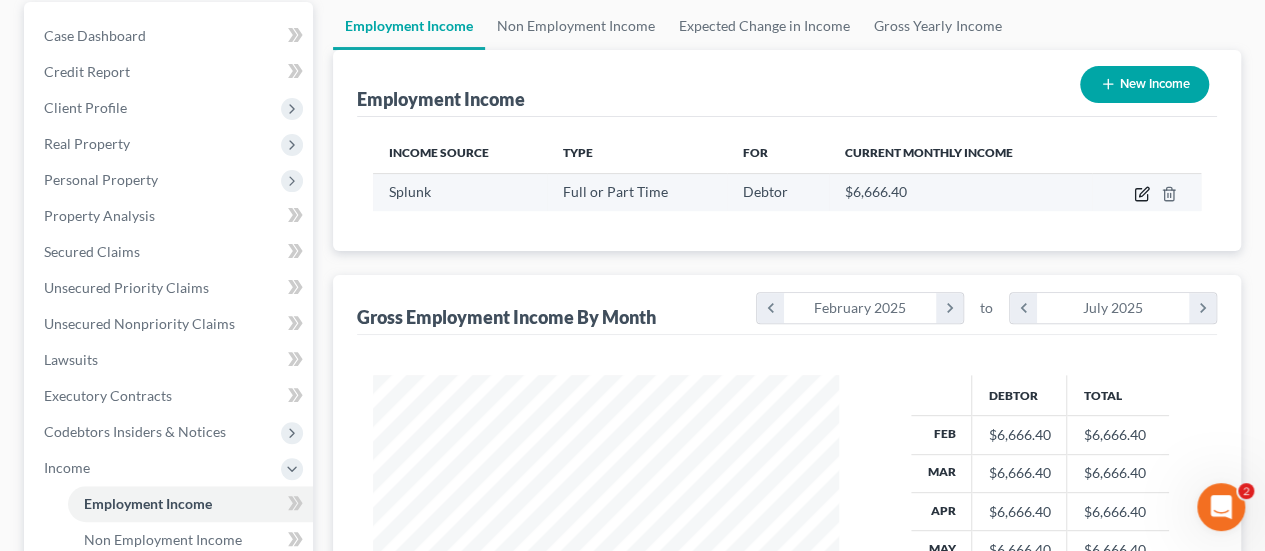 click 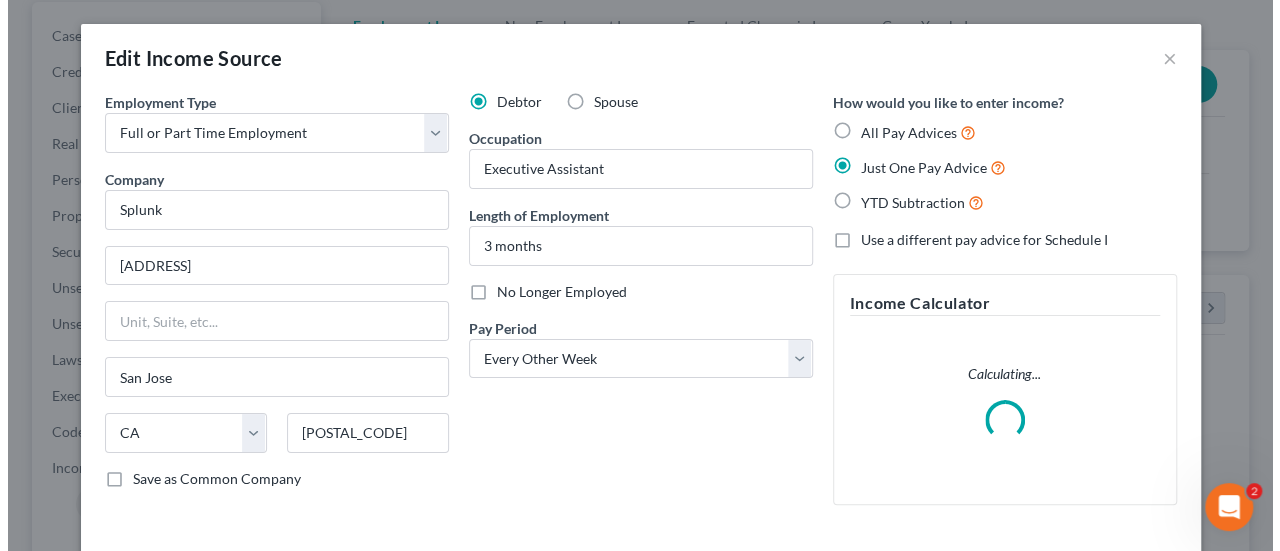 scroll, scrollTop: 999644, scrollLeft: 999487, axis: both 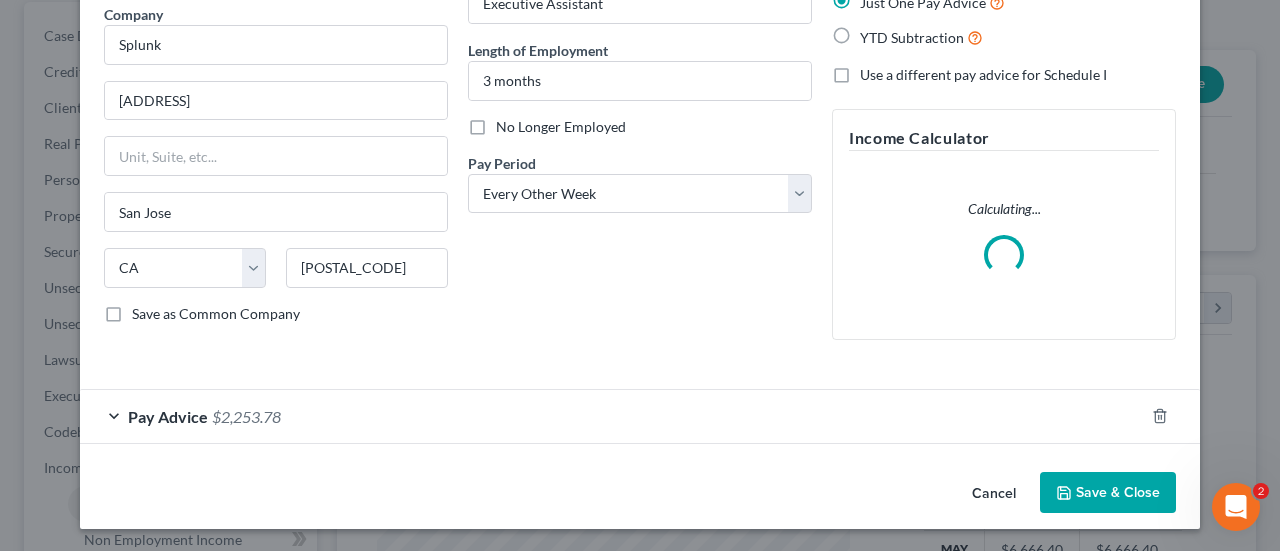click on "Pay Advice" at bounding box center [168, 416] 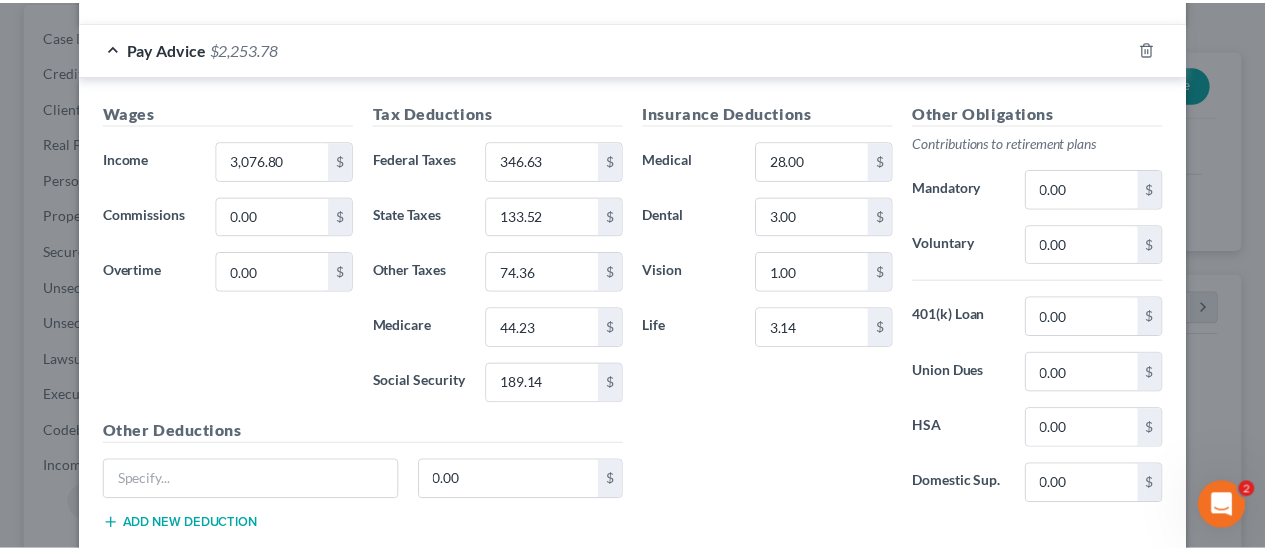scroll, scrollTop: 717, scrollLeft: 0, axis: vertical 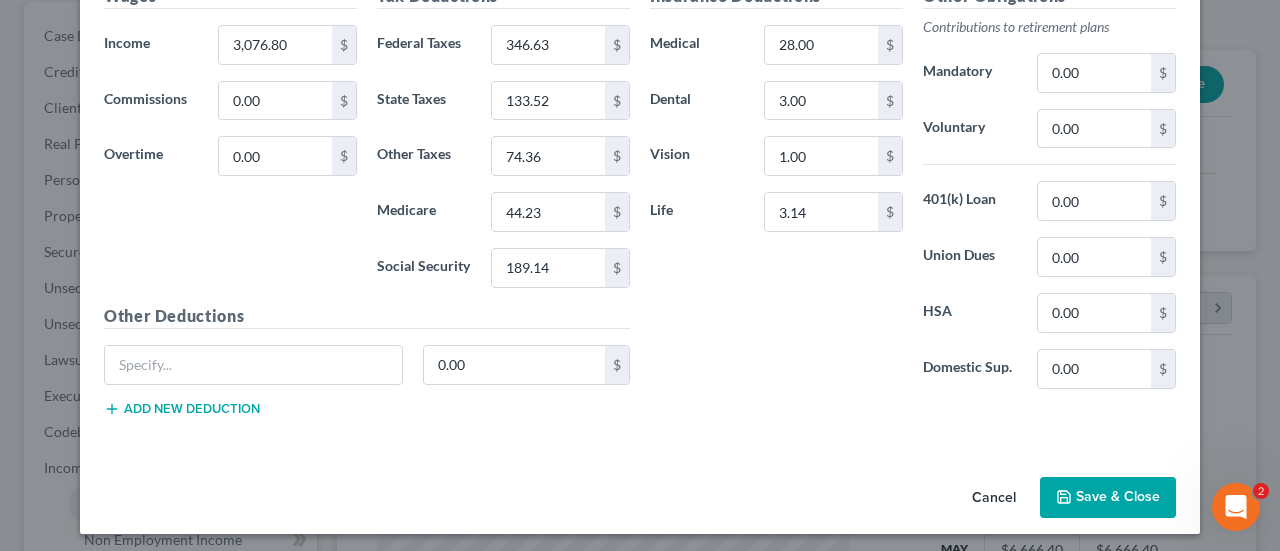 click on "Cancel" at bounding box center (994, 499) 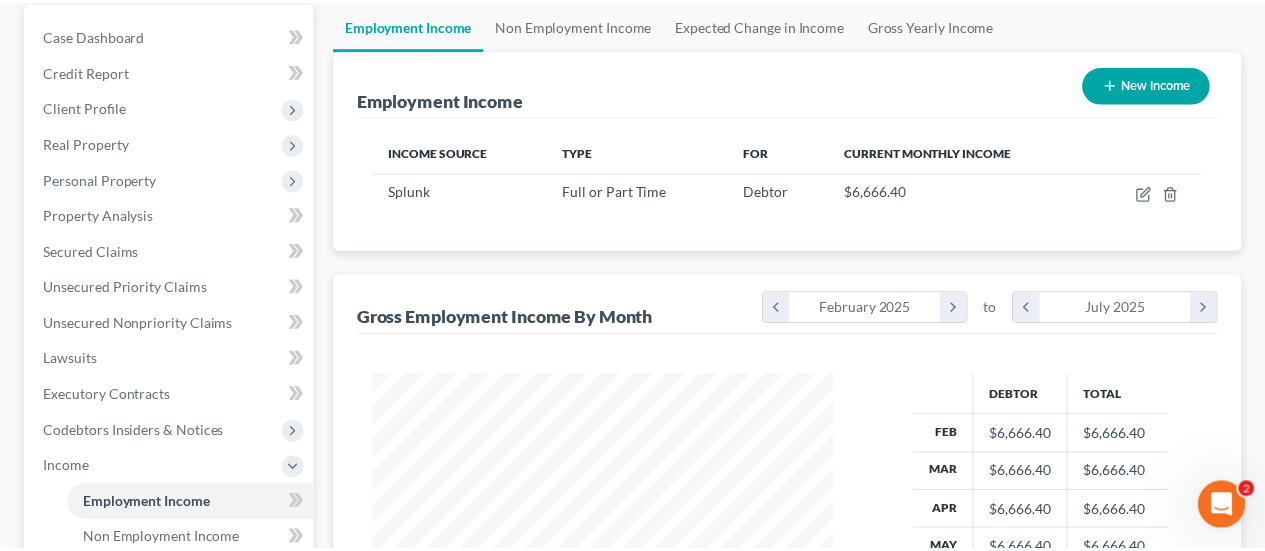 scroll, scrollTop: 356, scrollLeft: 506, axis: both 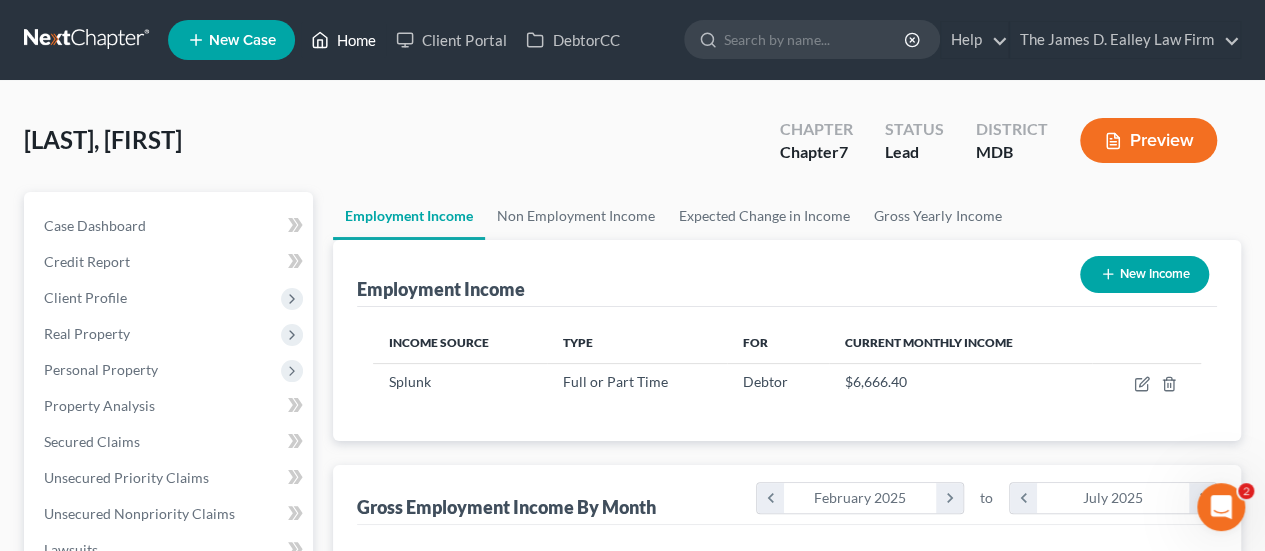 click on "Home" at bounding box center [343, 40] 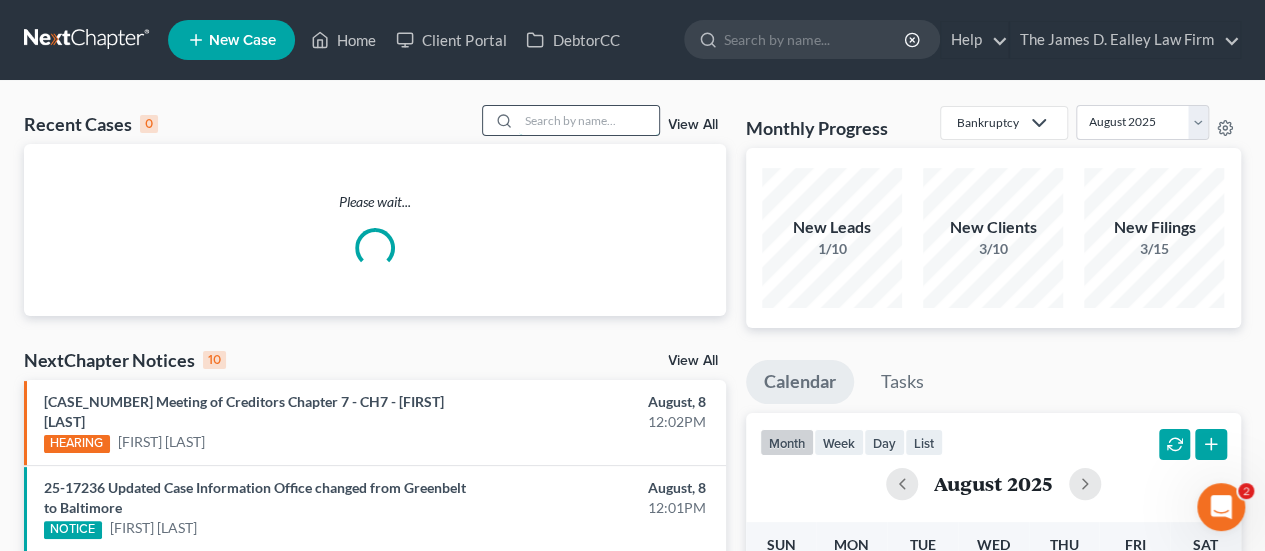 click at bounding box center (589, 120) 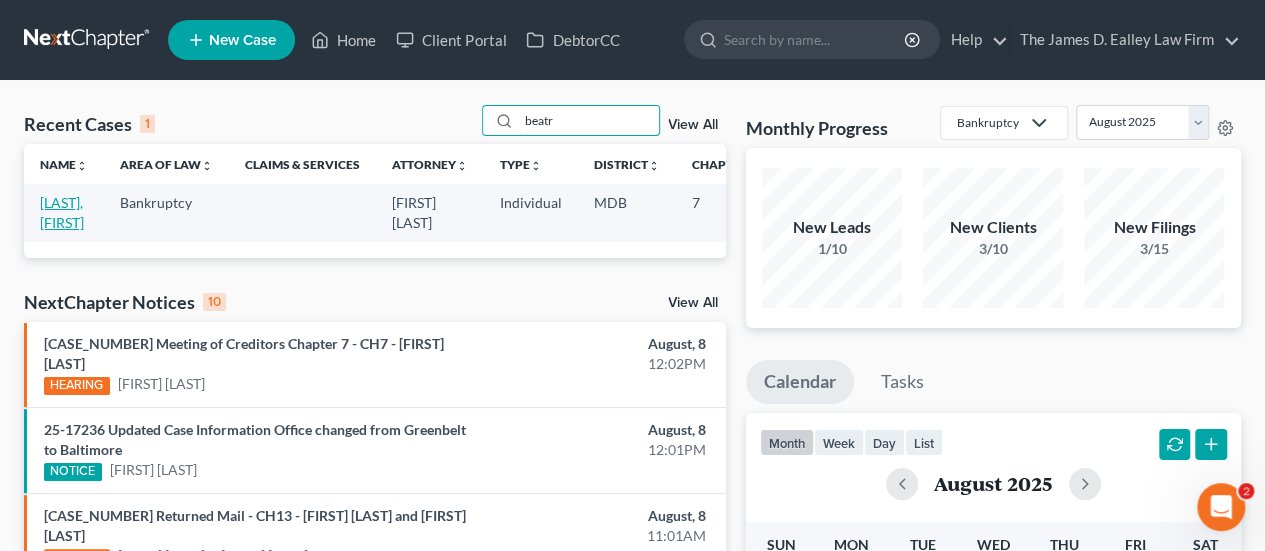 type on "beatr" 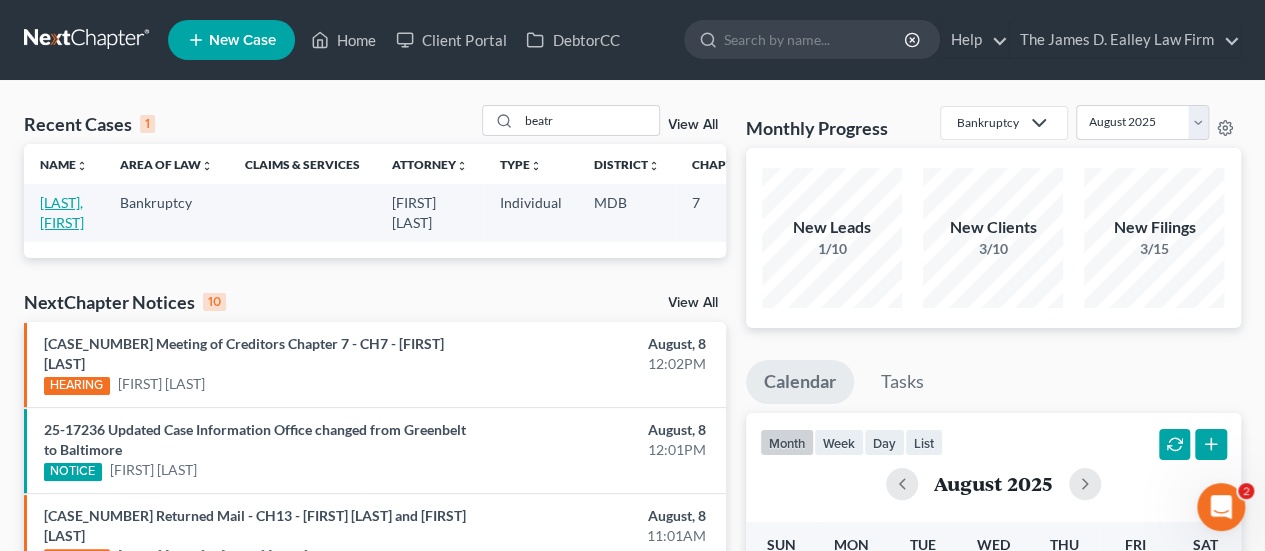 click on "[LAST], [FIRST]" at bounding box center (62, 212) 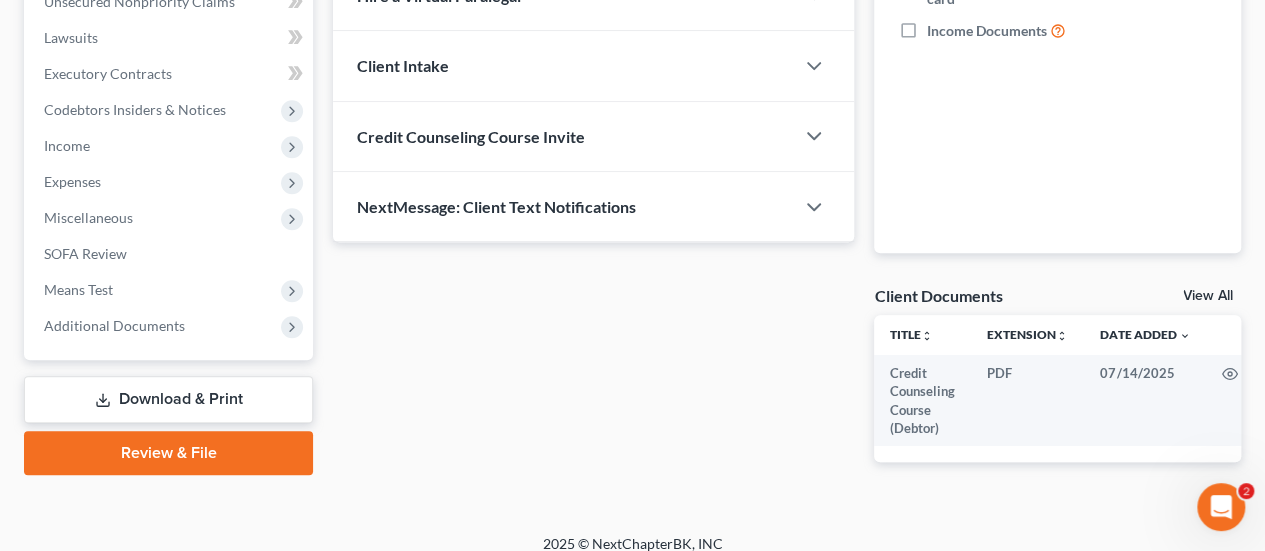 scroll, scrollTop: 546, scrollLeft: 0, axis: vertical 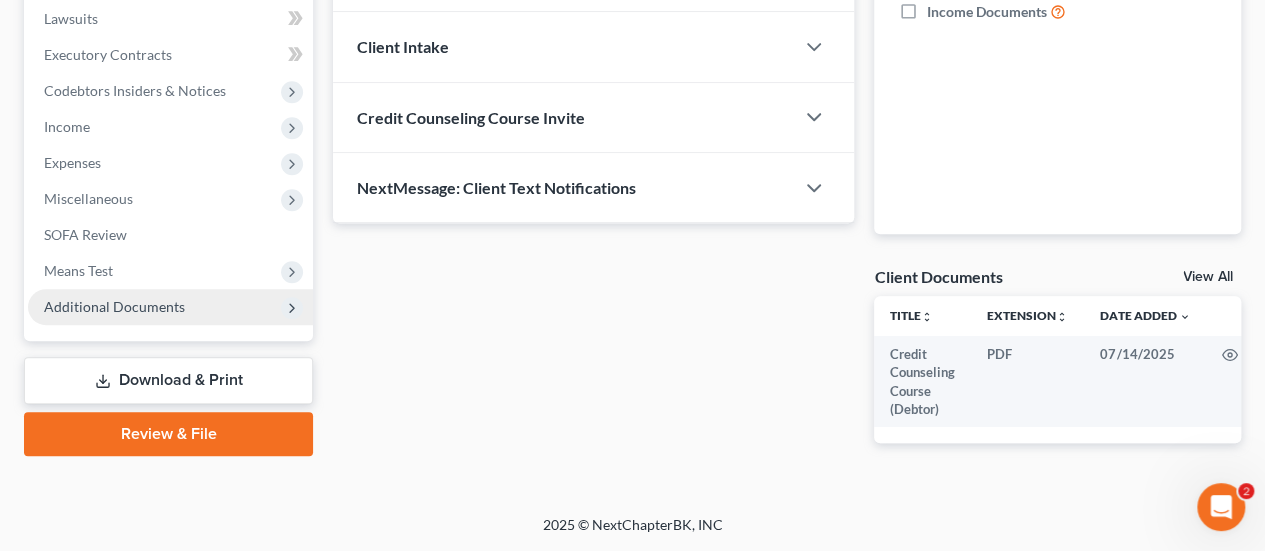 click on "Additional Documents" at bounding box center (114, 306) 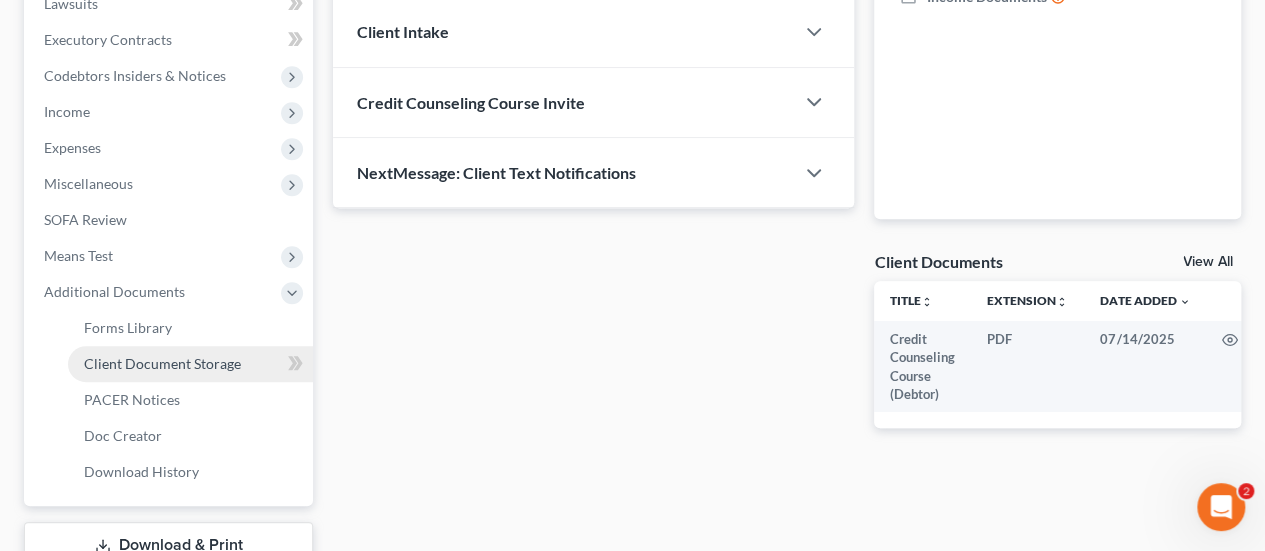 click on "Client Document Storage" at bounding box center (162, 363) 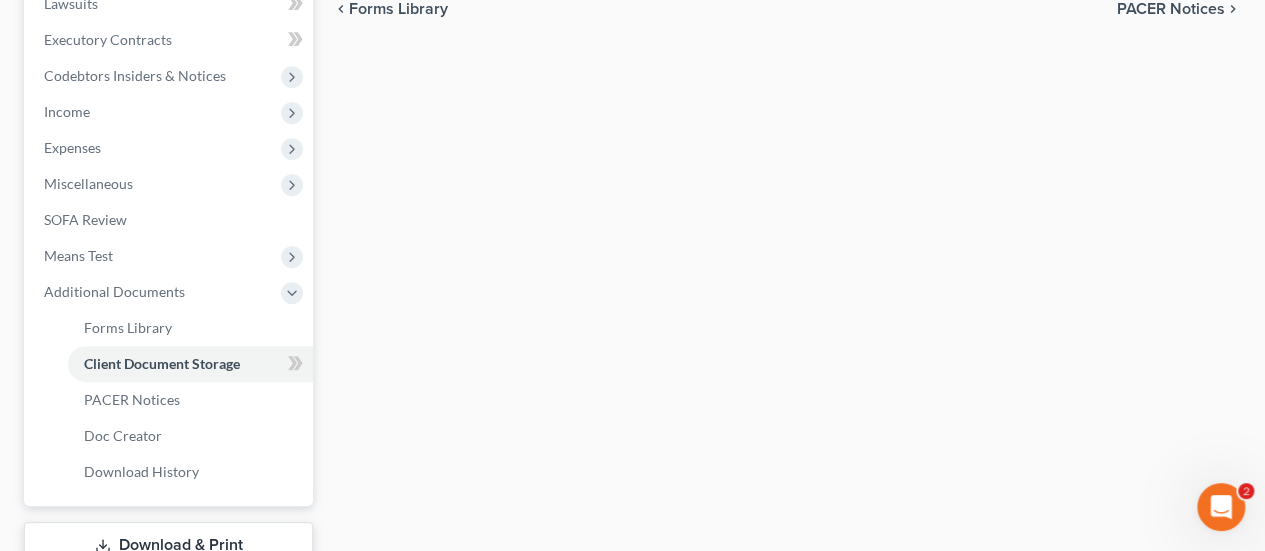 select on "14" 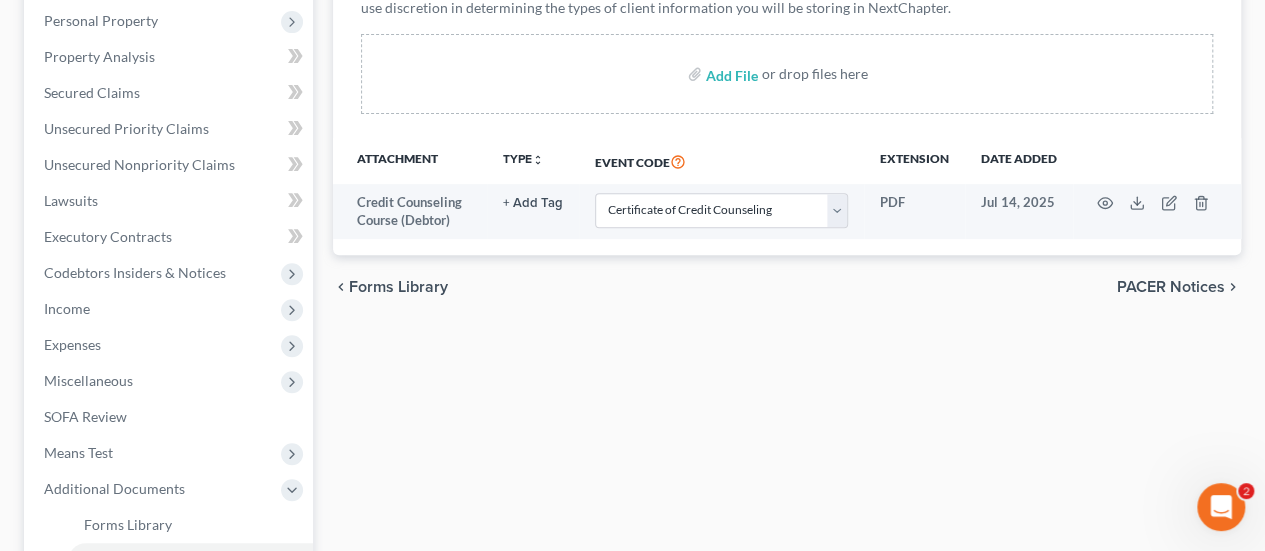 scroll, scrollTop: 365, scrollLeft: 0, axis: vertical 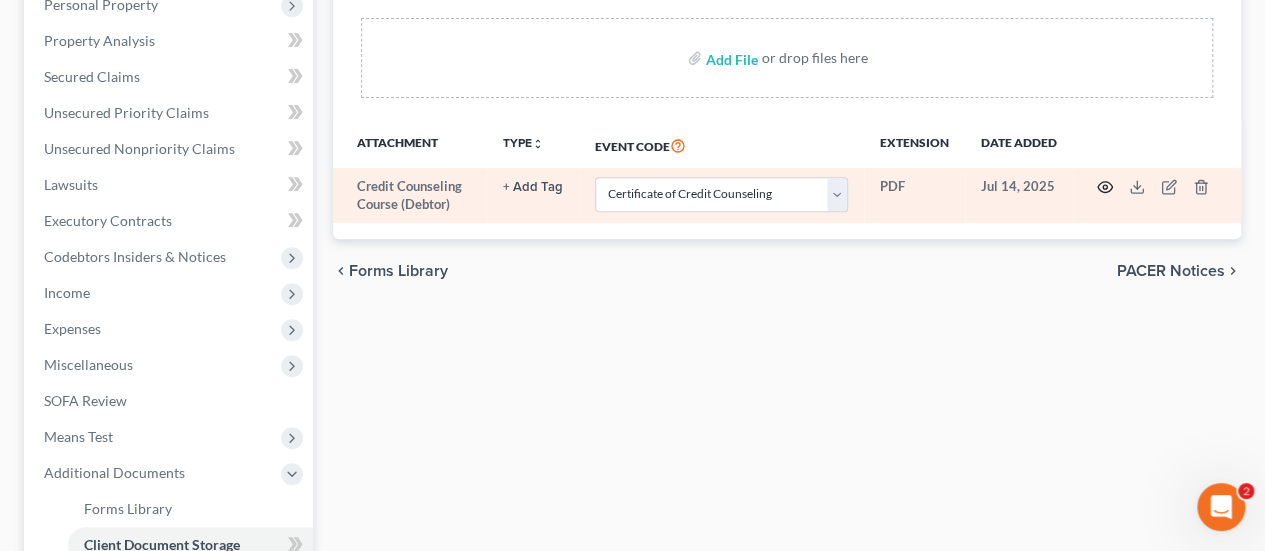 click 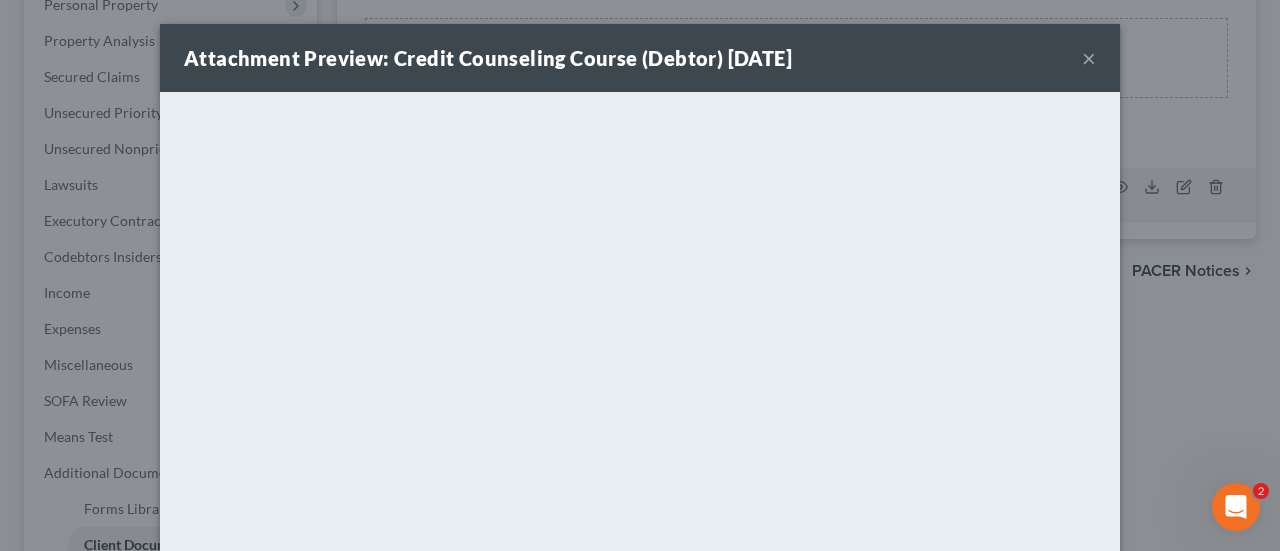 click on "×" at bounding box center (1089, 58) 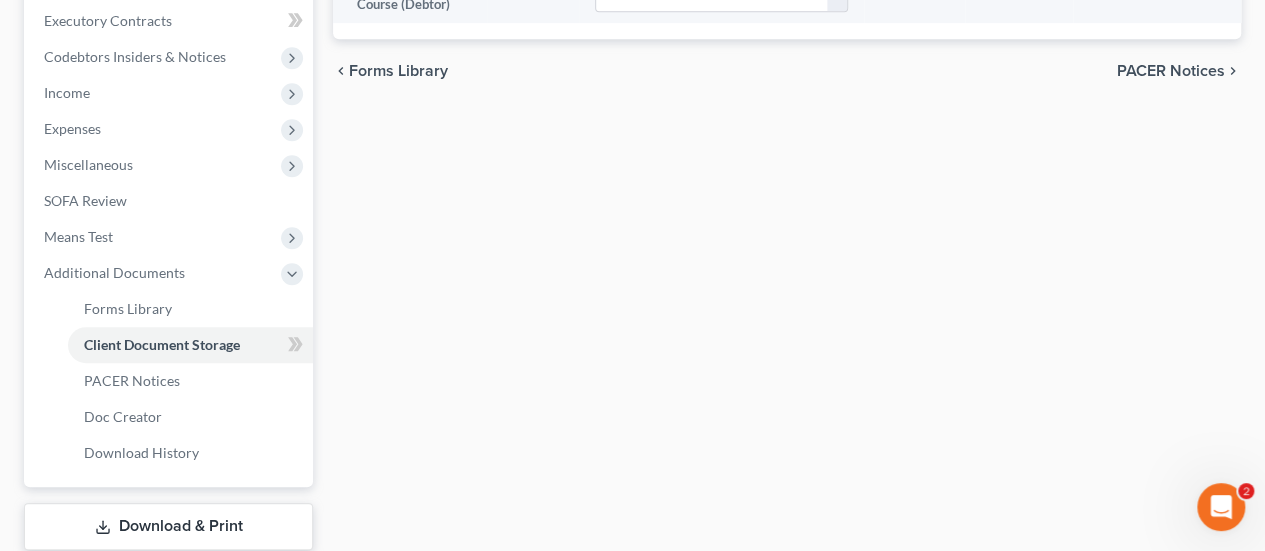 scroll, scrollTop: 689, scrollLeft: 0, axis: vertical 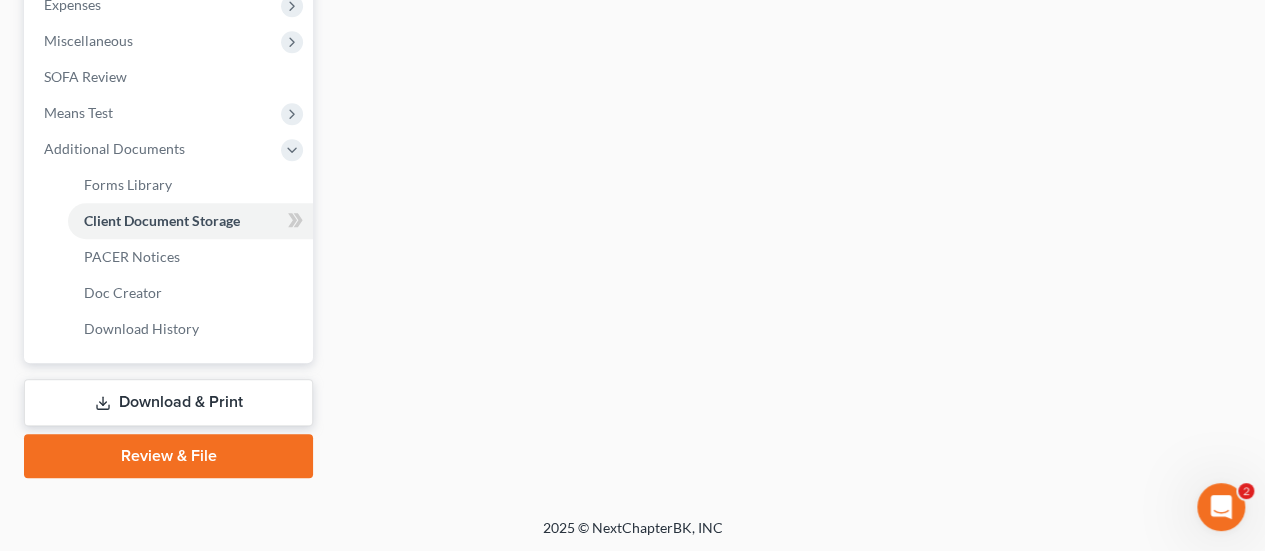 click on "Review & File" at bounding box center [168, 456] 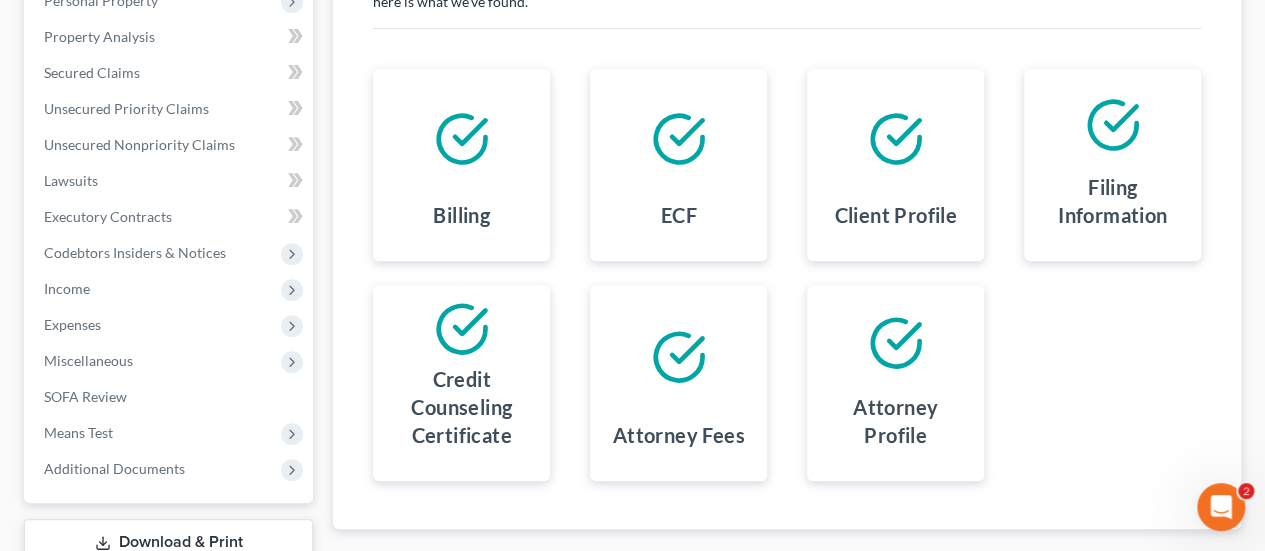 scroll, scrollTop: 509, scrollLeft: 0, axis: vertical 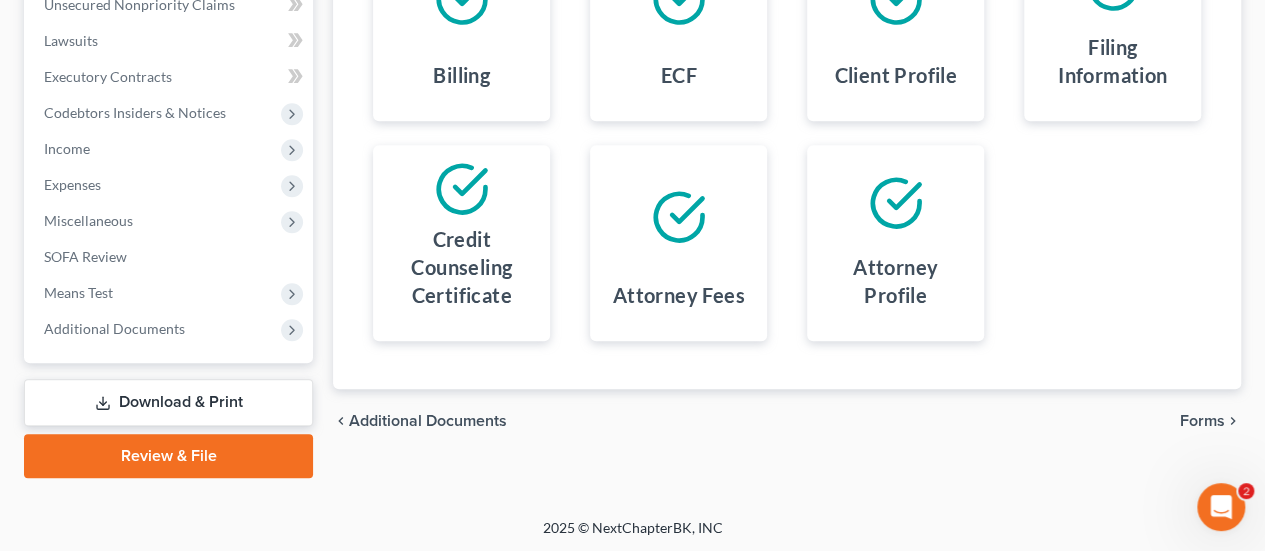 click on "Forms" at bounding box center [1202, 421] 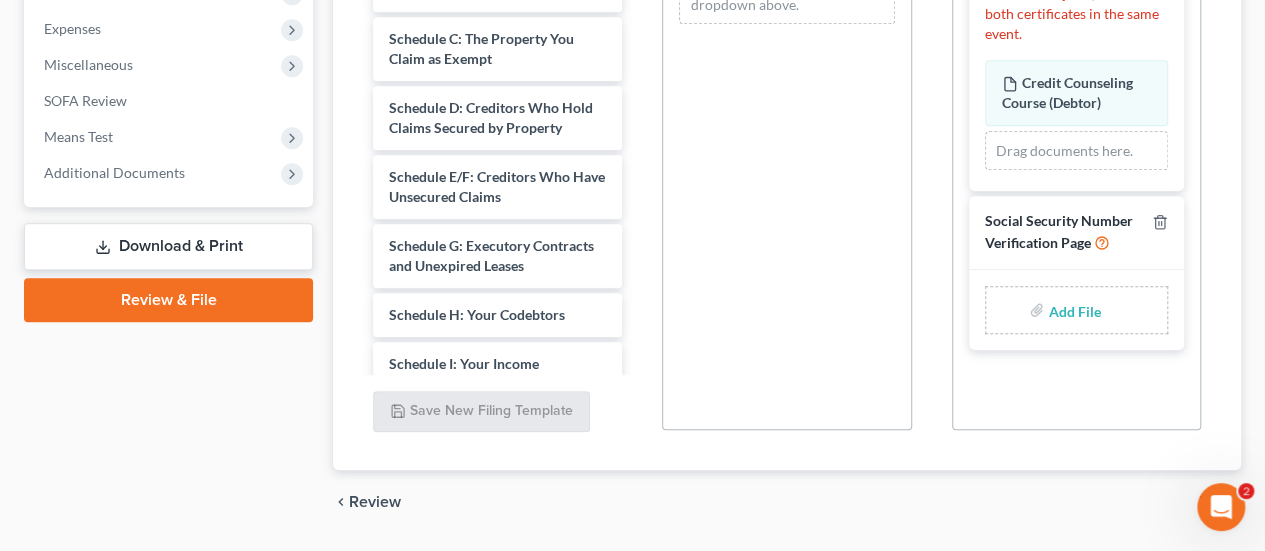 scroll, scrollTop: 722, scrollLeft: 0, axis: vertical 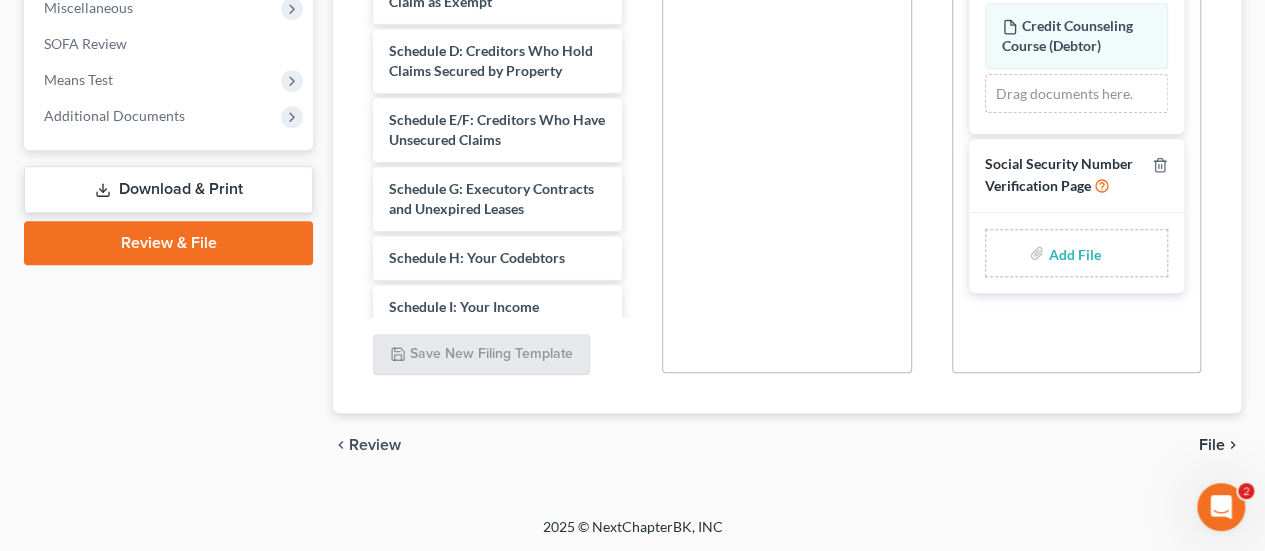 click at bounding box center [1072, 253] 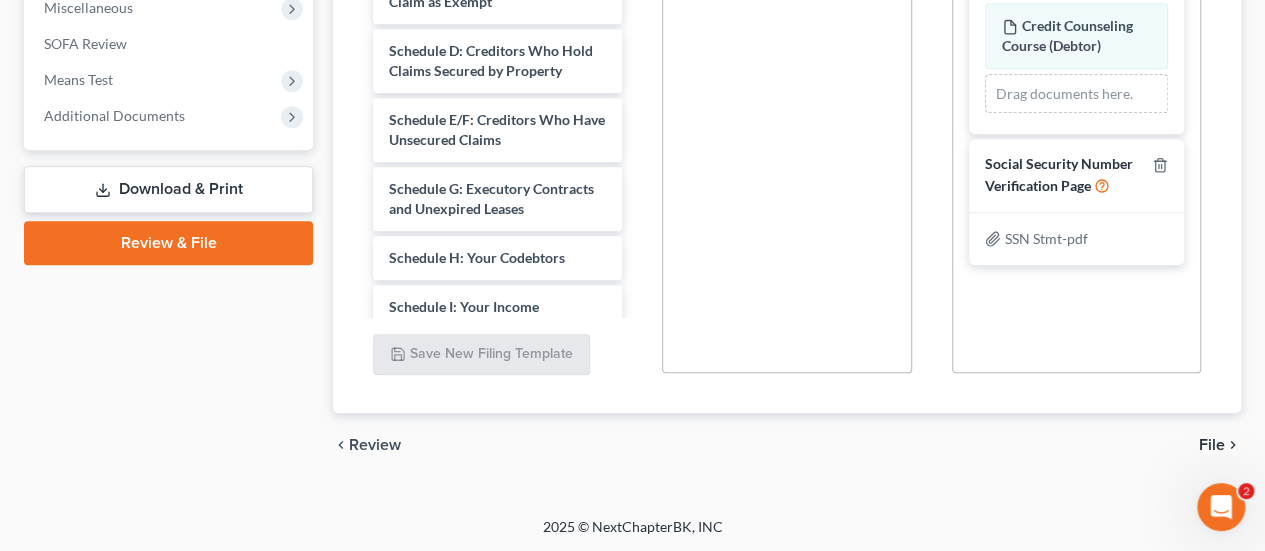 click on "File" at bounding box center (1212, 445) 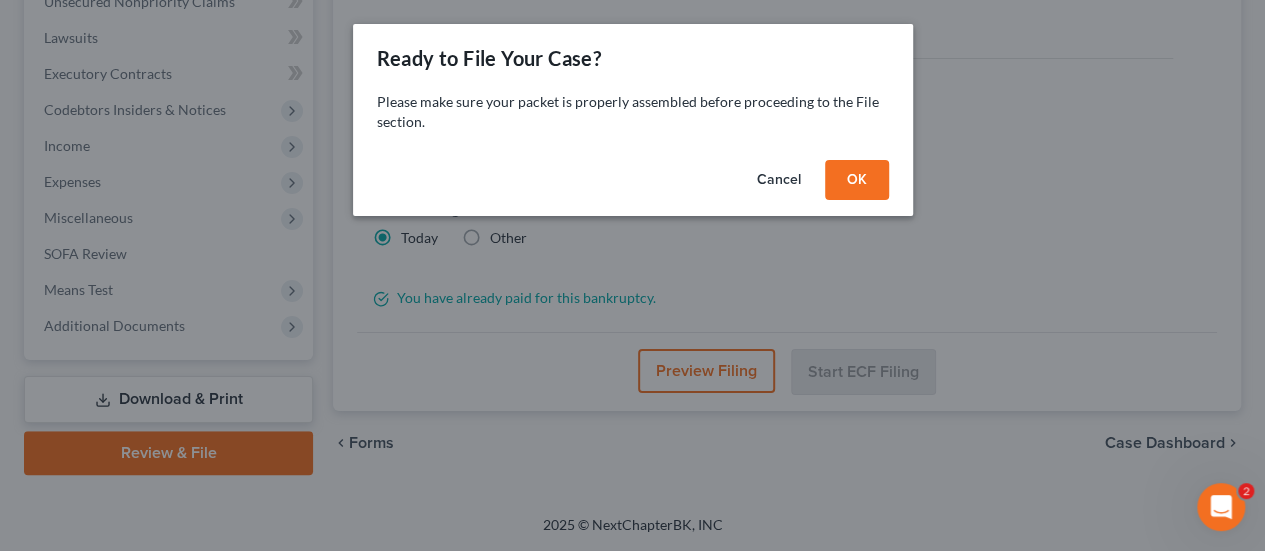 scroll, scrollTop: 509, scrollLeft: 0, axis: vertical 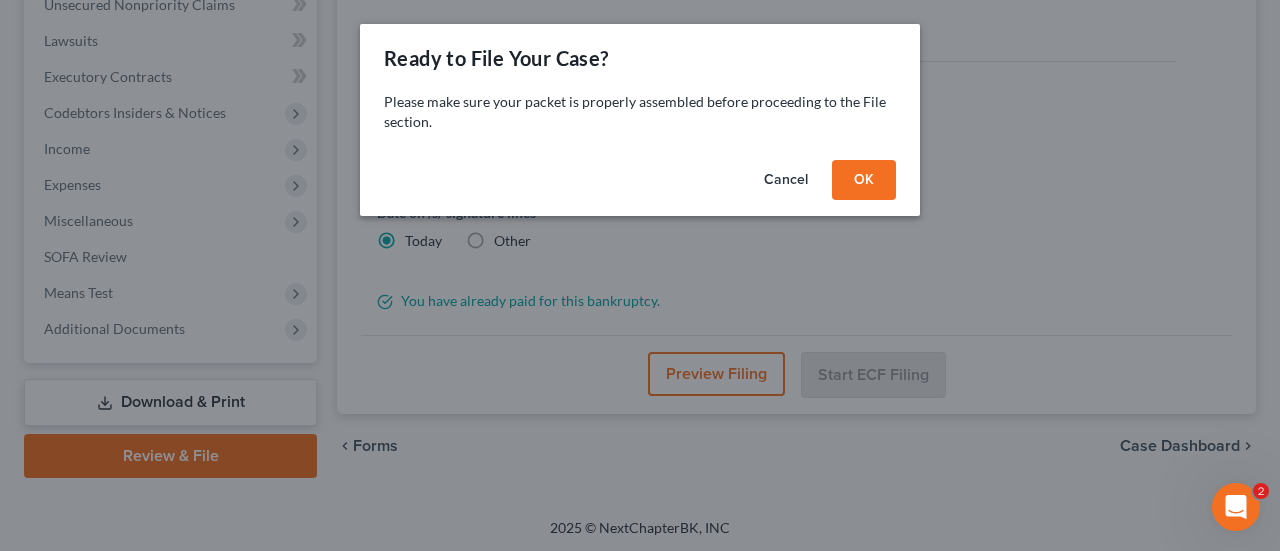 click on "OK" at bounding box center [864, 180] 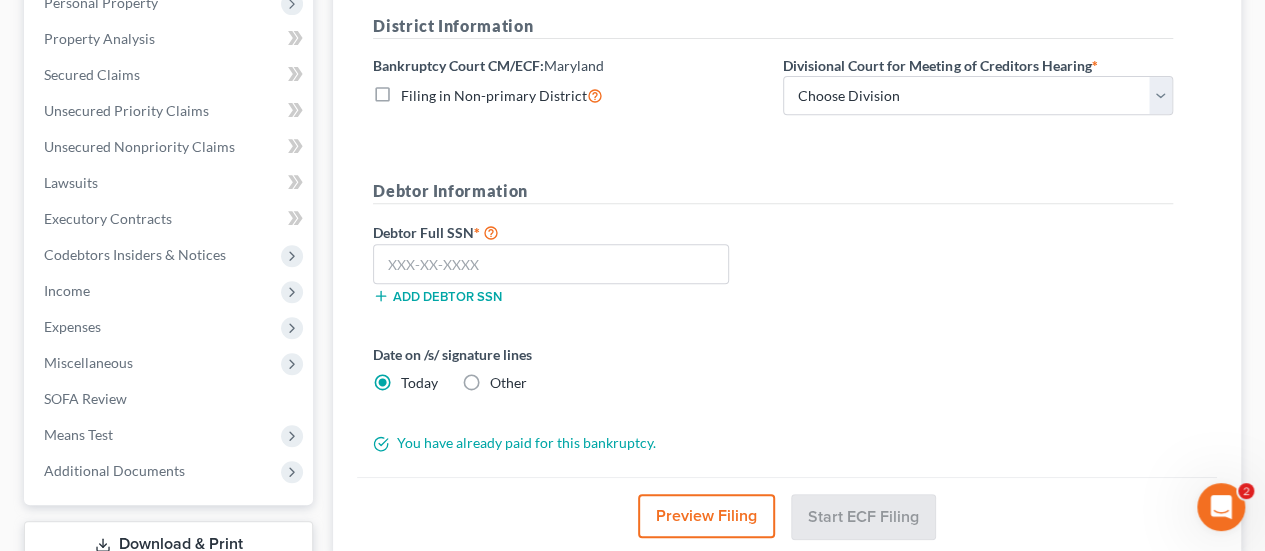 scroll, scrollTop: 366, scrollLeft: 0, axis: vertical 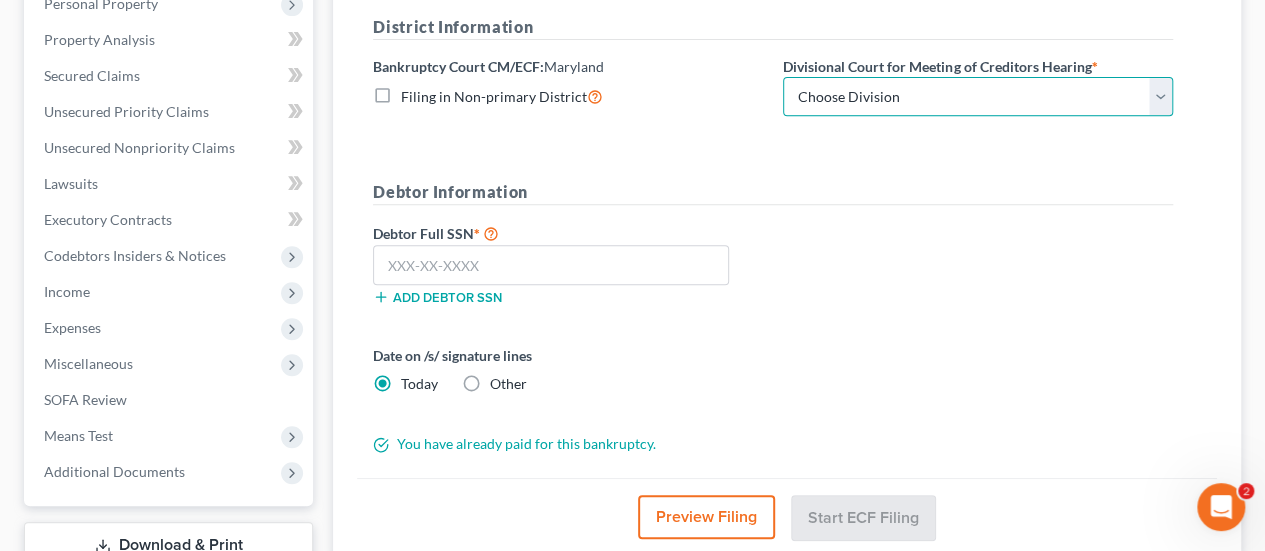click on "Choose Division Baltimore Greenbelt" at bounding box center [978, 97] 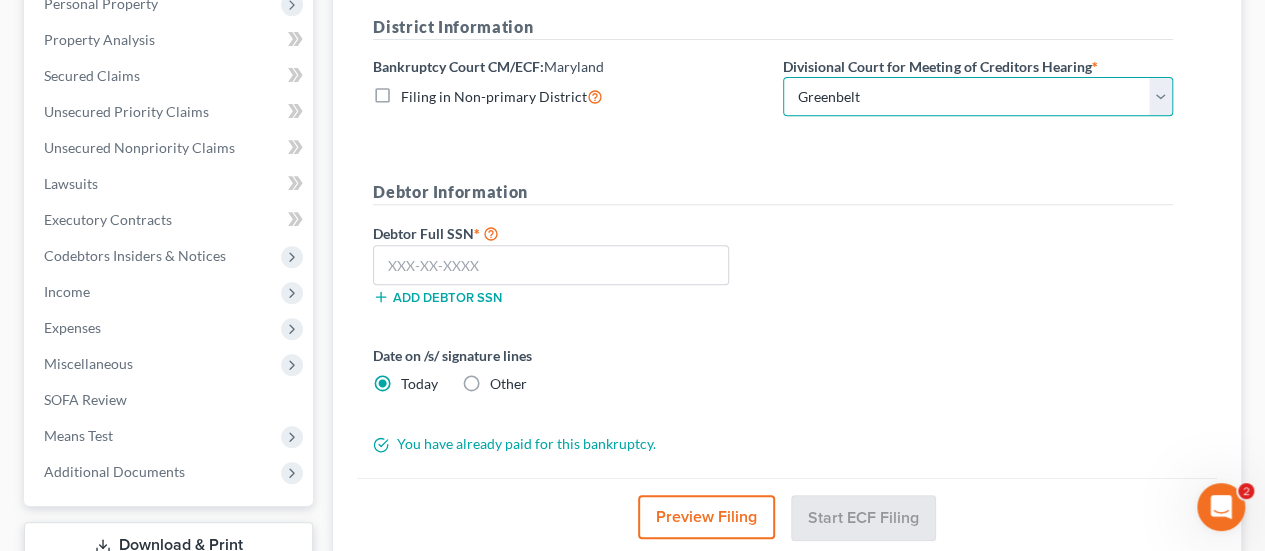 click on "Choose Division Baltimore Greenbelt" at bounding box center [978, 97] 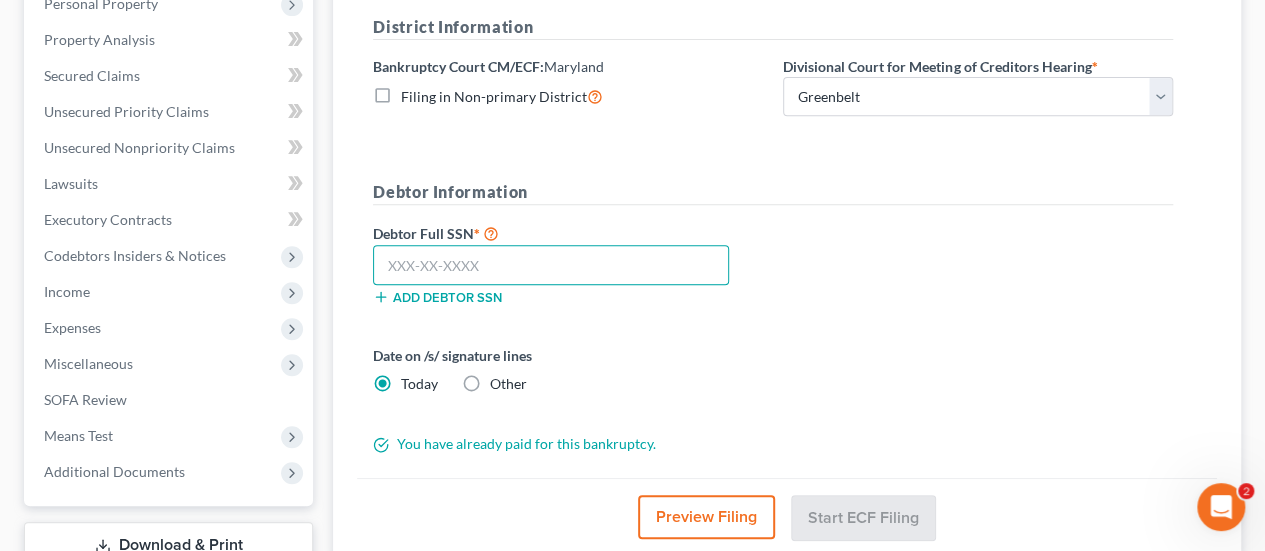 click at bounding box center (551, 265) 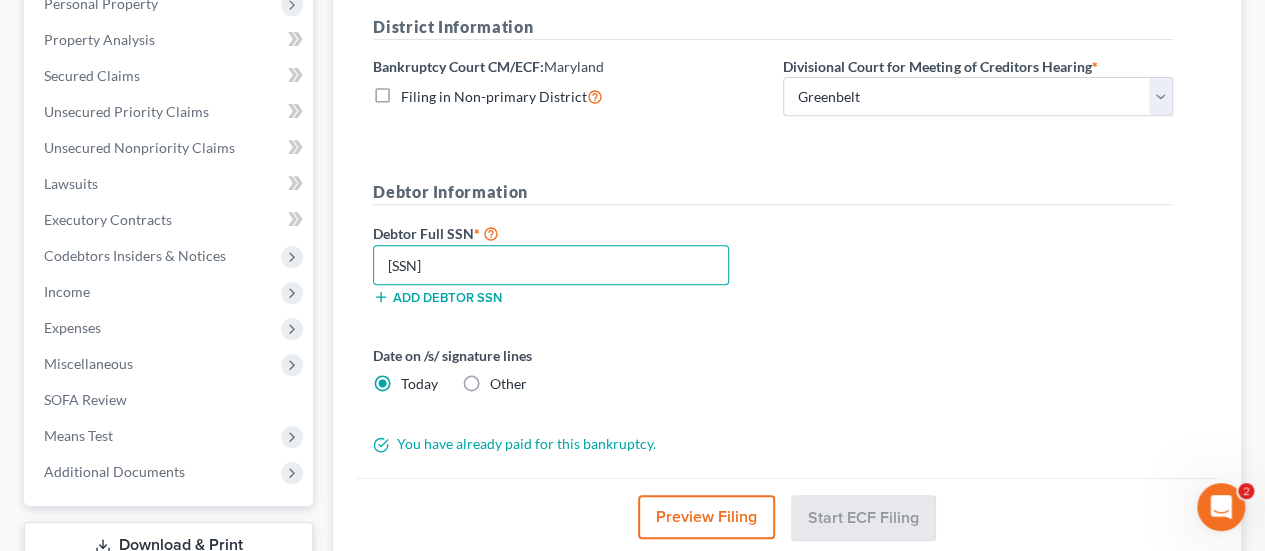type on "[SSN]" 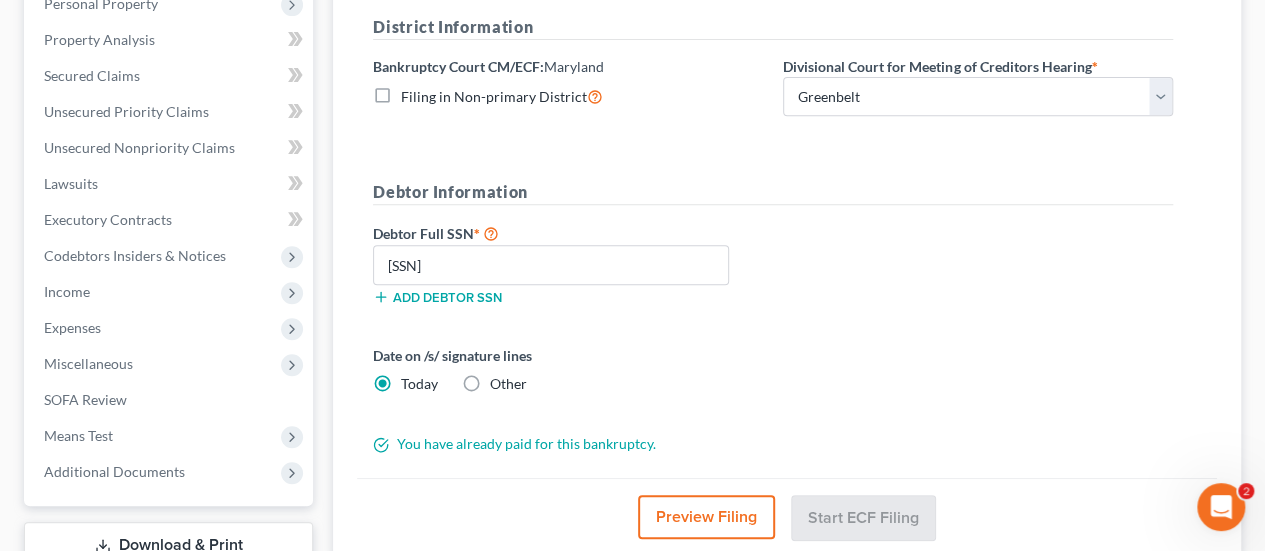 click on "Debtor Full SSN  *   [SSN] Add debtor SSN" at bounding box center [773, 271] 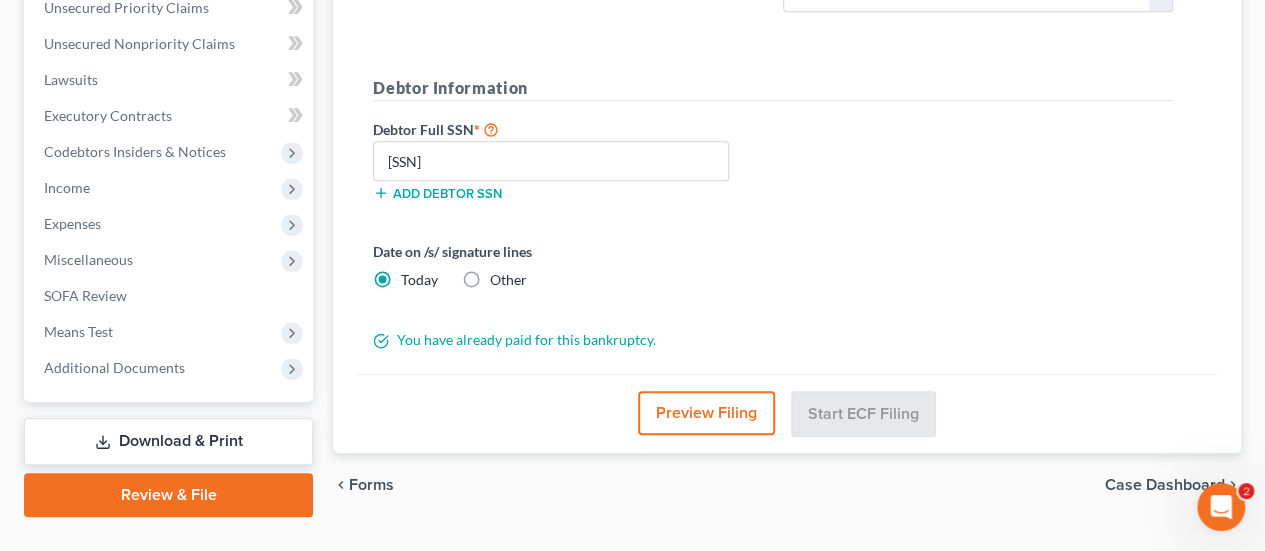 scroll, scrollTop: 509, scrollLeft: 0, axis: vertical 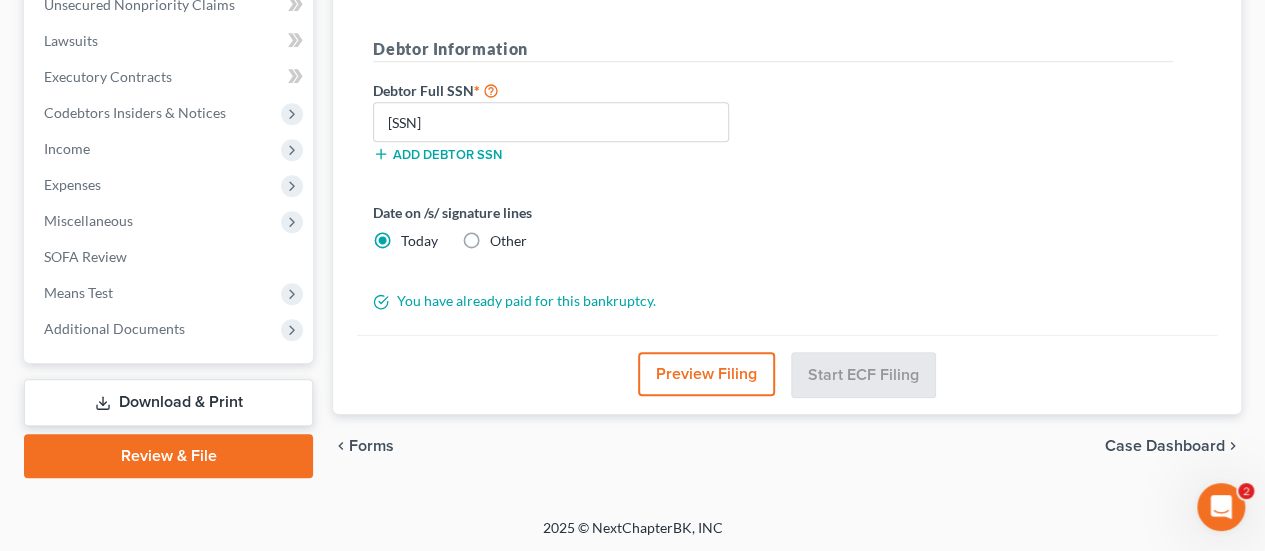 click on "Preview Filing" at bounding box center [706, 374] 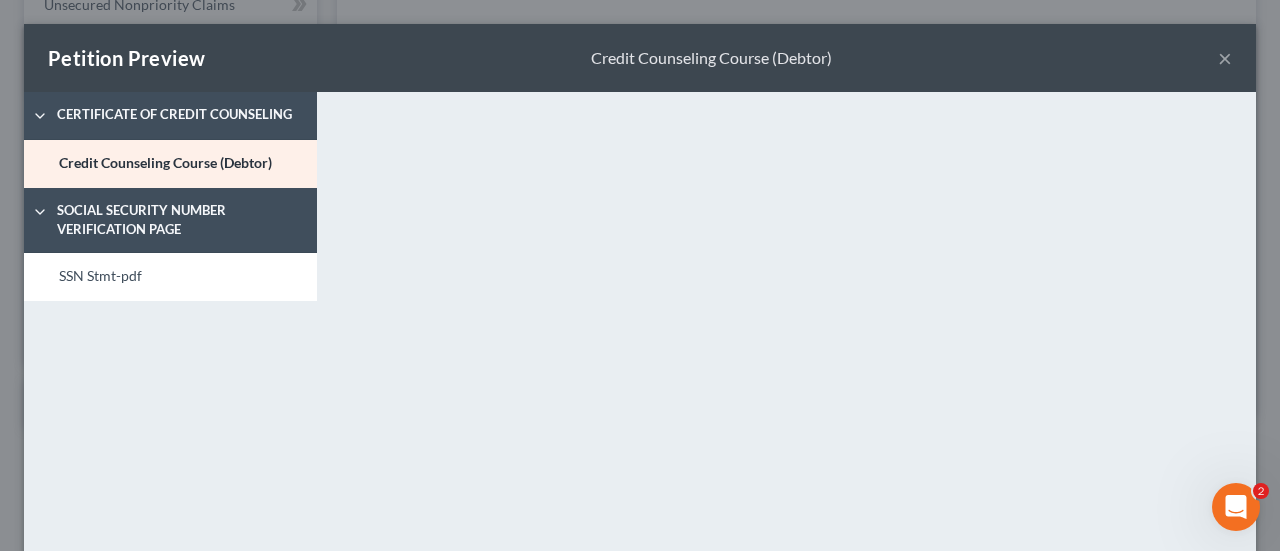 click on "×" at bounding box center (1225, 58) 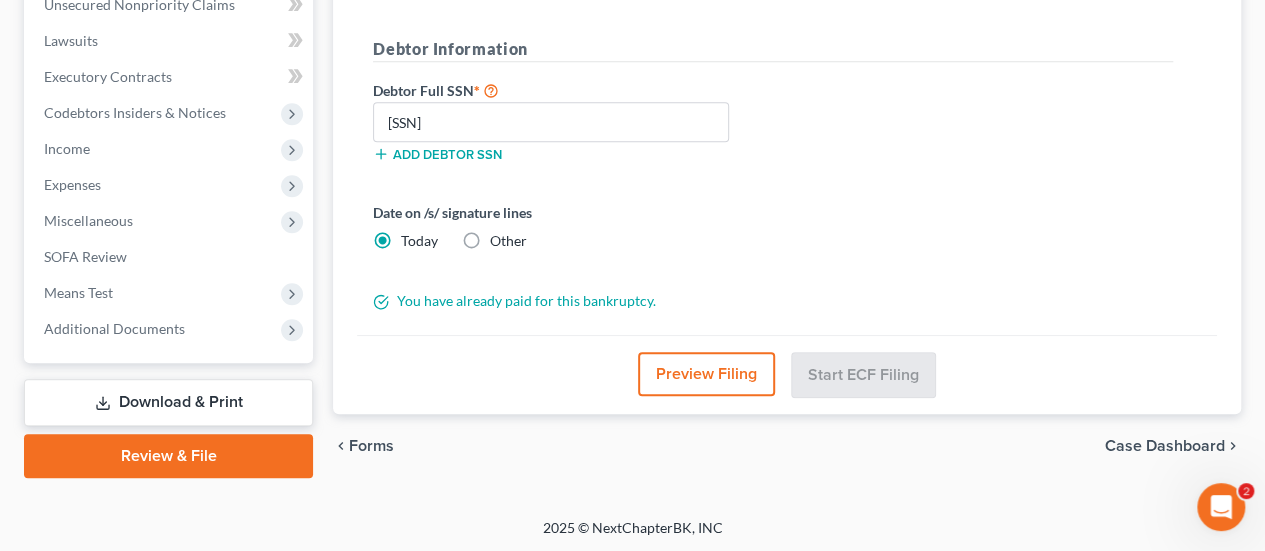 scroll, scrollTop: 0, scrollLeft: 0, axis: both 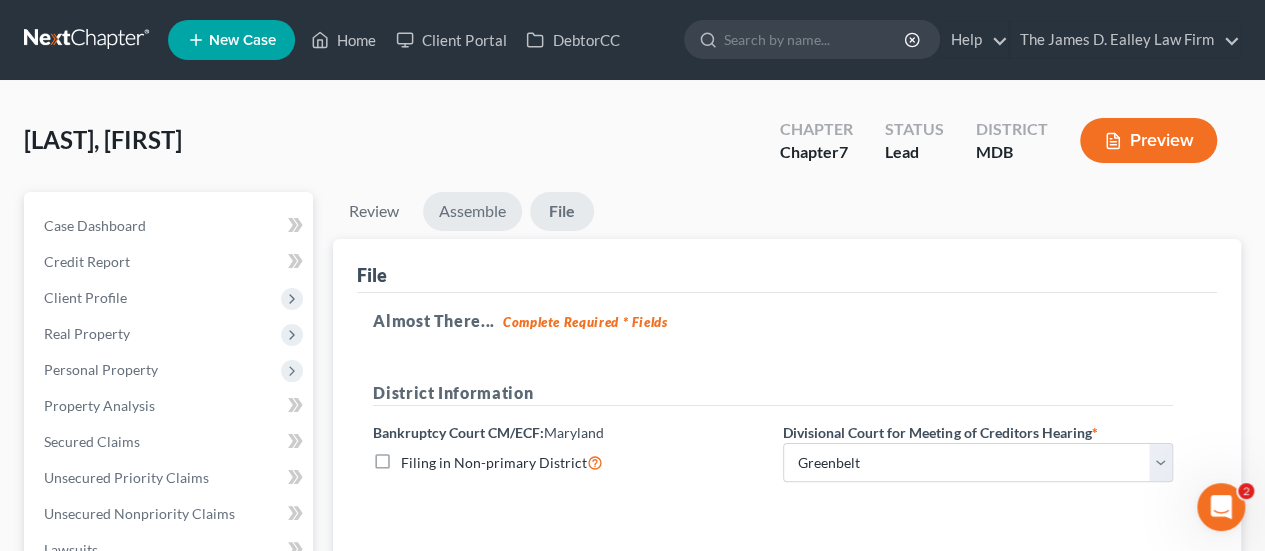 click on "Assemble" at bounding box center [472, 211] 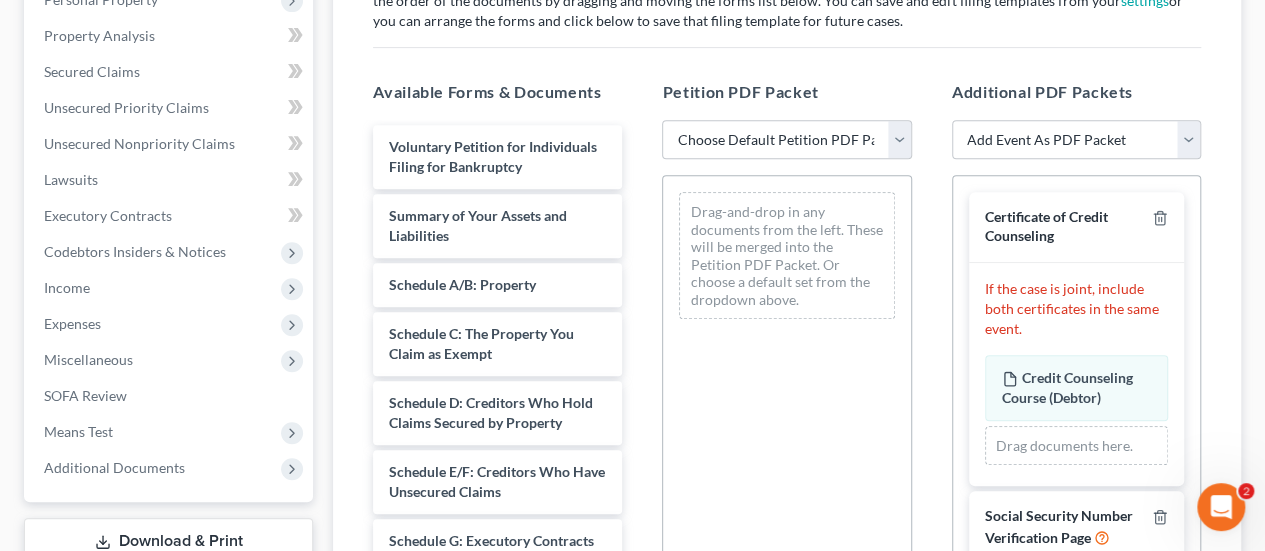 scroll, scrollTop: 379, scrollLeft: 0, axis: vertical 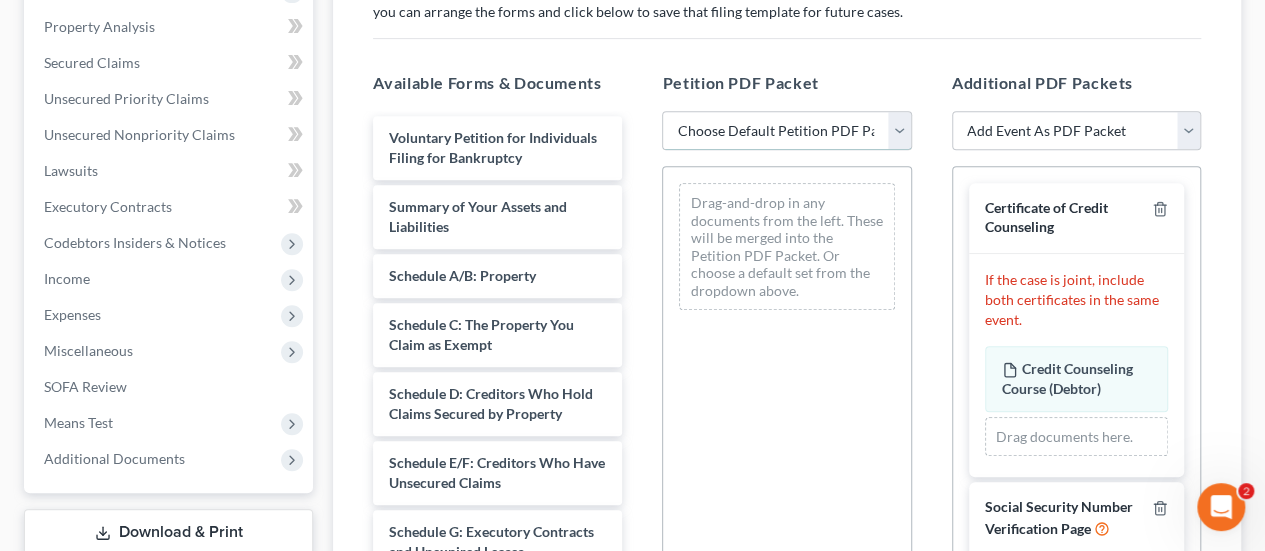 click on "Choose Default Petition PDF Packet Emergency Filing (Voluntary Petition and Creditor List Only) Chapter 7 - Complete Chapter 7 Template" at bounding box center [786, 131] 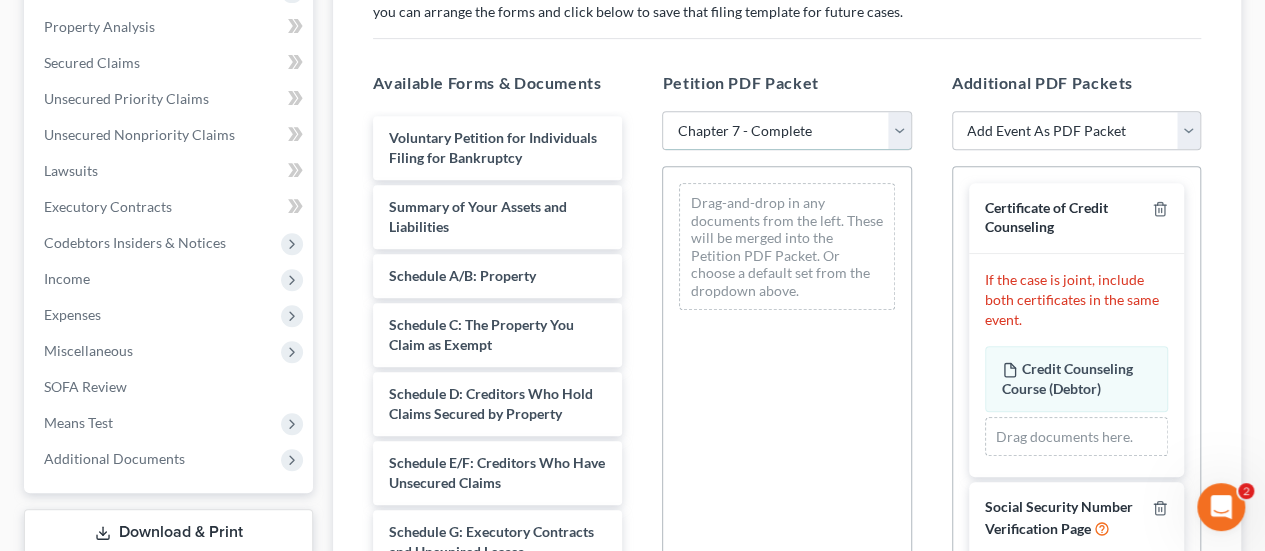 click on "Choose Default Petition PDF Packet Emergency Filing (Voluntary Petition and Creditor List Only) Chapter 7 - Complete Chapter 7 Template" at bounding box center (786, 131) 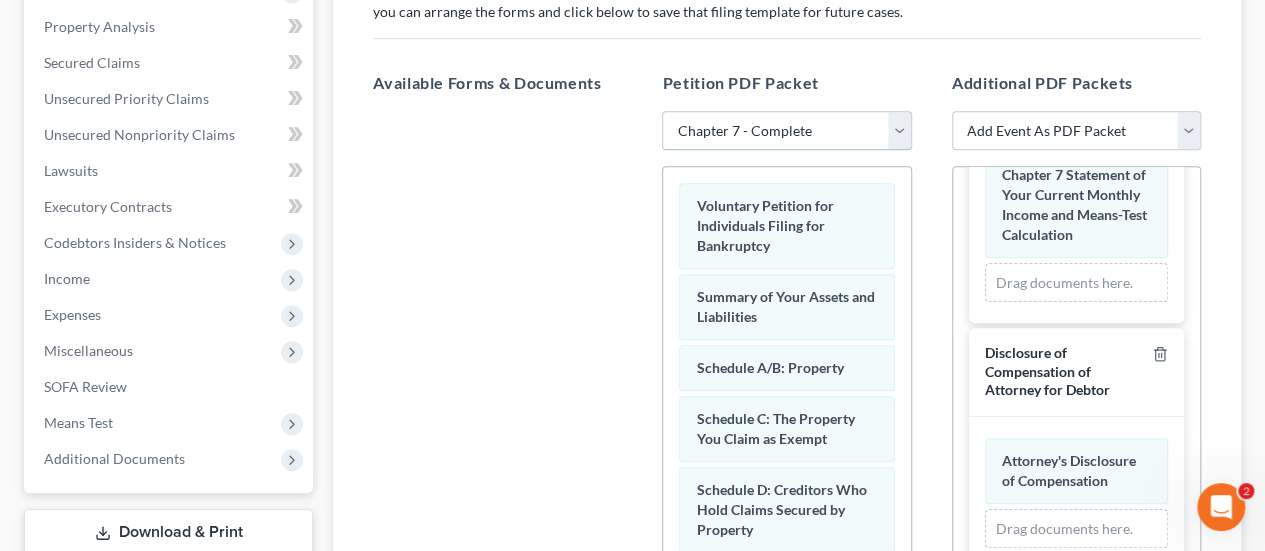 scroll, scrollTop: 530, scrollLeft: 0, axis: vertical 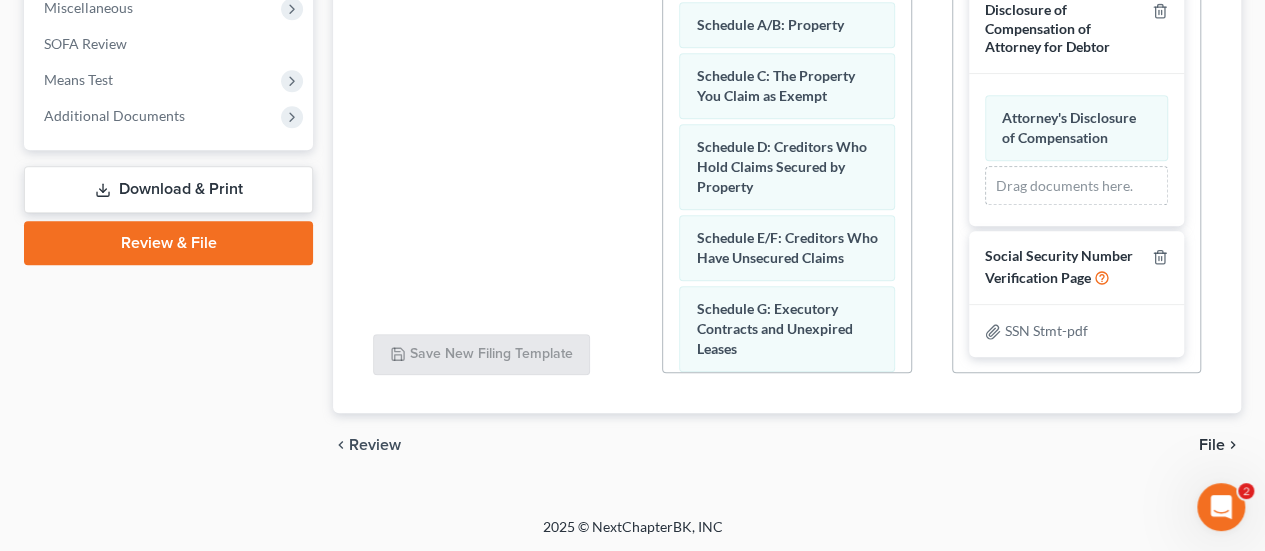 click on "File" at bounding box center [1212, 445] 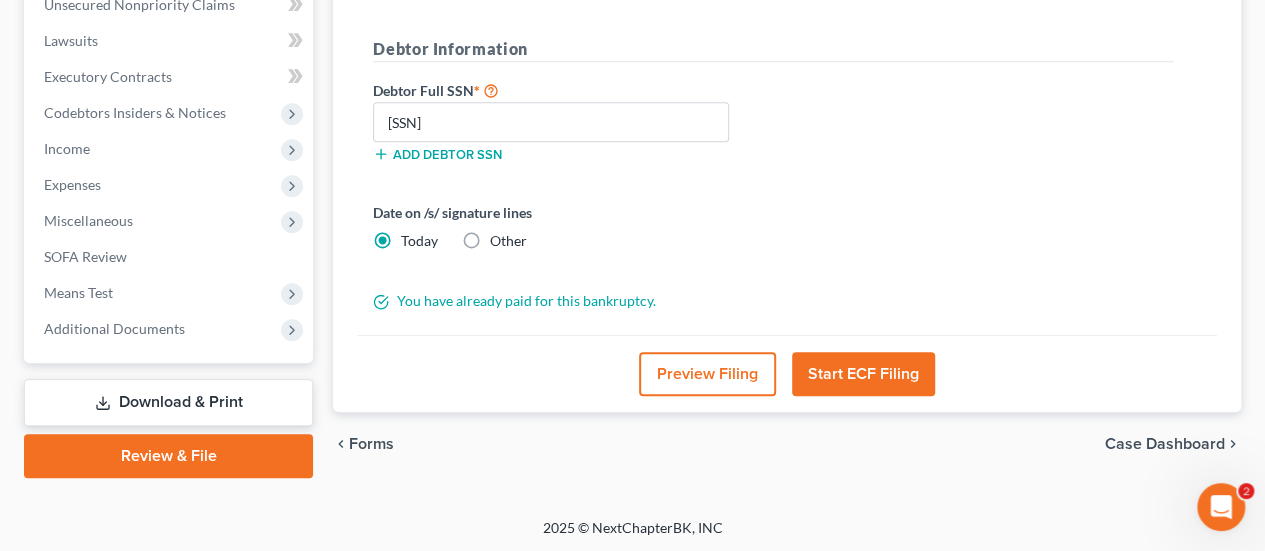 click on "Start ECF Filing" at bounding box center (863, 374) 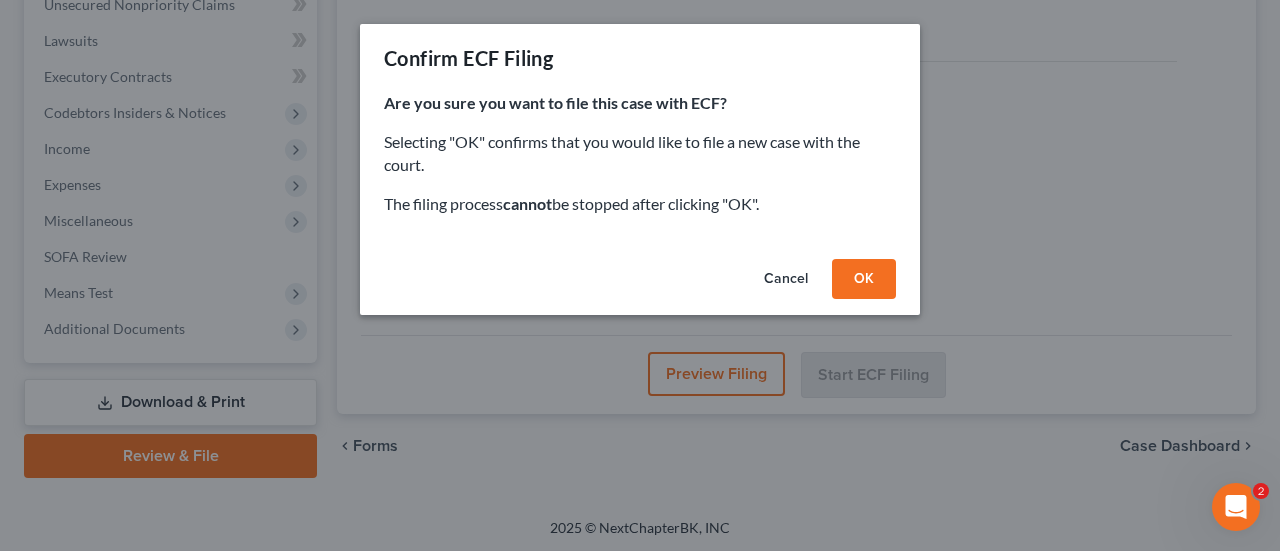 click on "OK" at bounding box center (864, 279) 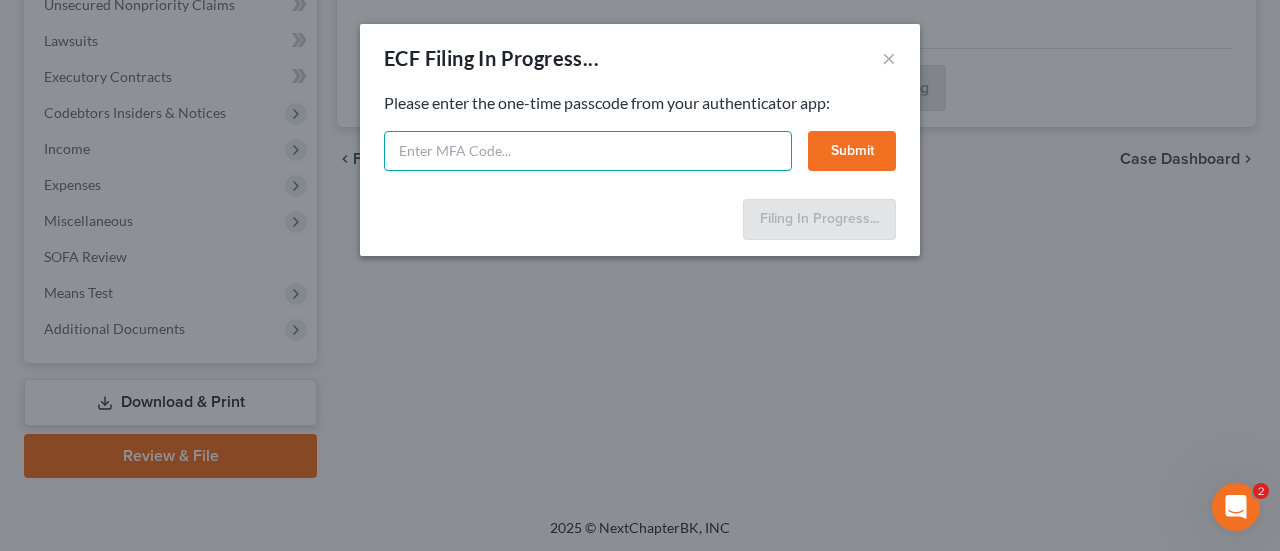 click at bounding box center (588, 151) 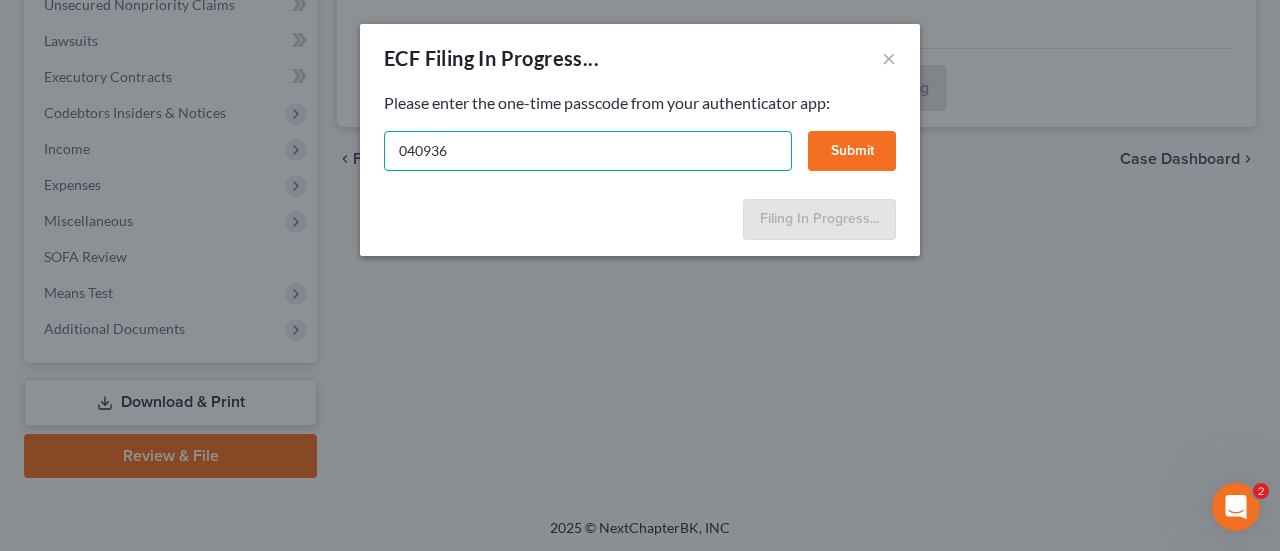 type on "040936" 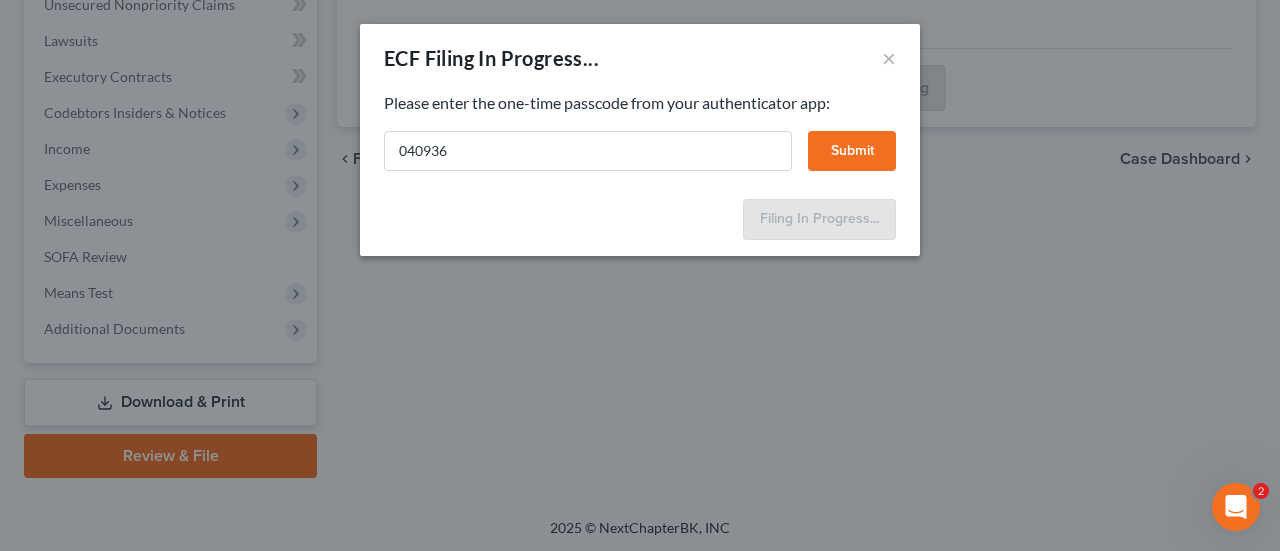 click on "Submit" at bounding box center (852, 151) 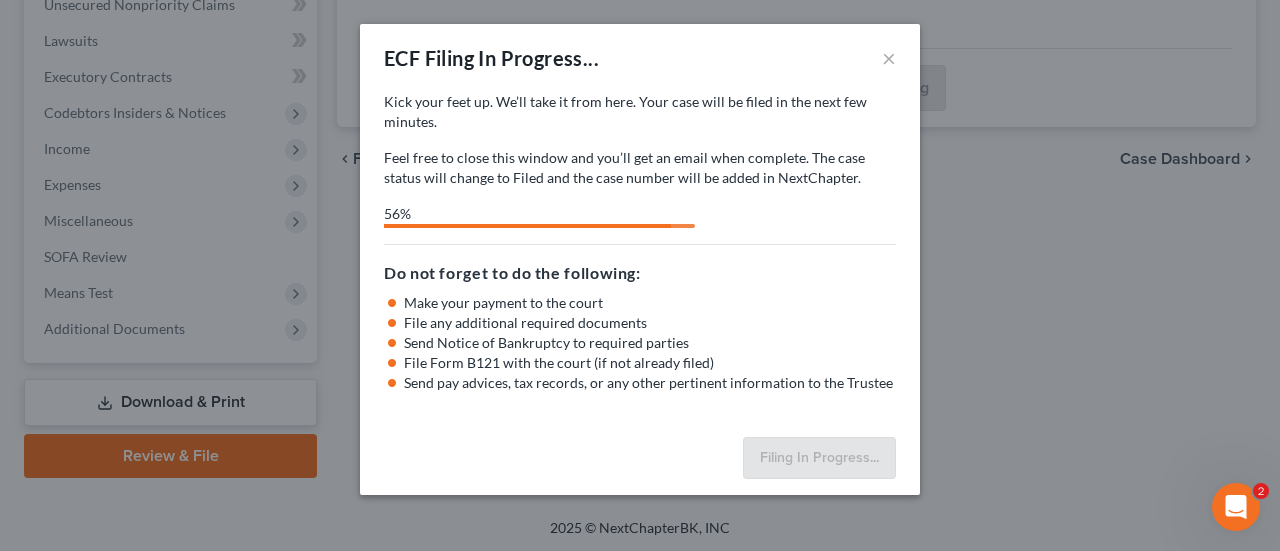 select on "1" 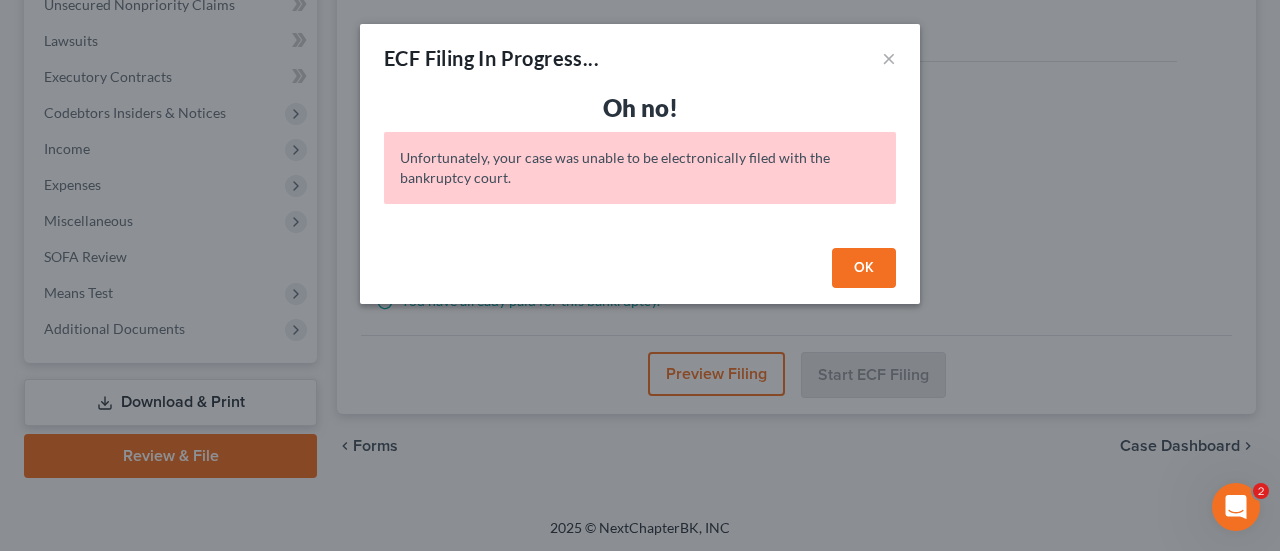 click on "OK" at bounding box center (864, 268) 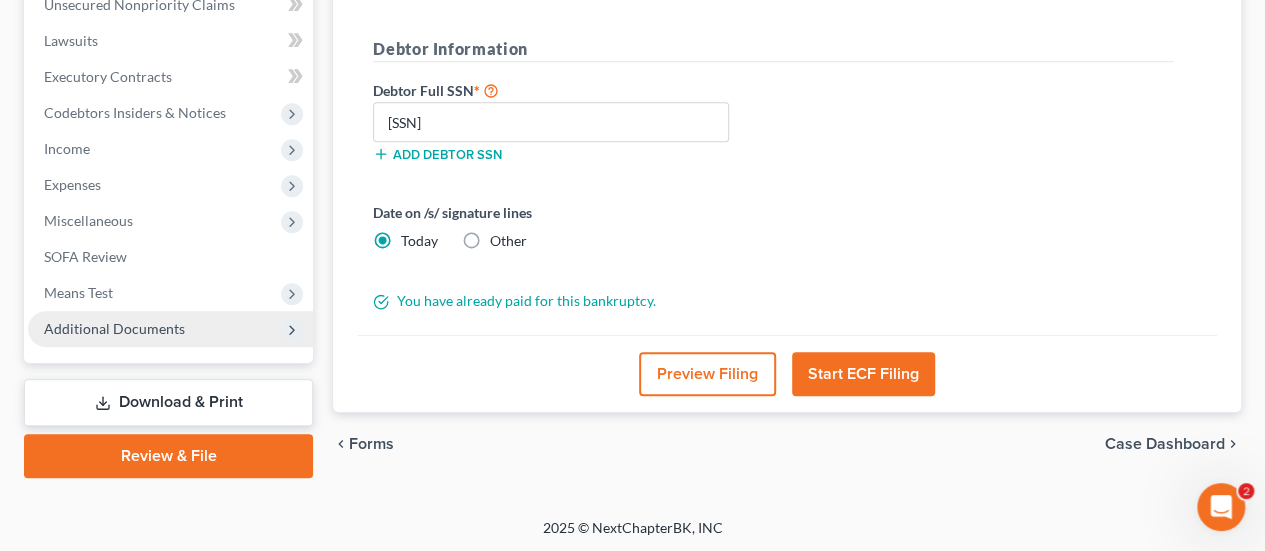 click on "Additional Documents" at bounding box center (114, 328) 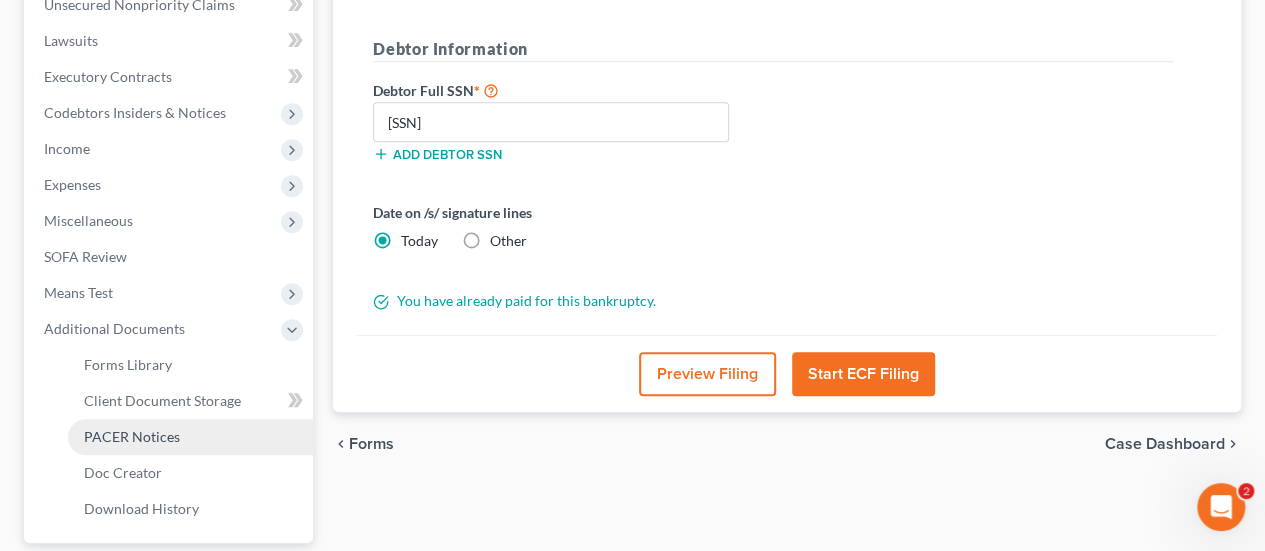 click on "PACER Notices" at bounding box center (132, 436) 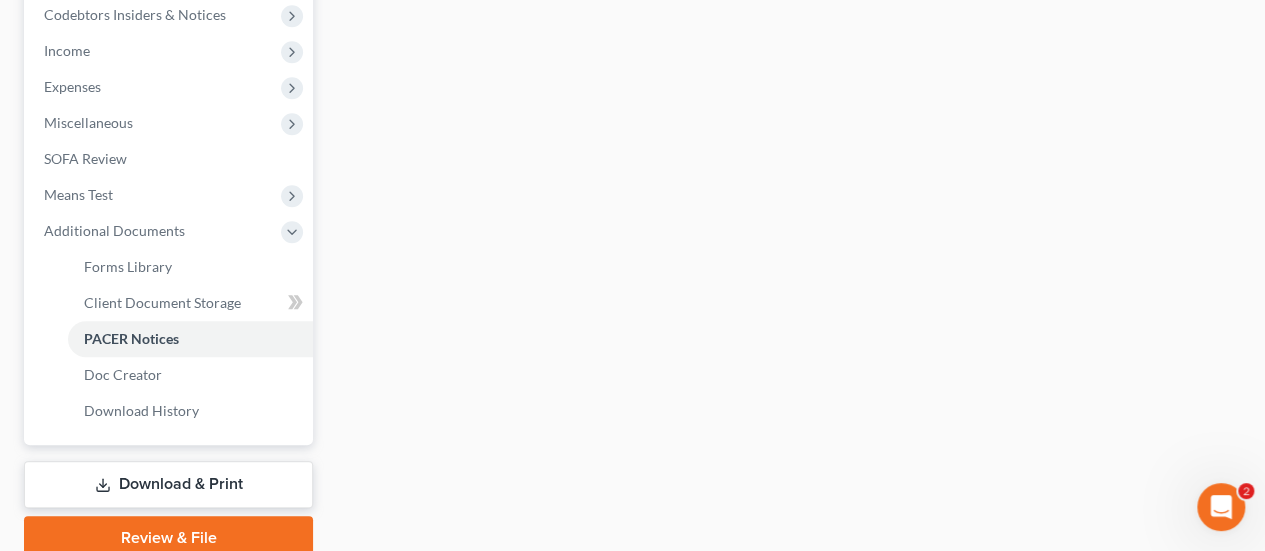 scroll, scrollTop: 608, scrollLeft: 0, axis: vertical 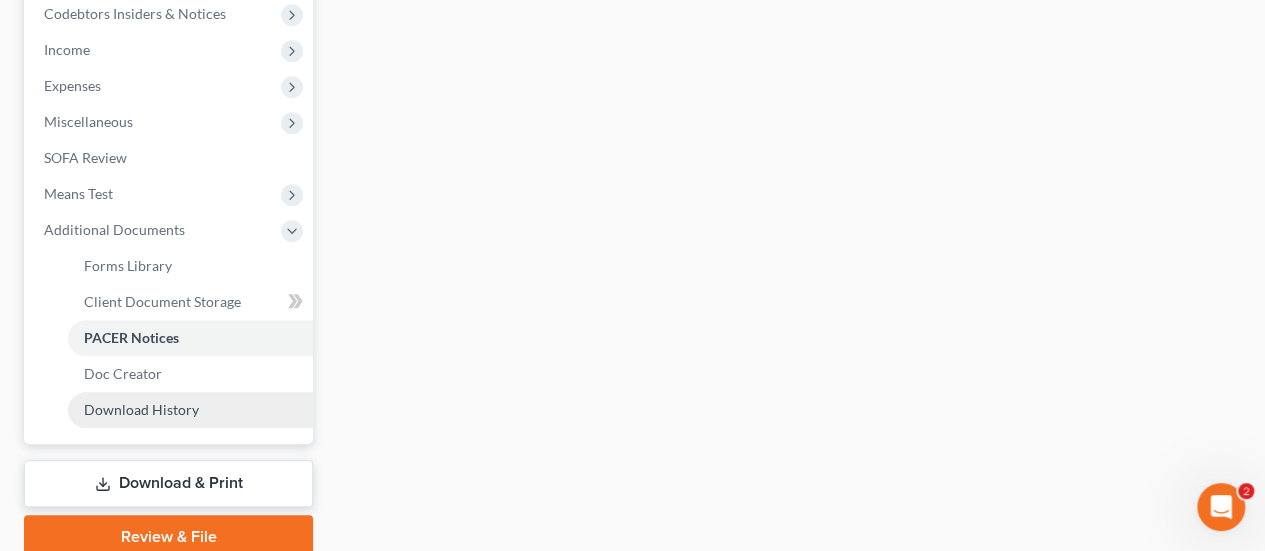click on "Download History" at bounding box center [190, 410] 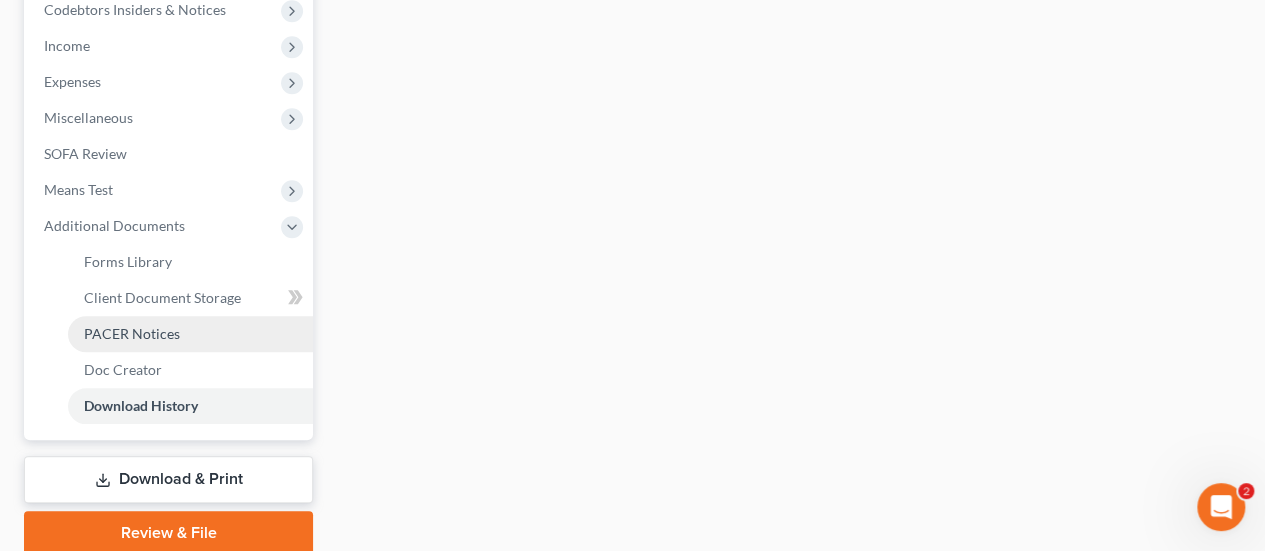 scroll, scrollTop: 613, scrollLeft: 0, axis: vertical 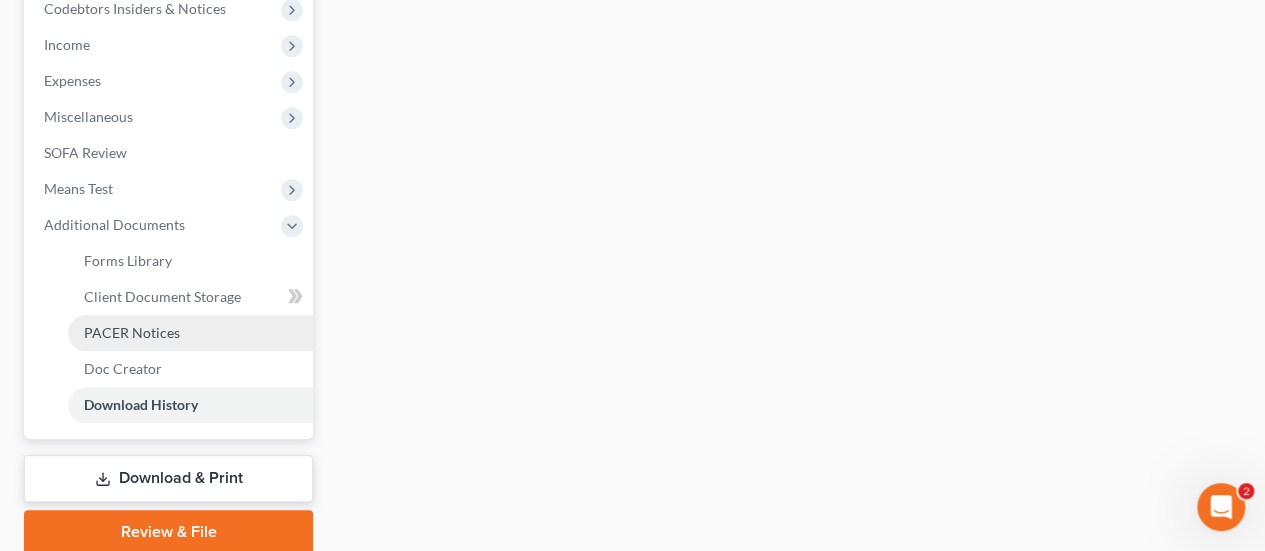 click on "PACER Notices" at bounding box center (132, 332) 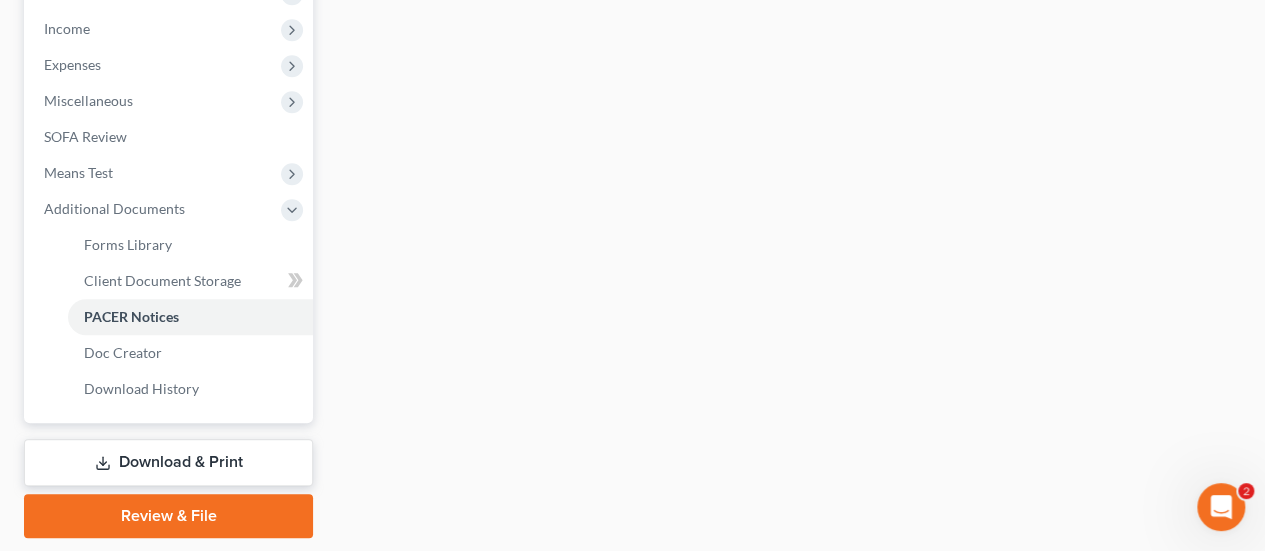 scroll, scrollTop: 647, scrollLeft: 0, axis: vertical 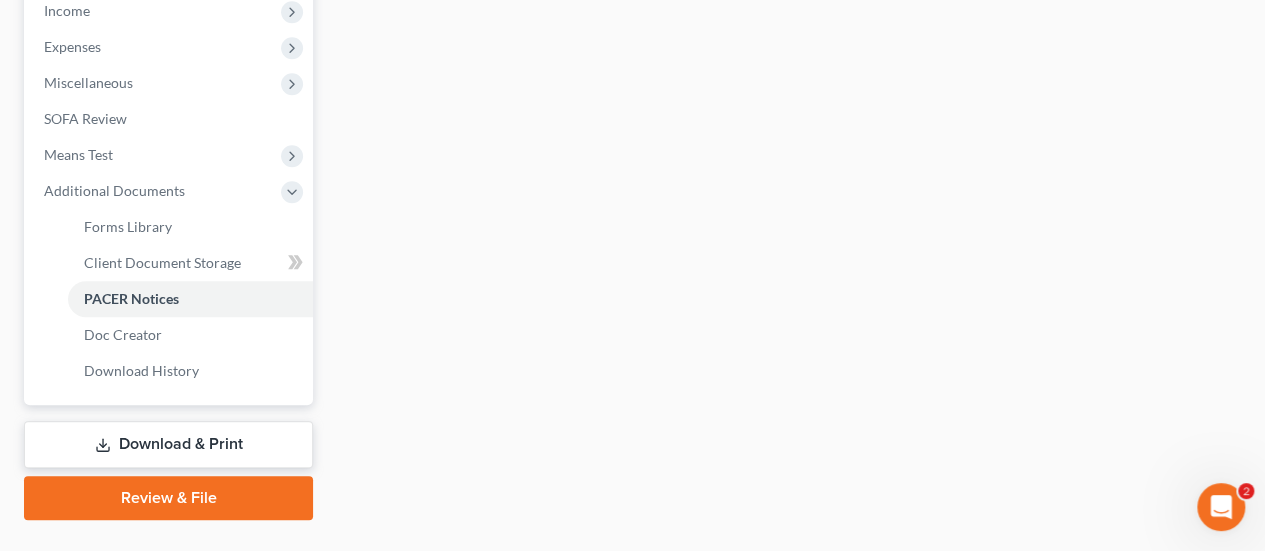 click on "Download & Print" at bounding box center [168, 444] 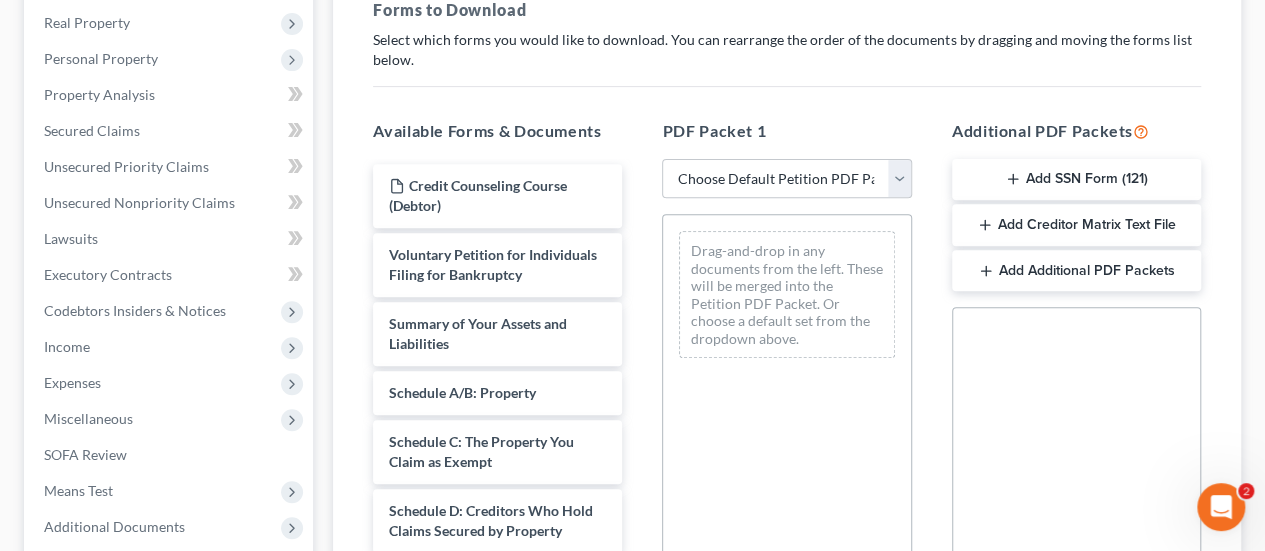 scroll, scrollTop: 316, scrollLeft: 0, axis: vertical 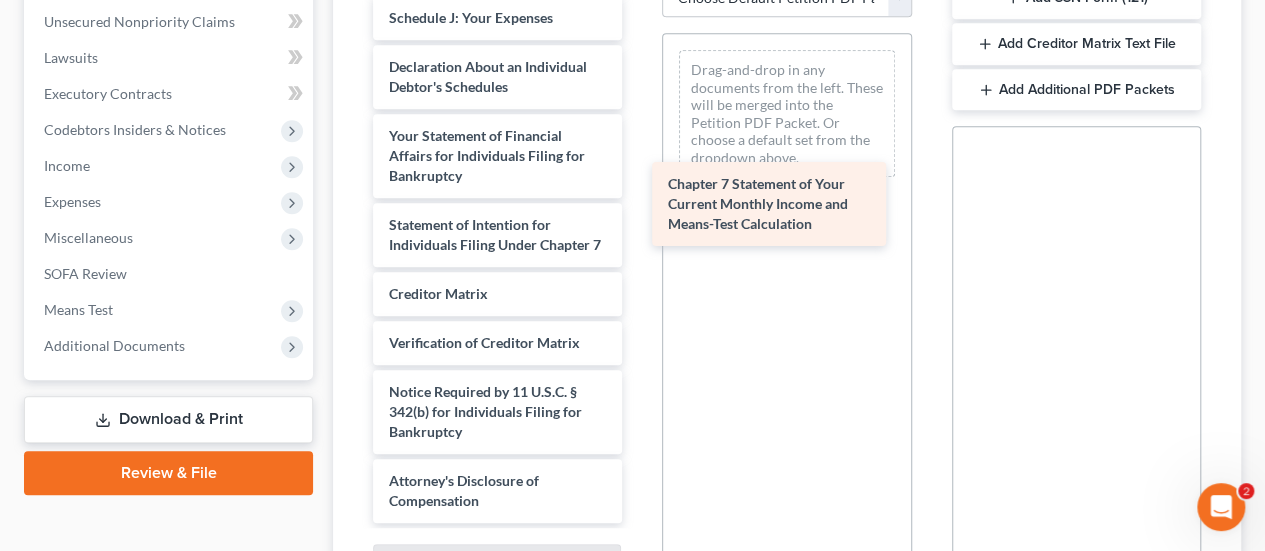 drag, startPoint x: 488, startPoint y: 218, endPoint x: 767, endPoint y: 199, distance: 279.6462 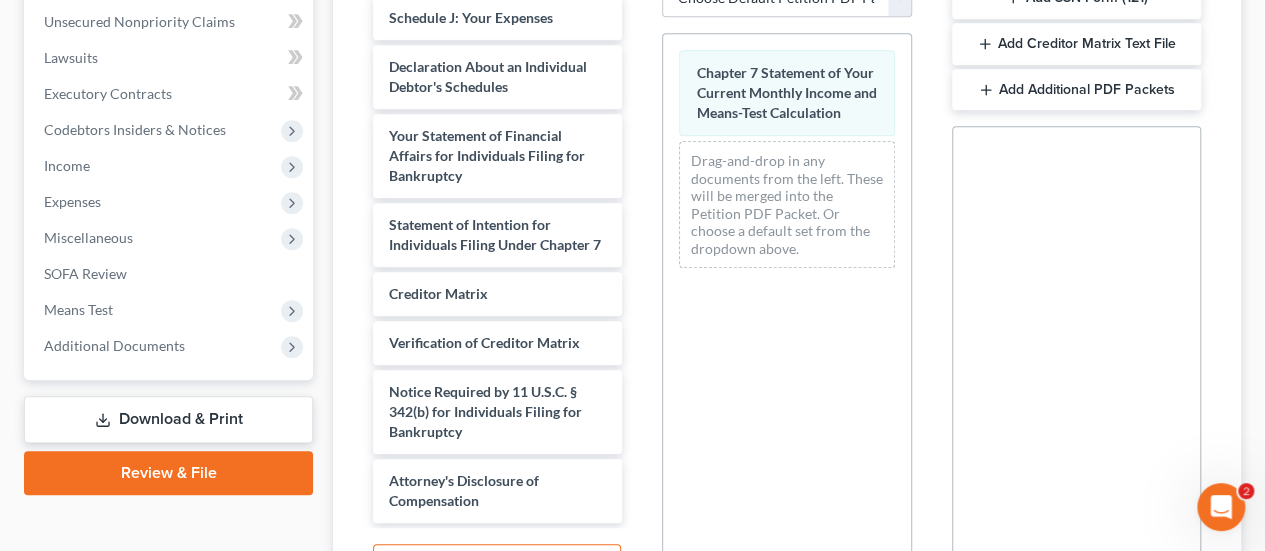 scroll, scrollTop: 702, scrollLeft: 0, axis: vertical 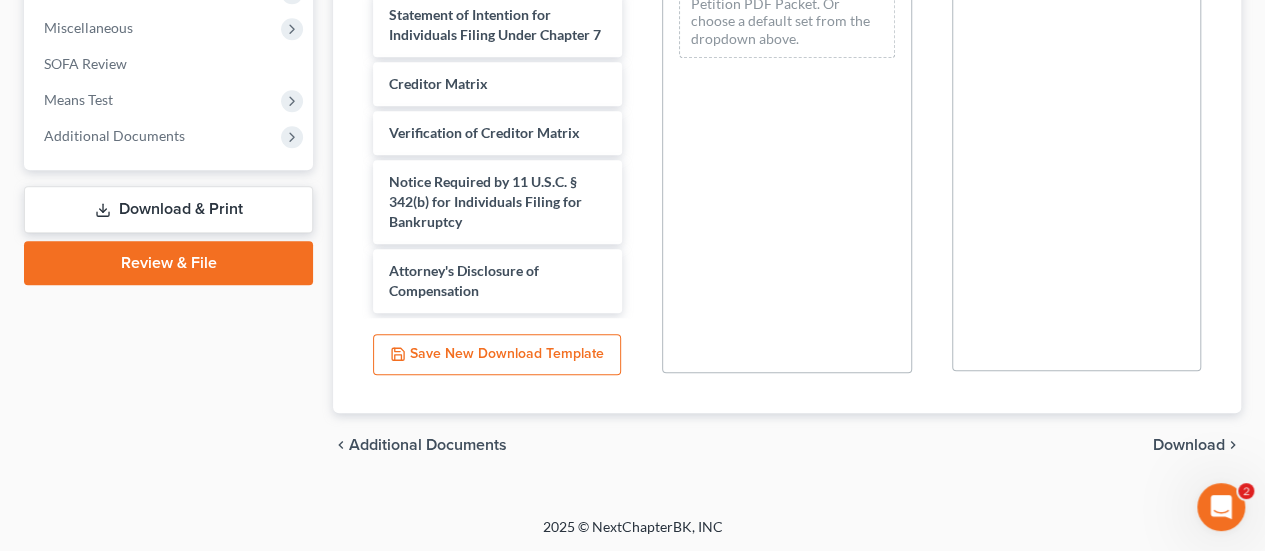 click on "Download" at bounding box center (1189, 445) 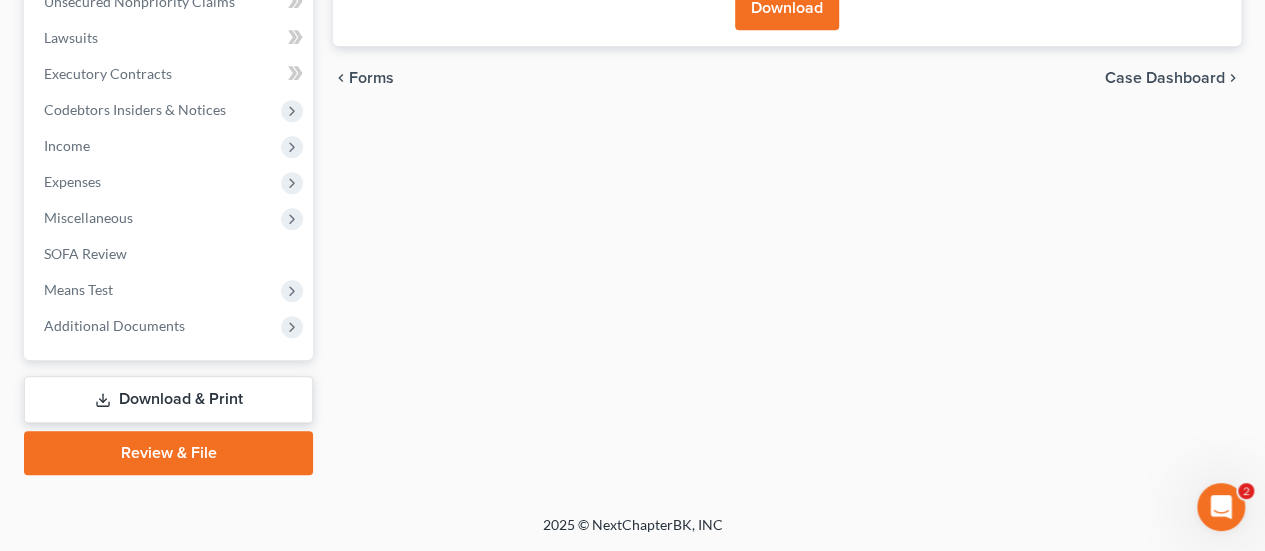 scroll, scrollTop: 509, scrollLeft: 0, axis: vertical 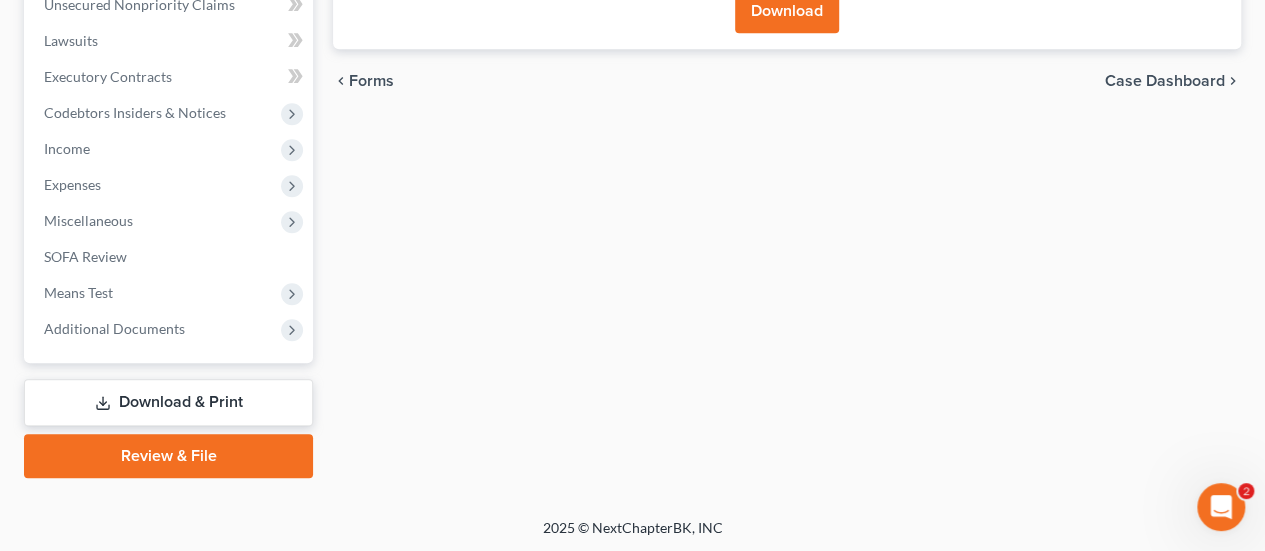 click on "Download" at bounding box center (787, 11) 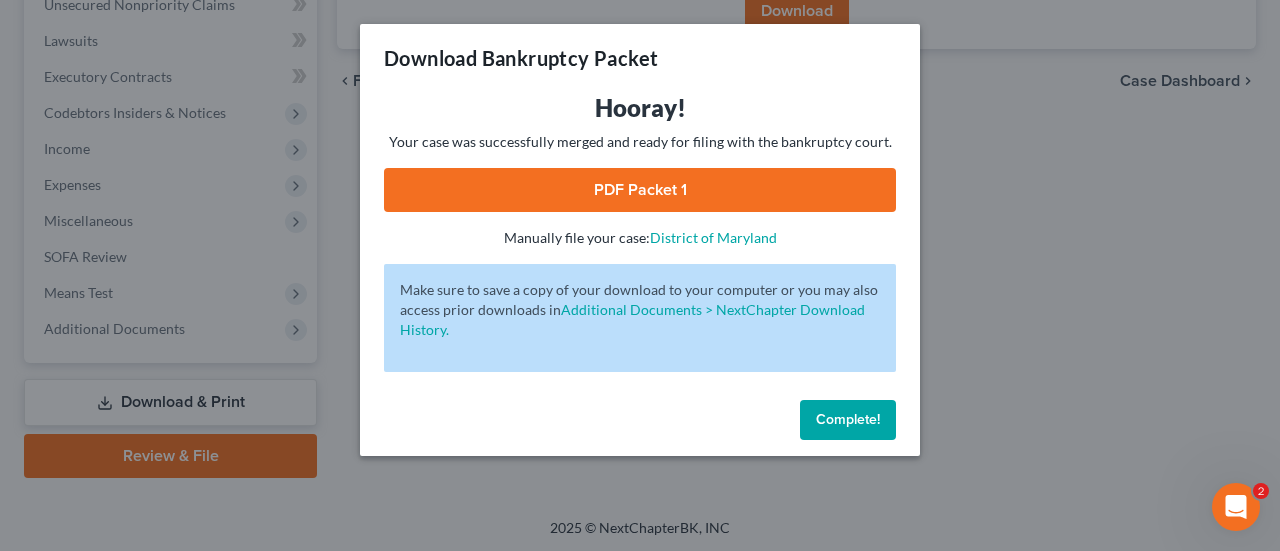 click on "PDF Packet 1" at bounding box center [640, 190] 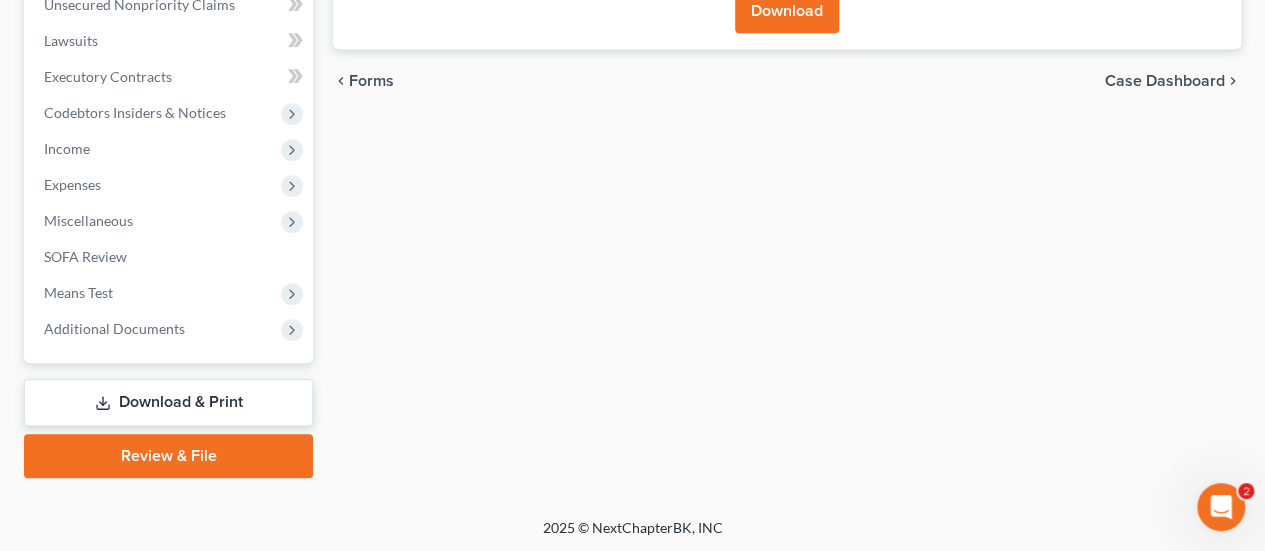 scroll, scrollTop: 0, scrollLeft: 0, axis: both 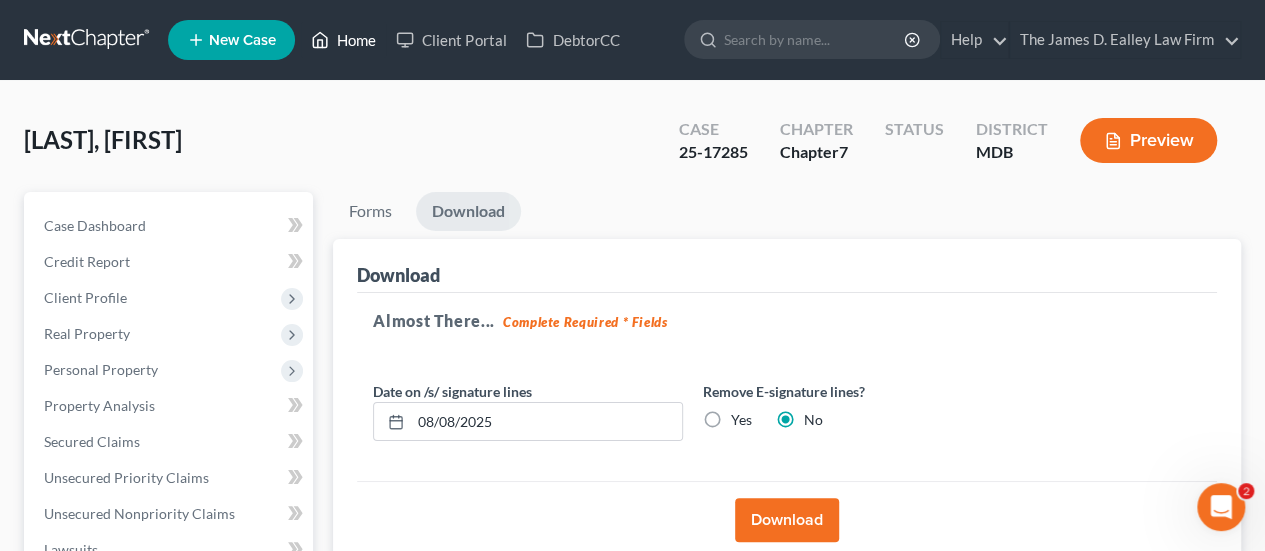 click on "Home" at bounding box center [343, 40] 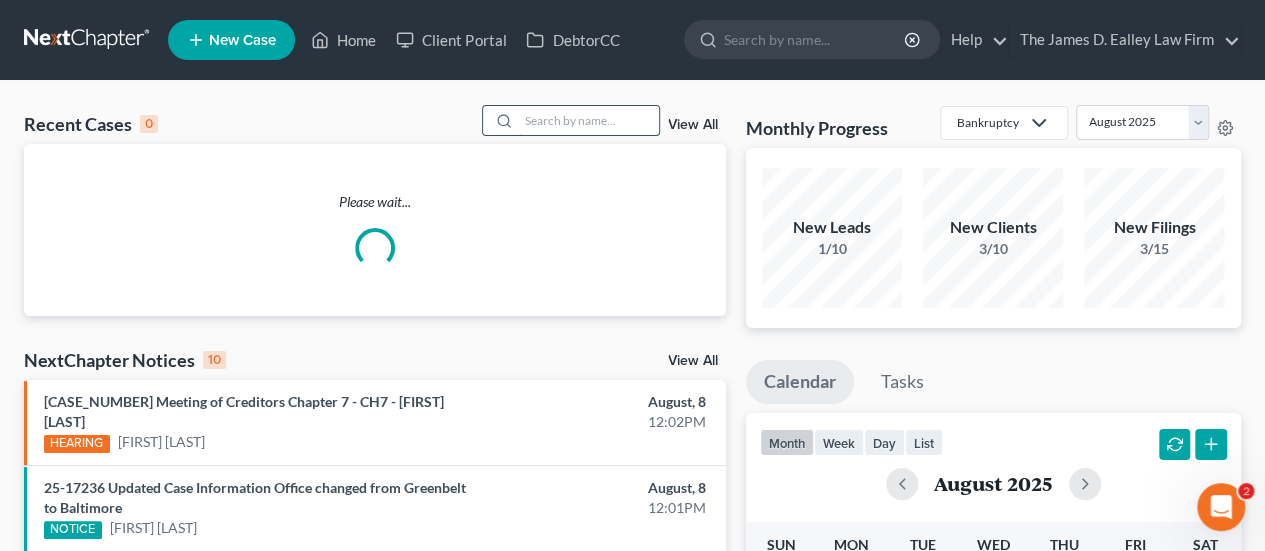 click at bounding box center [589, 120] 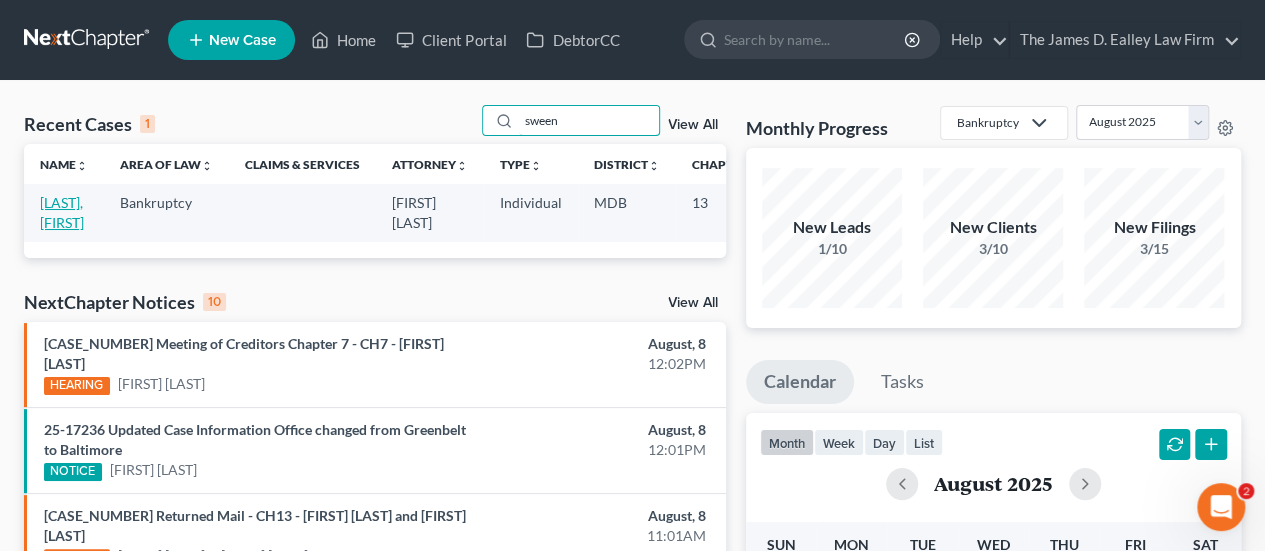 type on "sween" 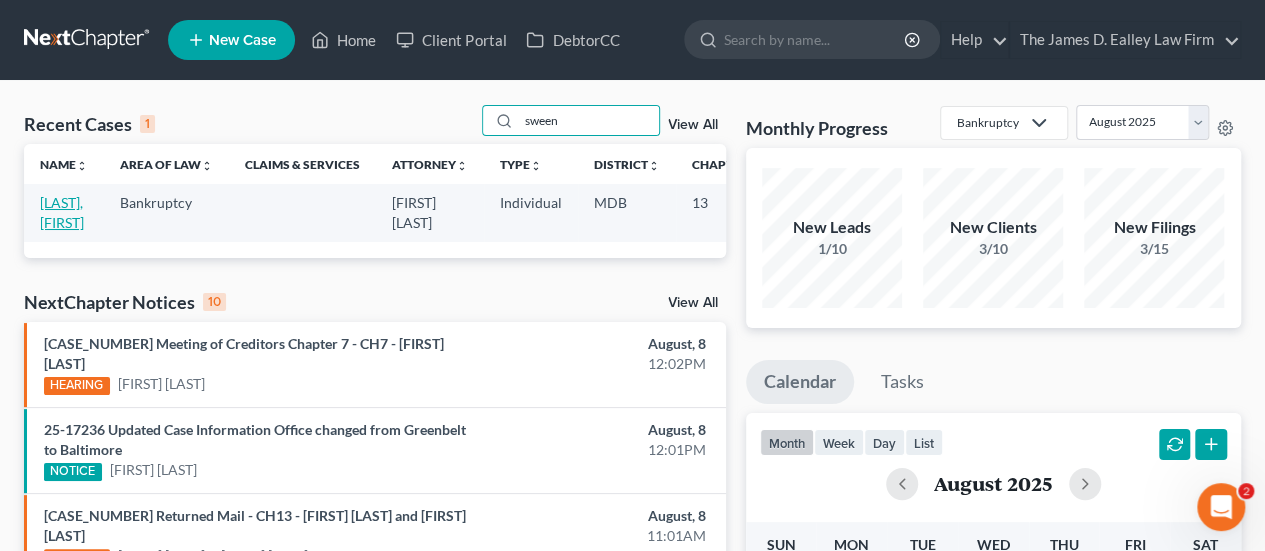 click on "[LAST], [FIRST]" at bounding box center [62, 212] 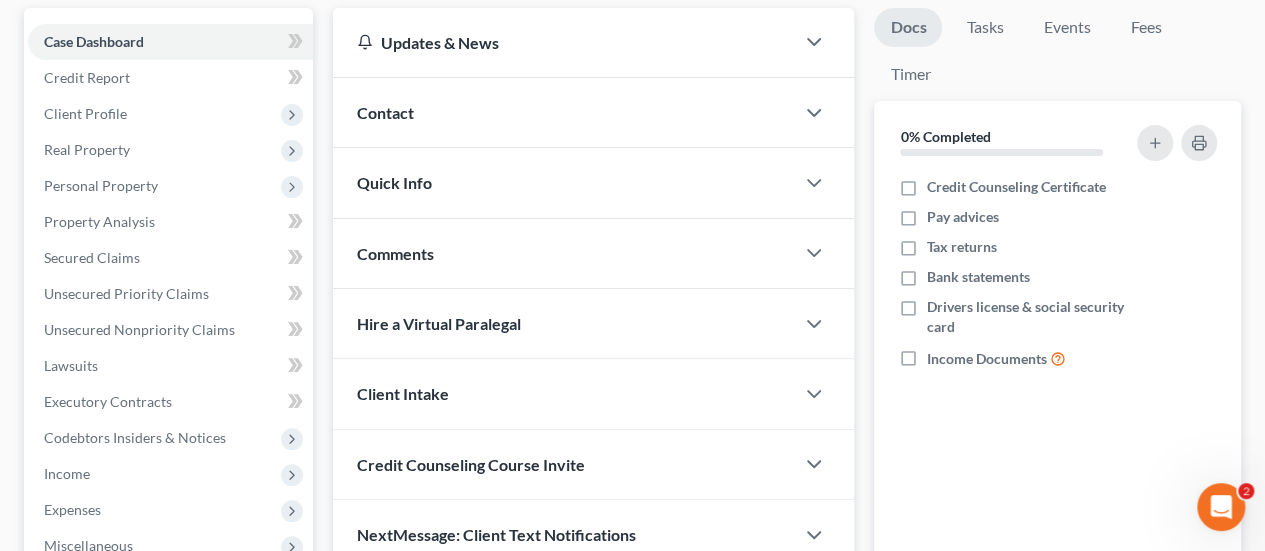 scroll, scrollTop: 637, scrollLeft: 0, axis: vertical 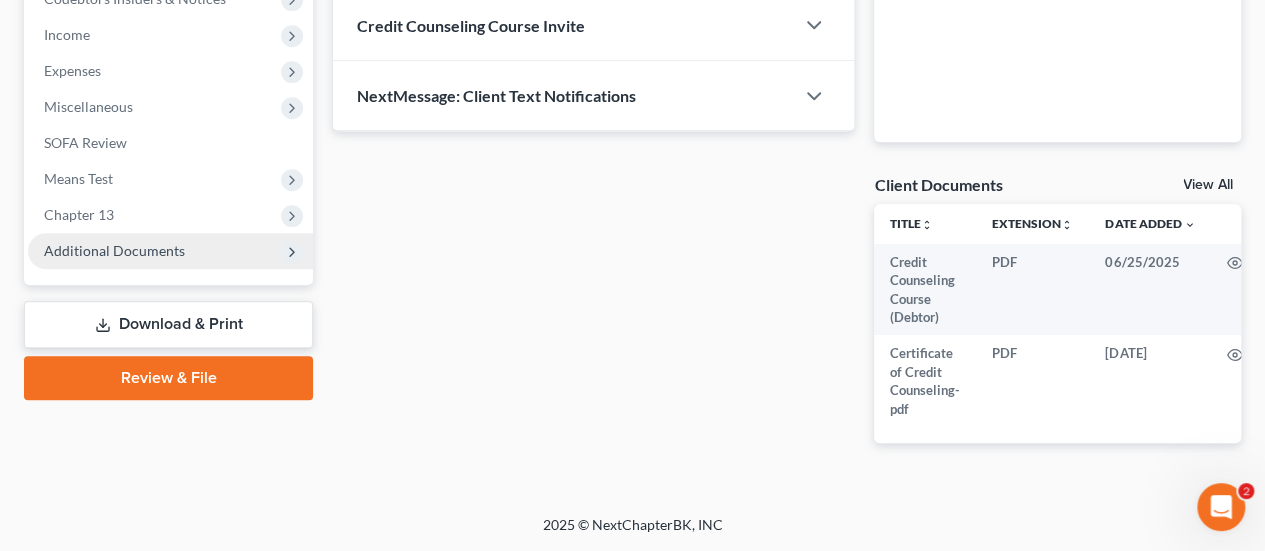 click on "Additional Documents" at bounding box center [114, 250] 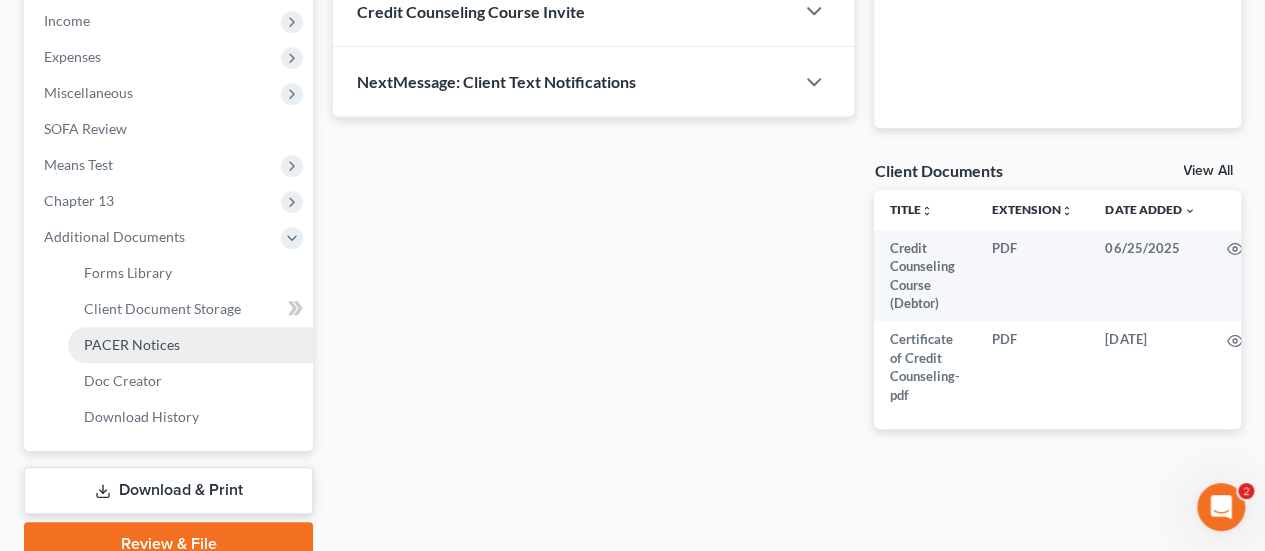 click on "PACER Notices" at bounding box center (132, 344) 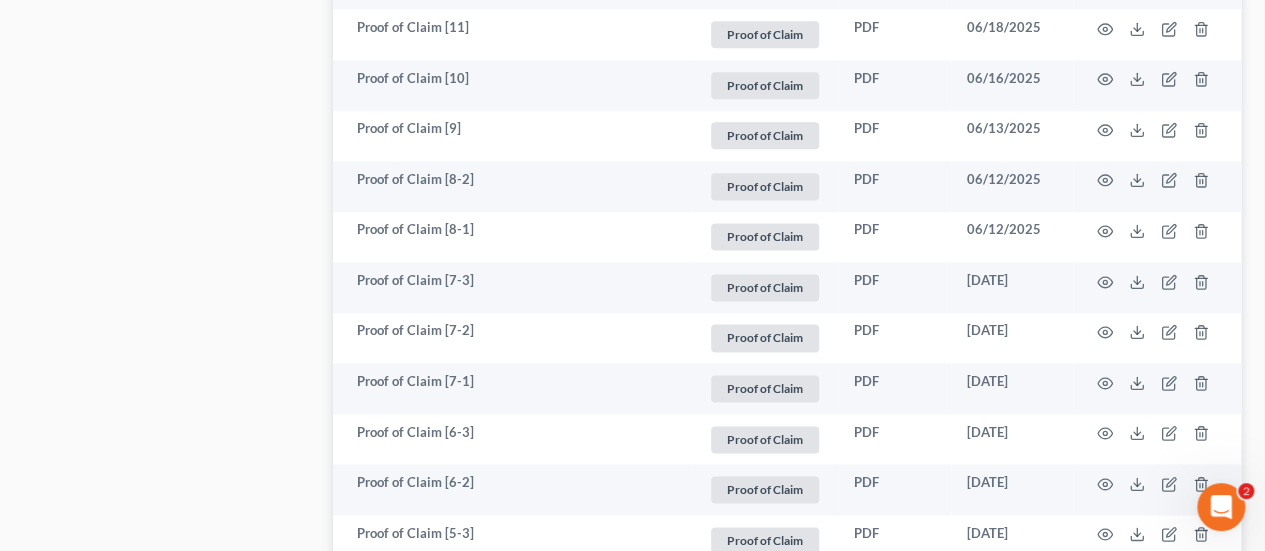 scroll, scrollTop: 1106, scrollLeft: 0, axis: vertical 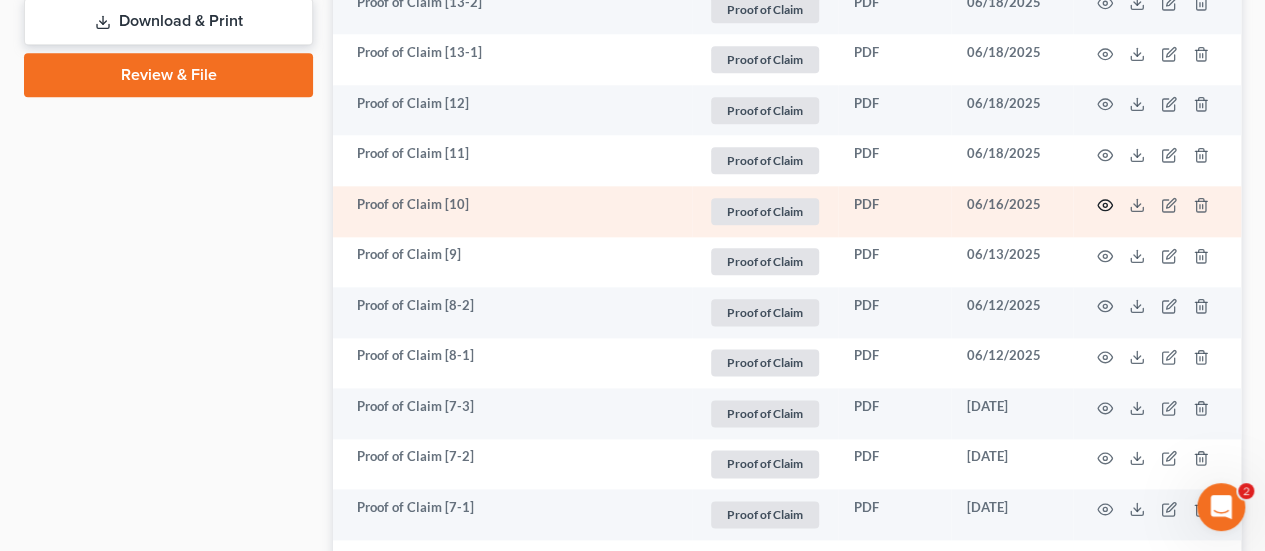 click 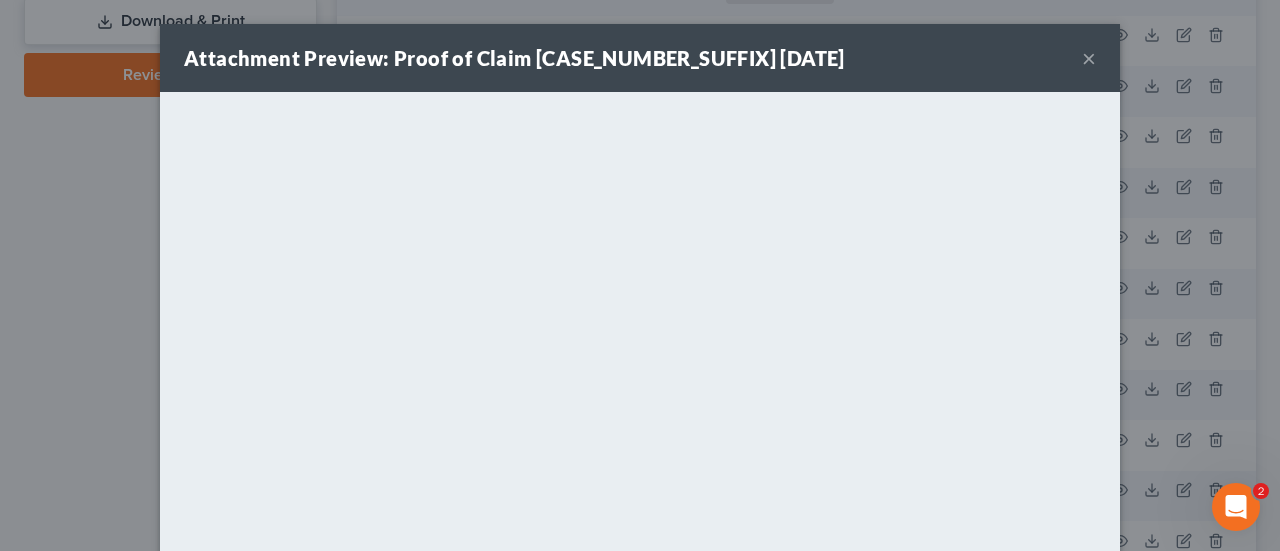click on "×" at bounding box center [1089, 58] 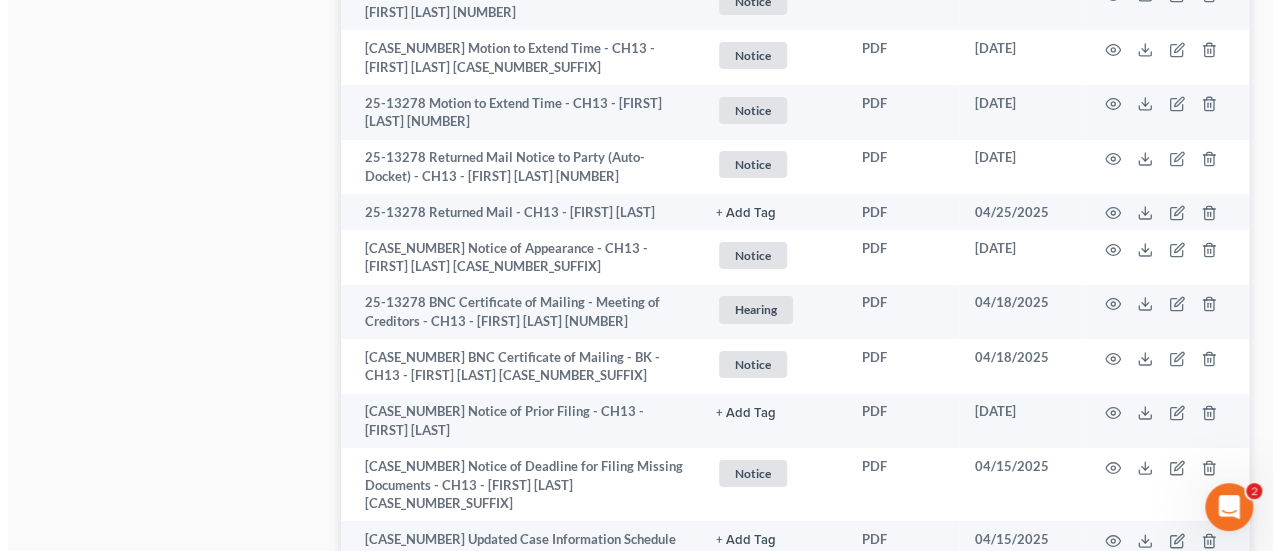 scroll, scrollTop: 3509, scrollLeft: 0, axis: vertical 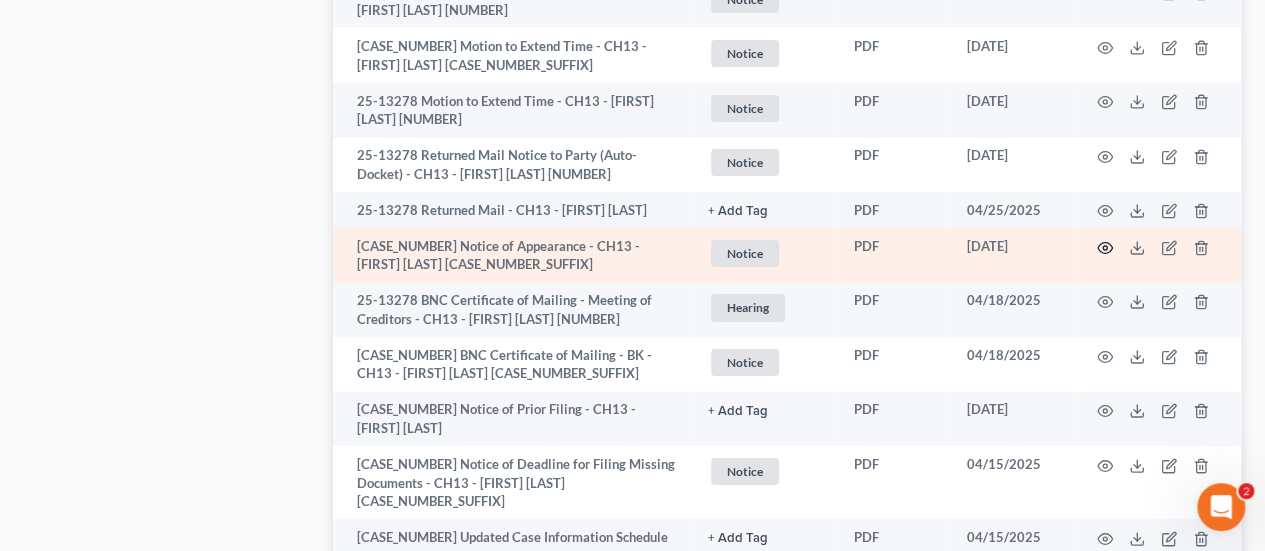 click 